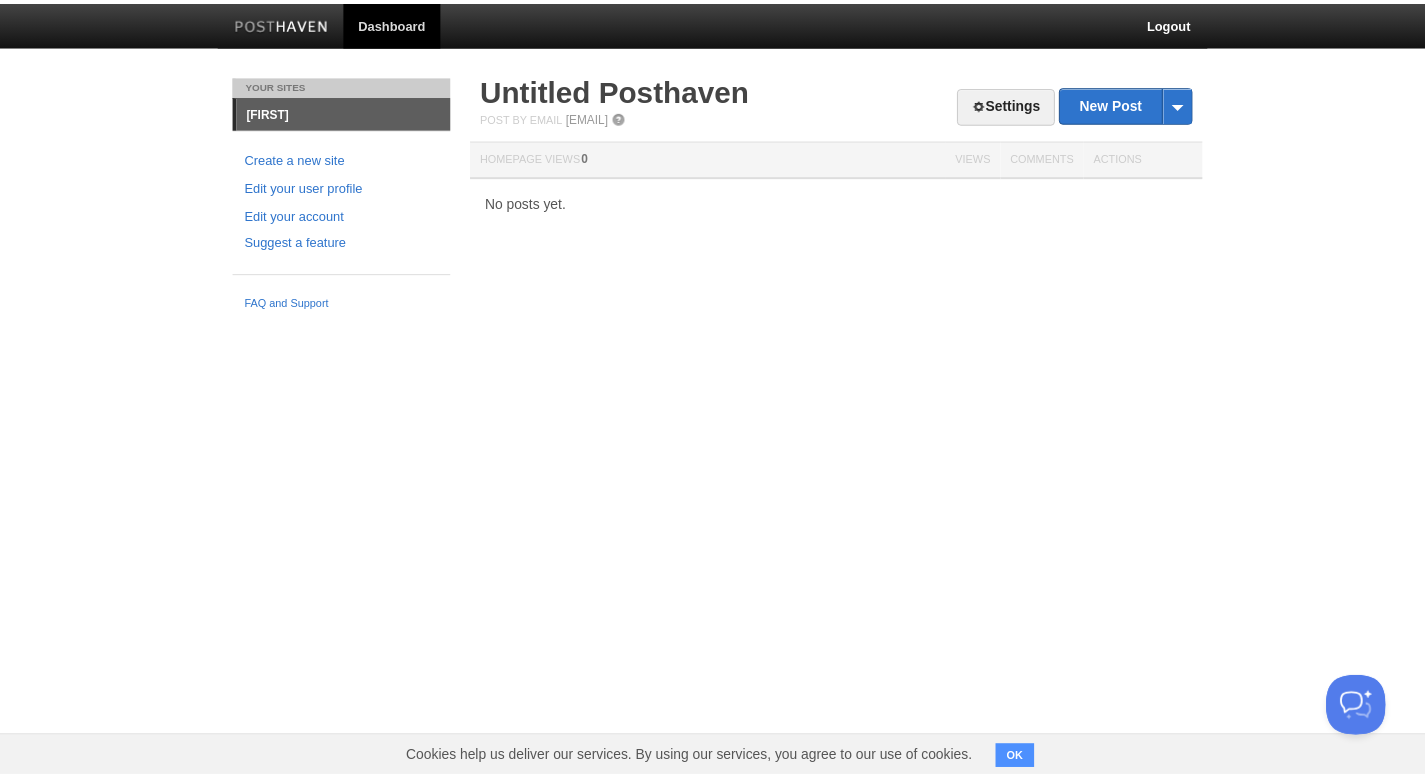 scroll, scrollTop: 0, scrollLeft: 0, axis: both 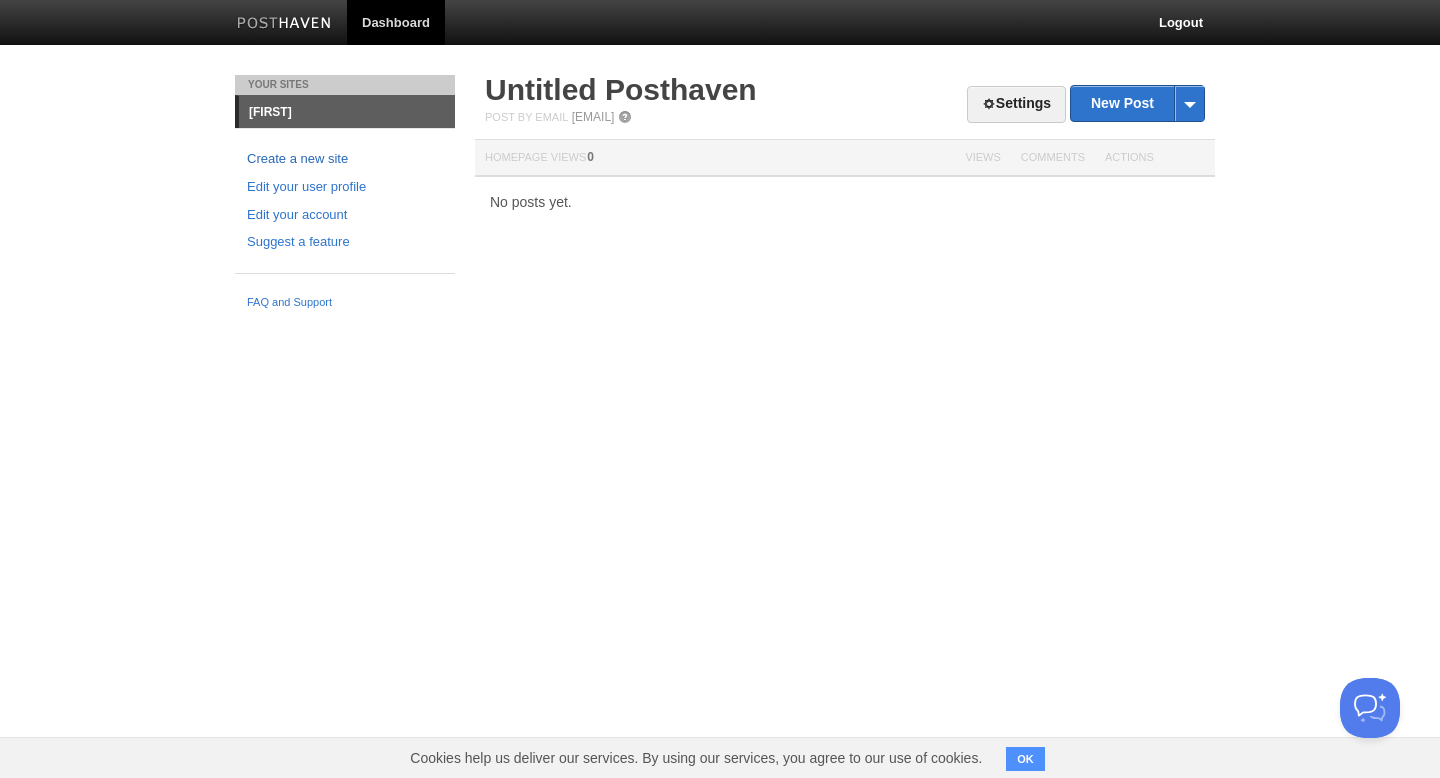 click on "Create a new site" at bounding box center (345, 159) 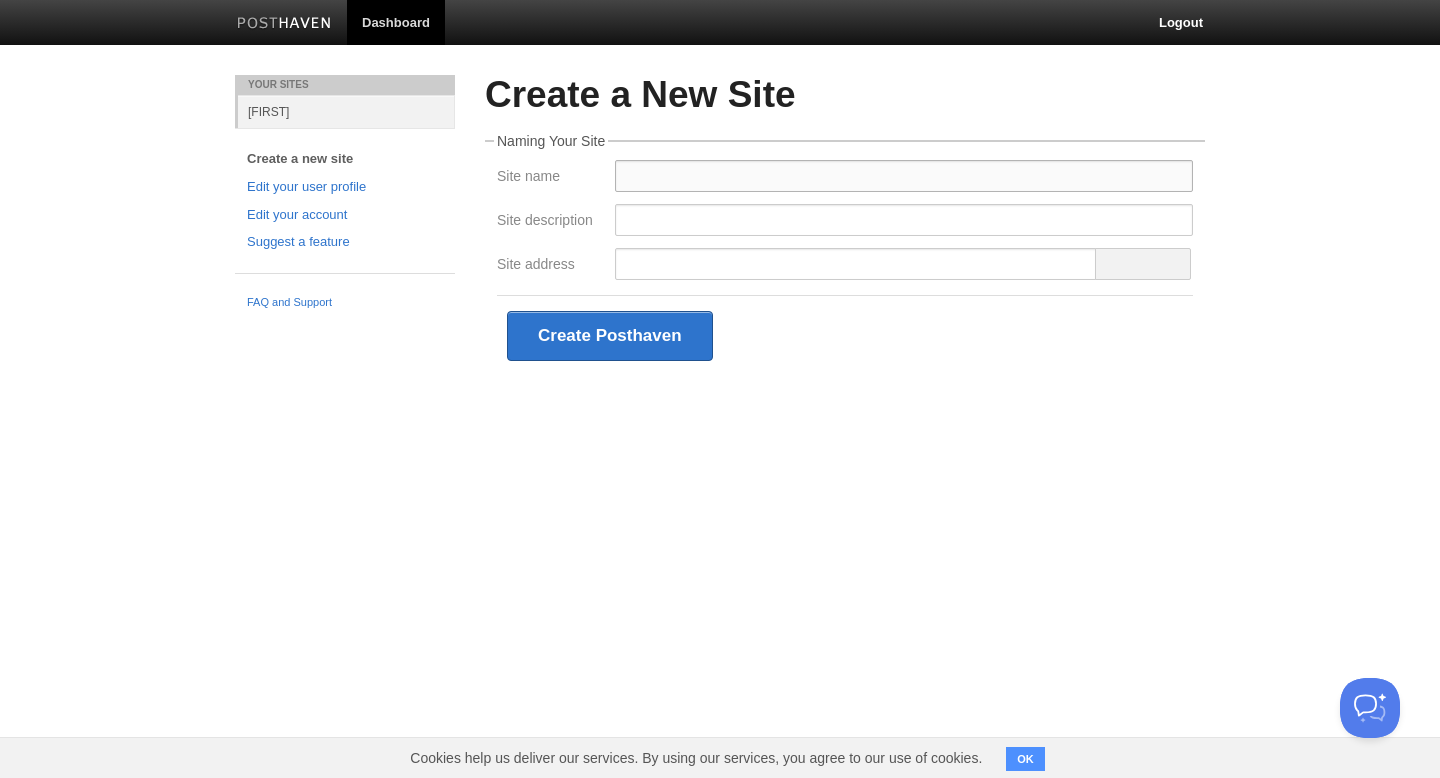 click on "Site name" at bounding box center (904, 176) 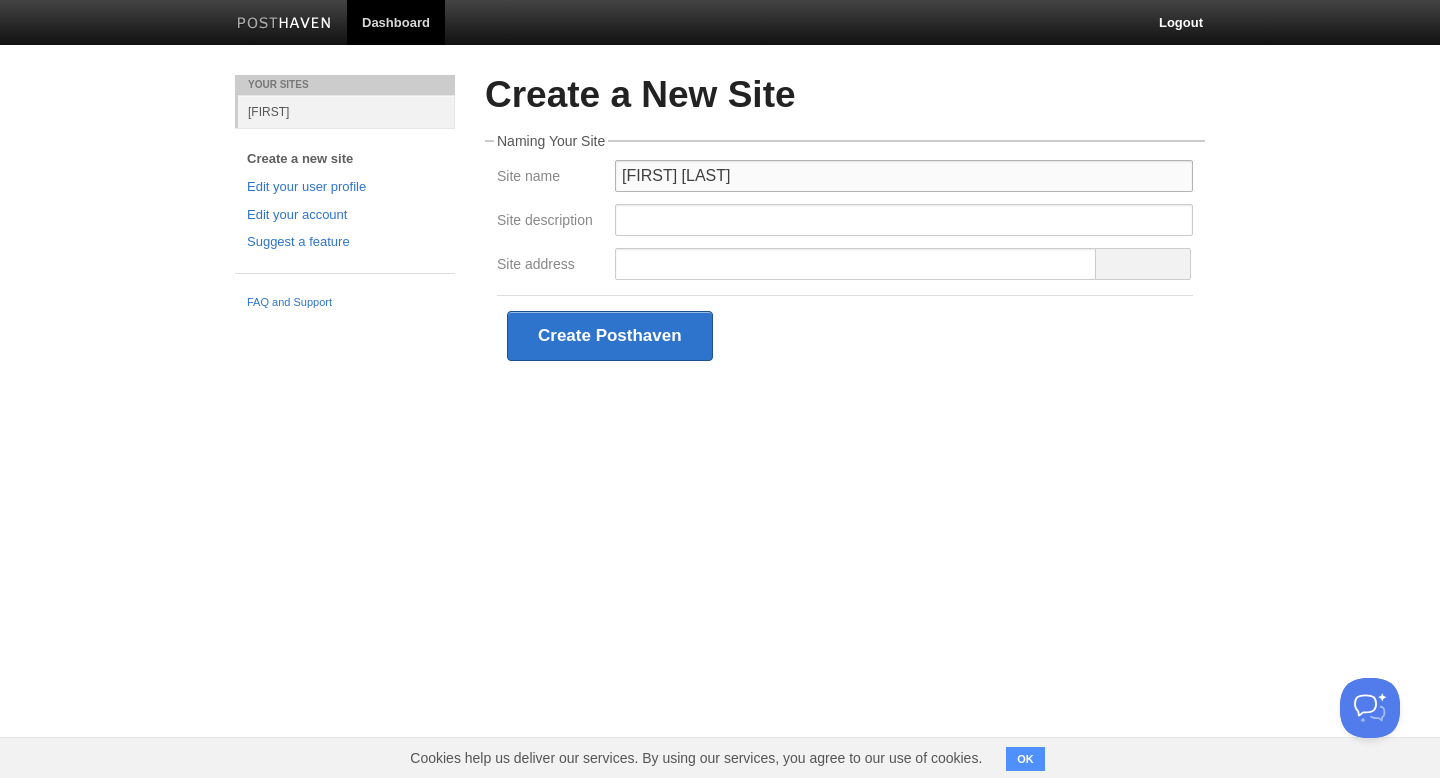 type on "[FIRST] [LAST]" 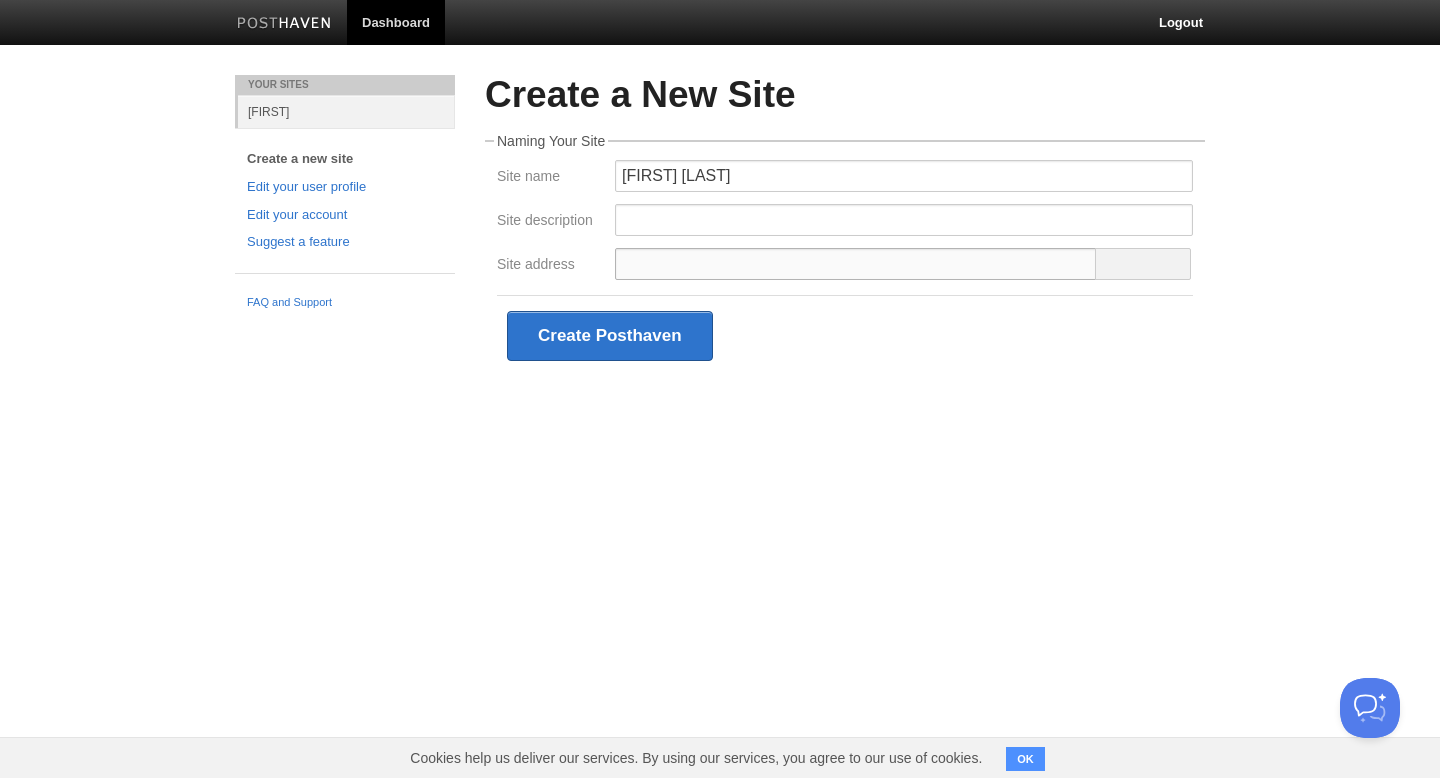 click on "Site address" at bounding box center (856, 264) 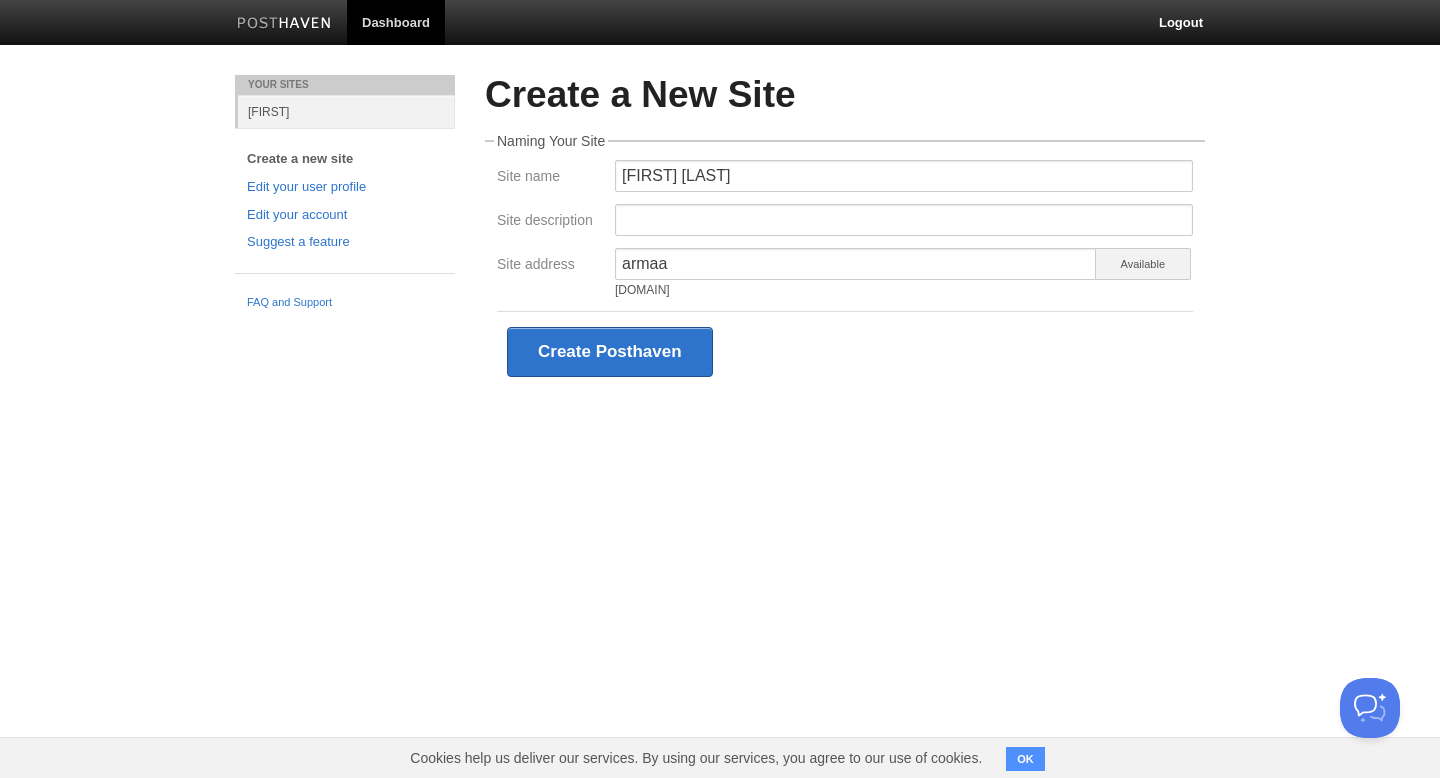 click on "[DOMAIN]" at bounding box center (856, 290) 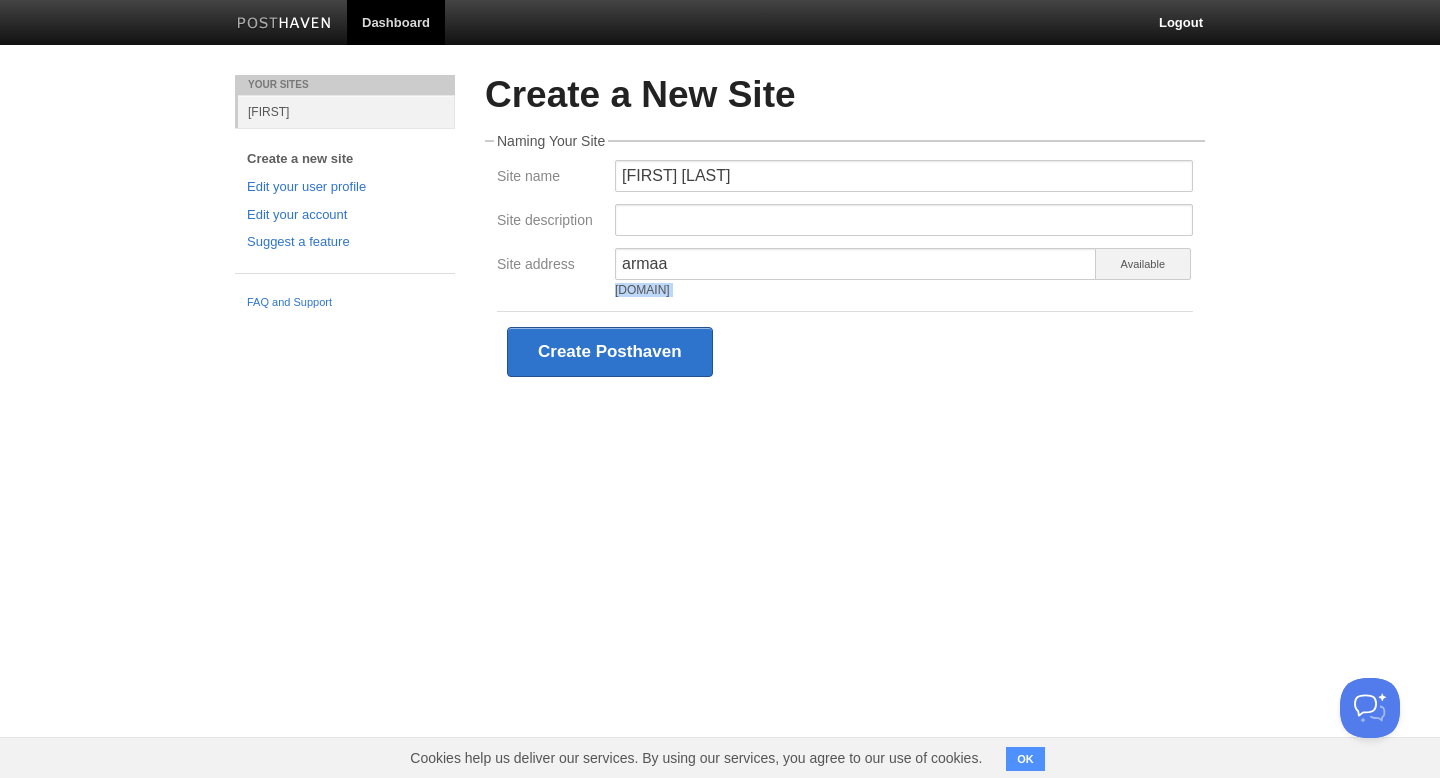 click on "[DOMAIN]" at bounding box center (856, 290) 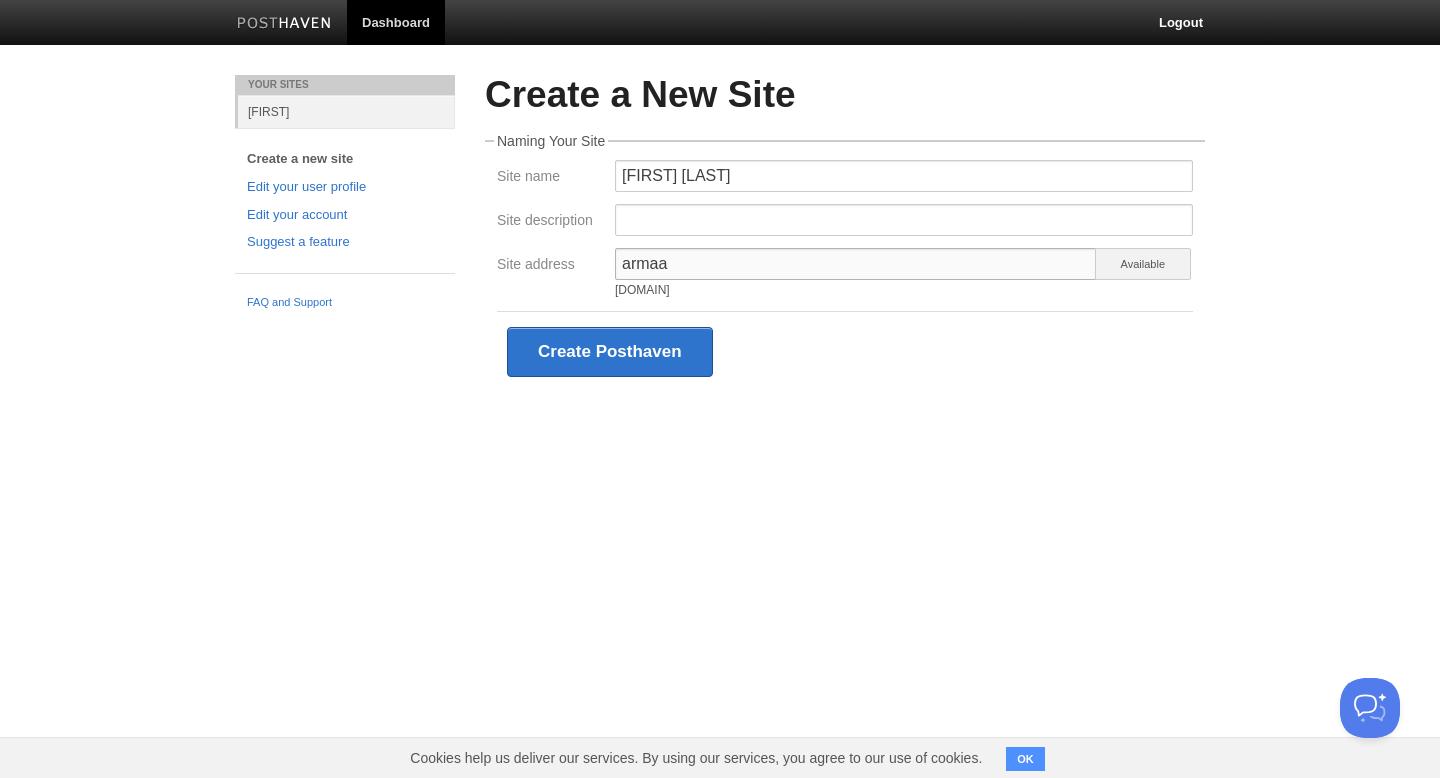 click on "armaa" at bounding box center (856, 264) 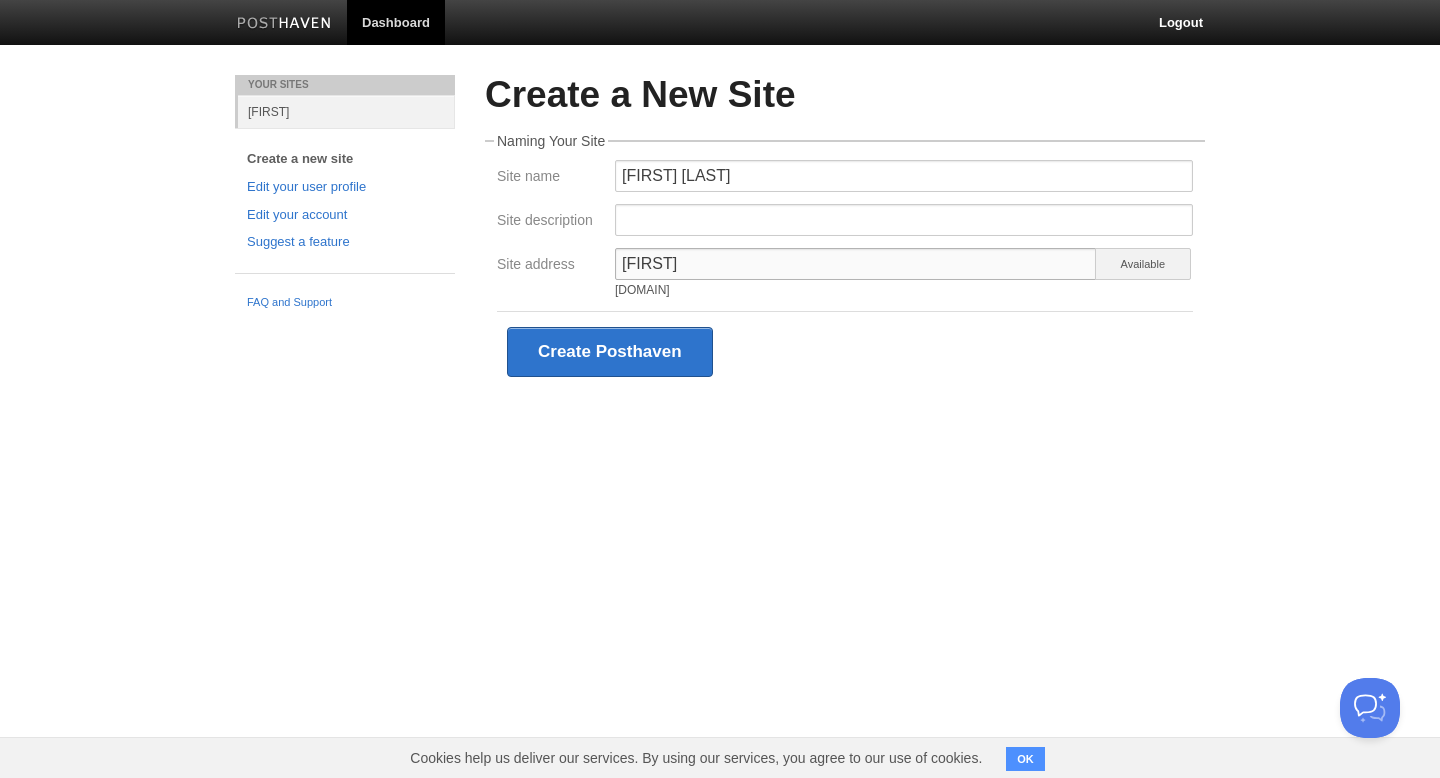 type on "[FIRST]" 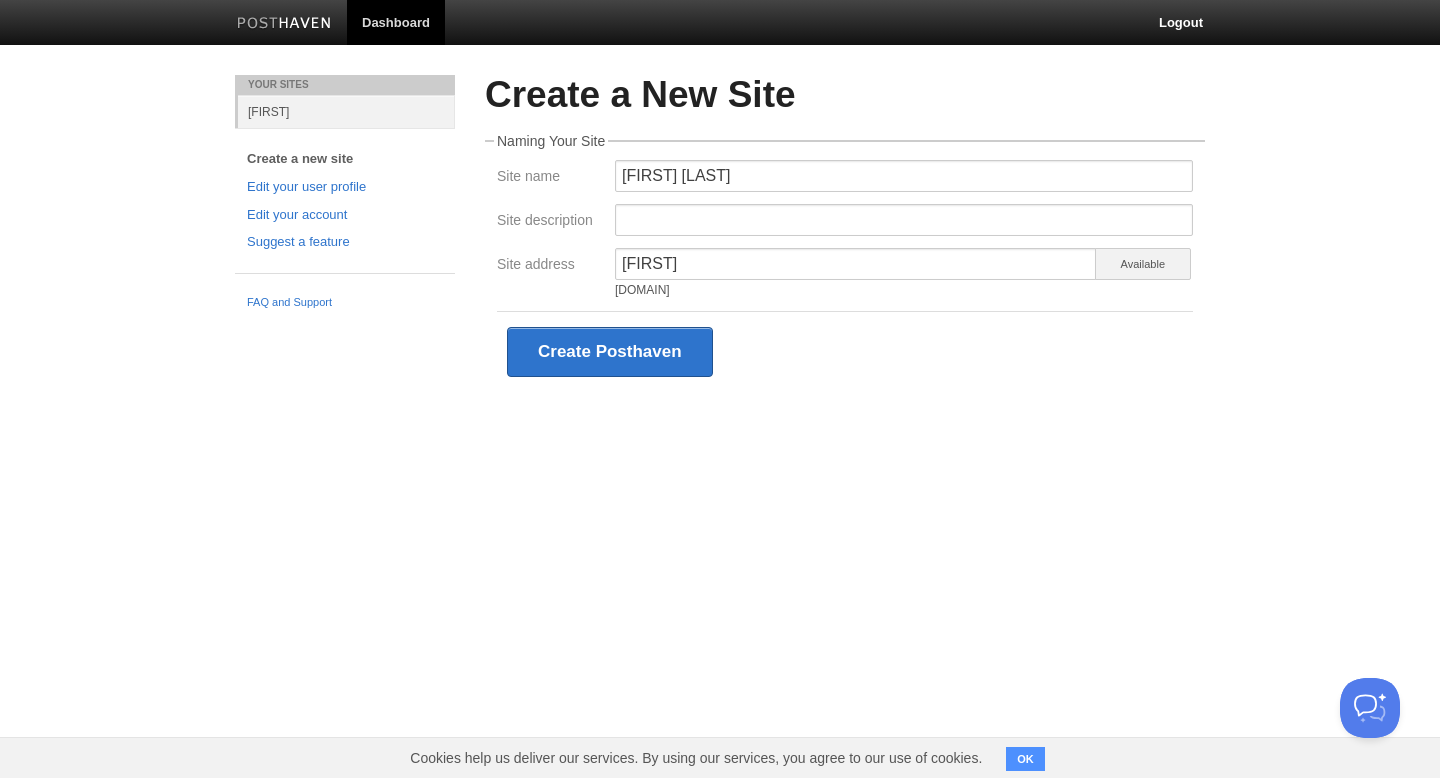 click on "Create Posthaven" at bounding box center [845, 351] 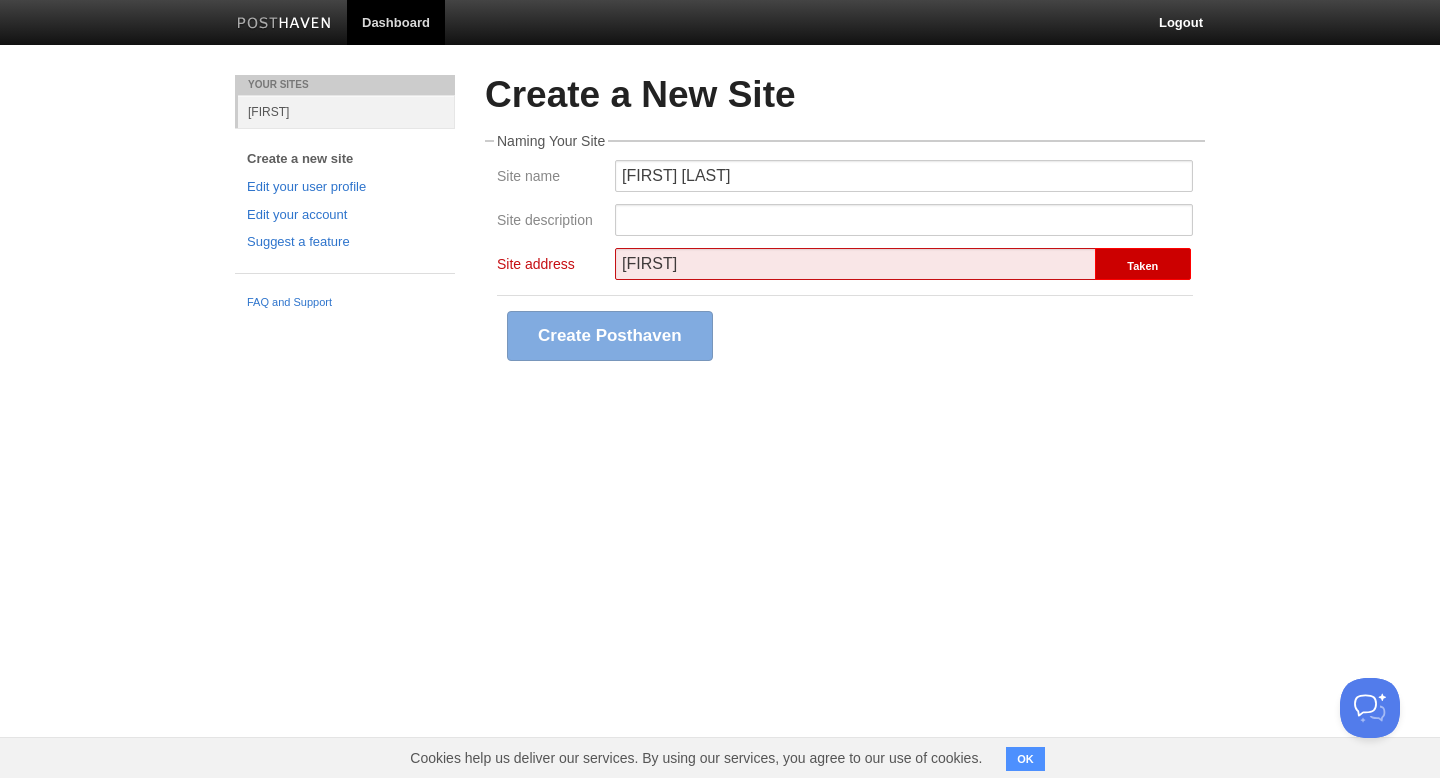 click on "[FIRST]" at bounding box center (856, 264) 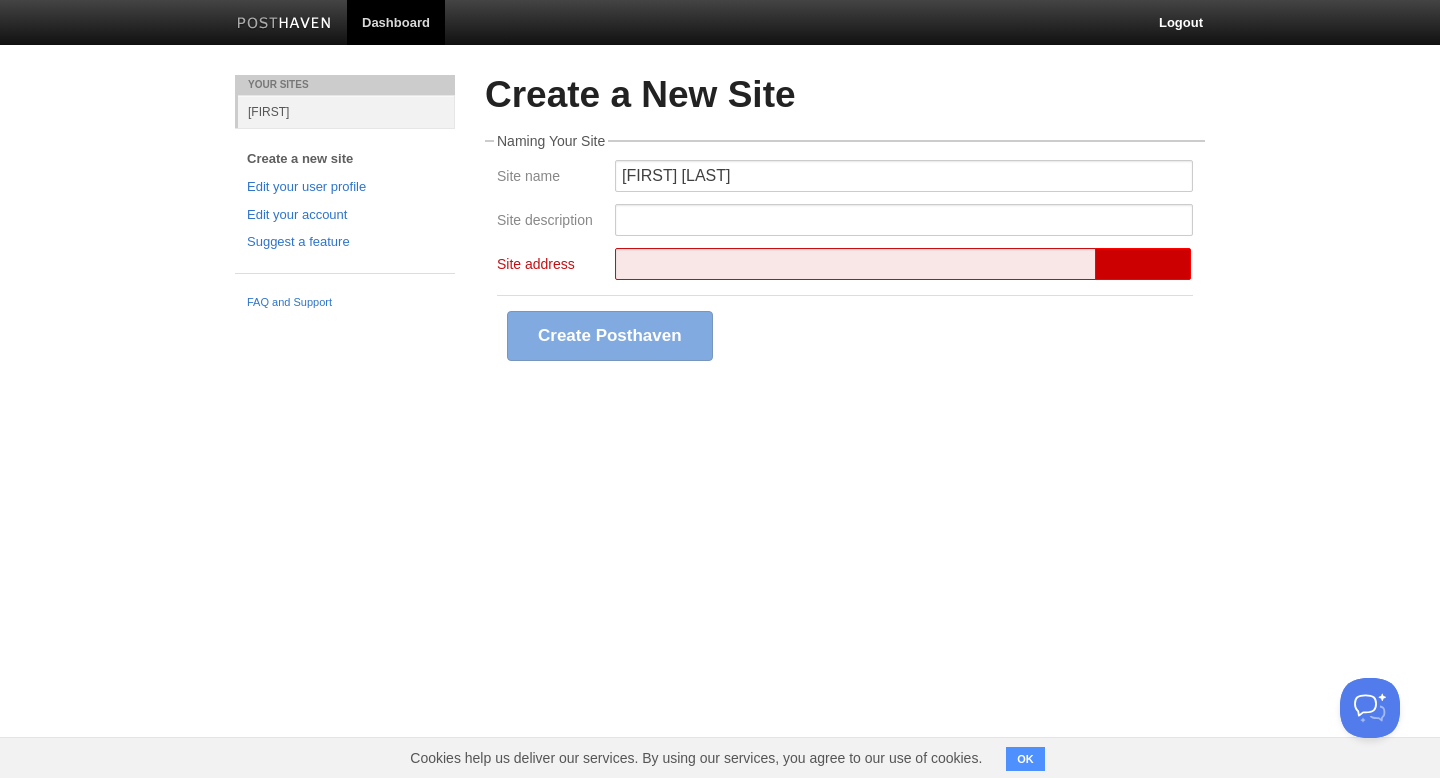 type 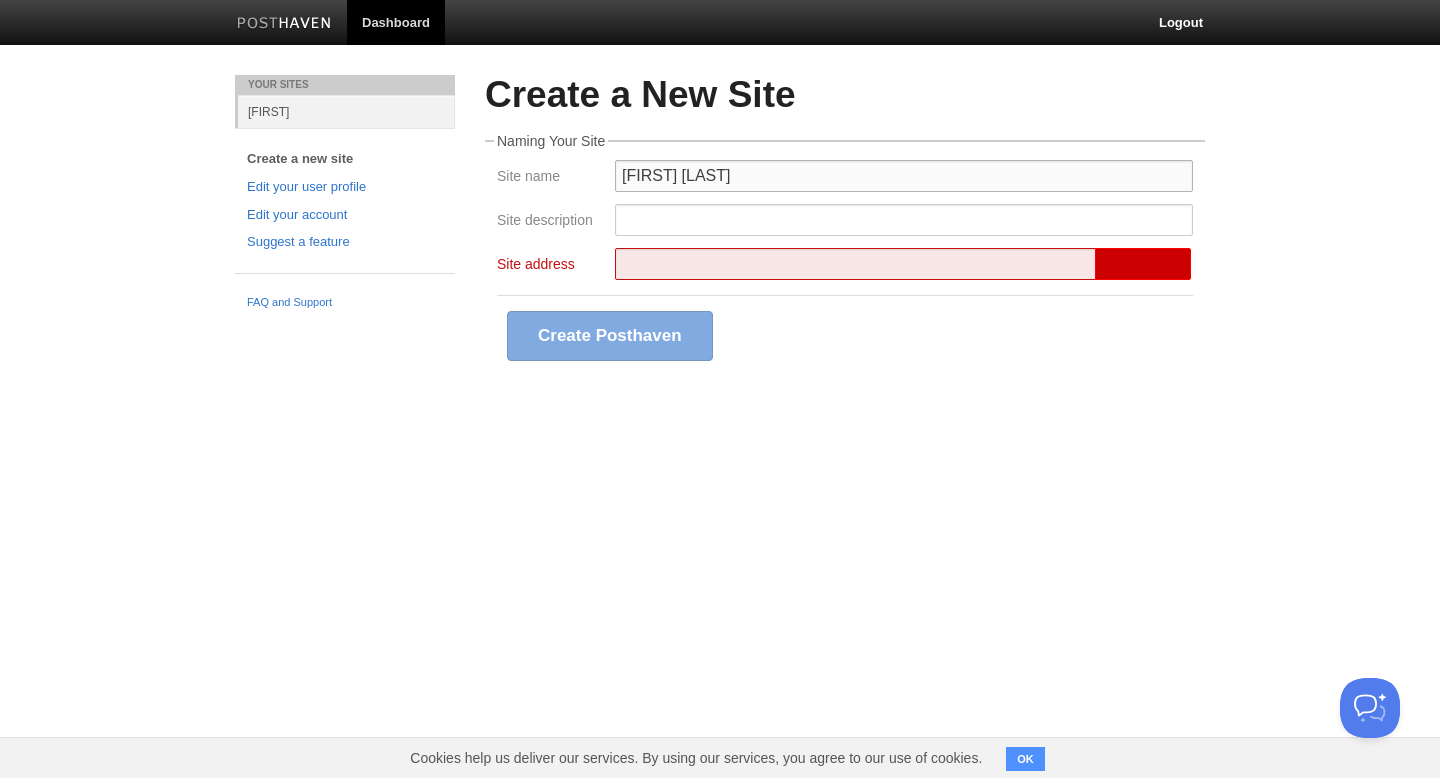 click on "[FIRST] [LAST]" at bounding box center (904, 176) 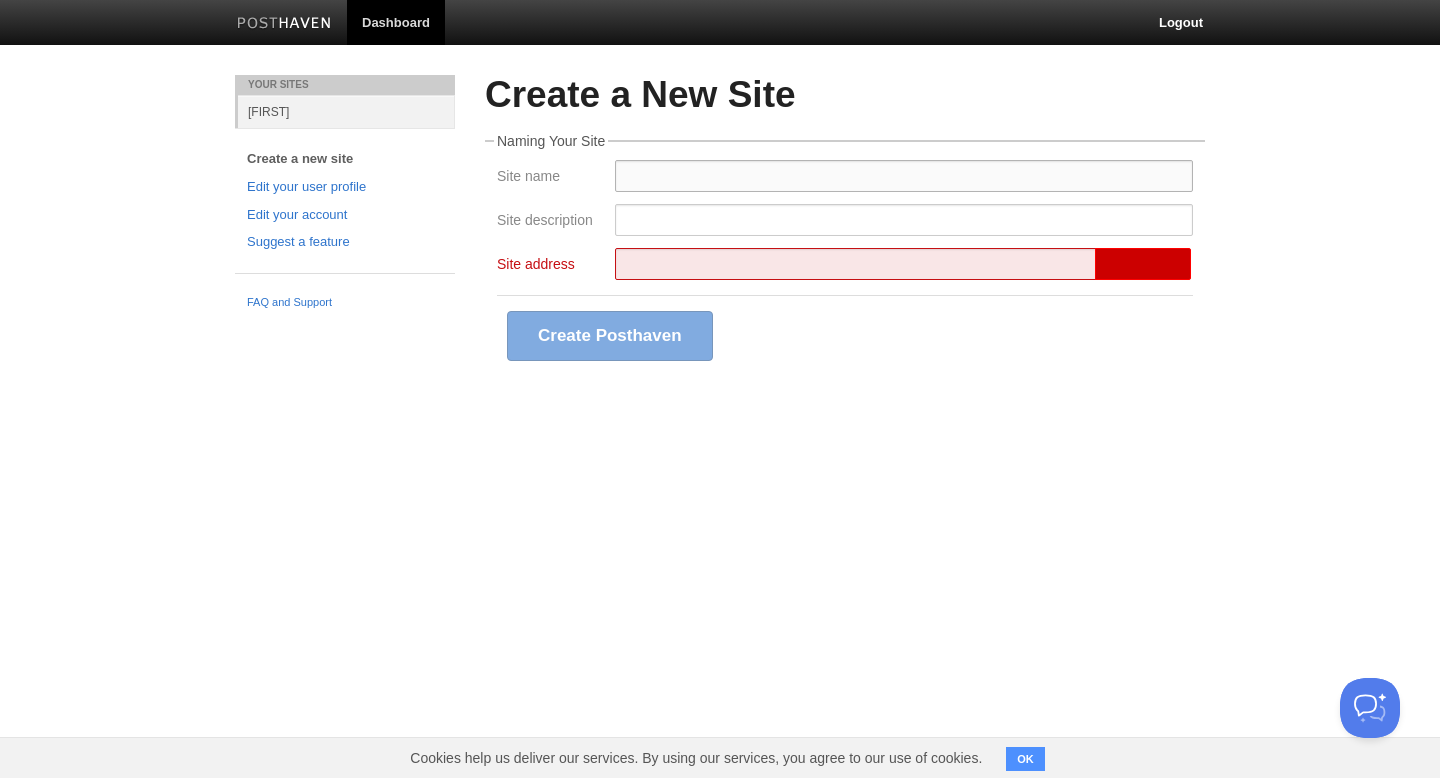type 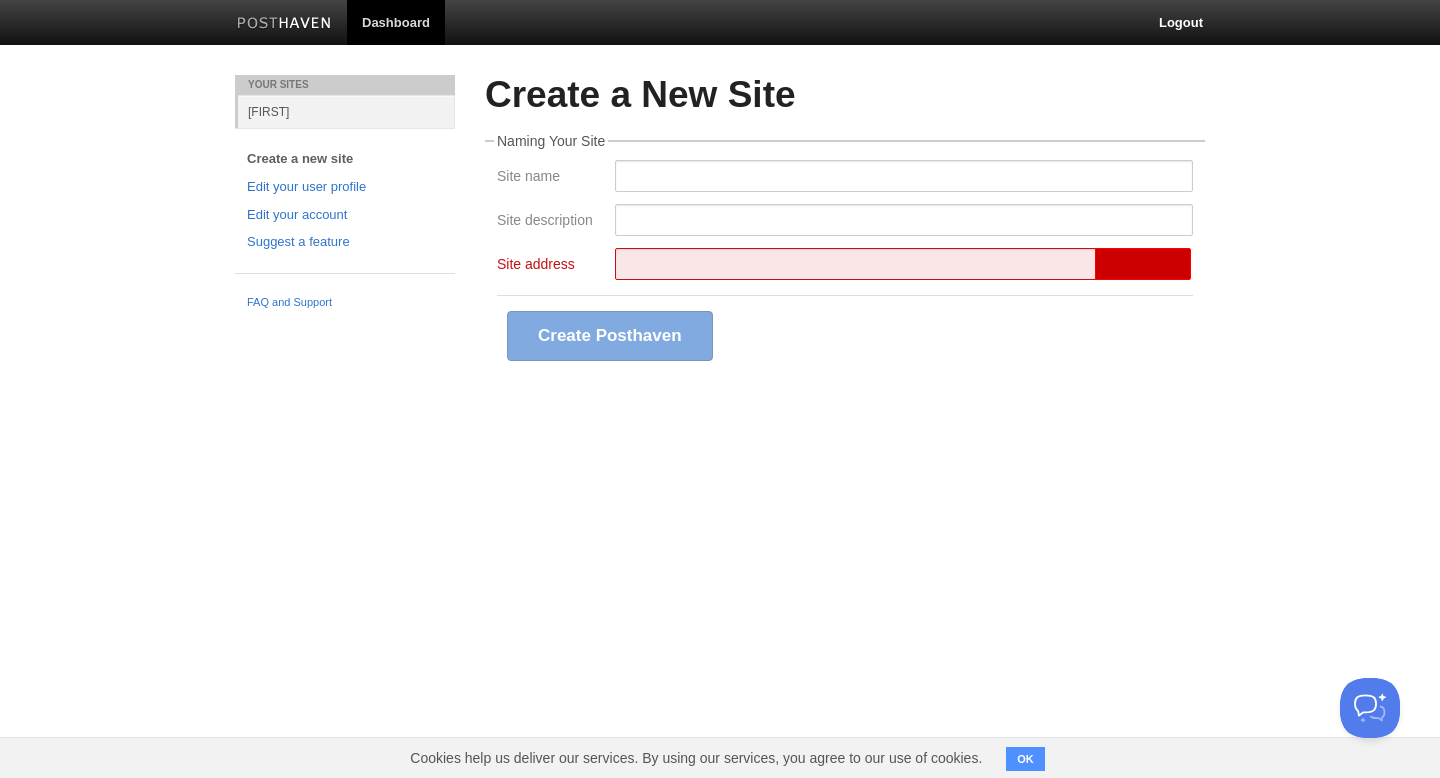 click on "Your Sites [FIRST]
Create a new site
Edit your user profile
Edit your account
Suggest a feature
FAQ and Support
Create a New Site
Naming Your Site
Site name
Site description
Site address
Create Posthaven" at bounding box center [720, 255] 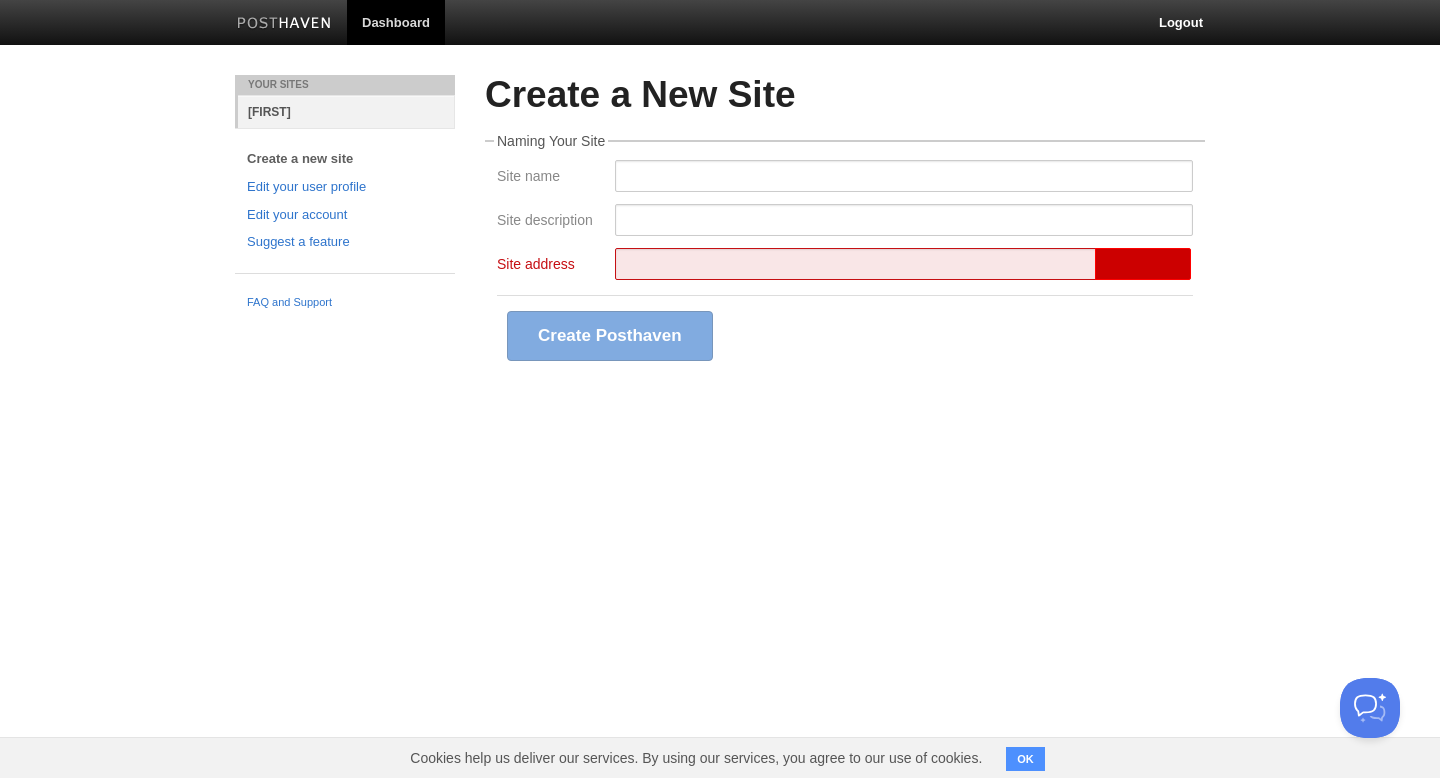 click on "[FIRST]" at bounding box center [346, 111] 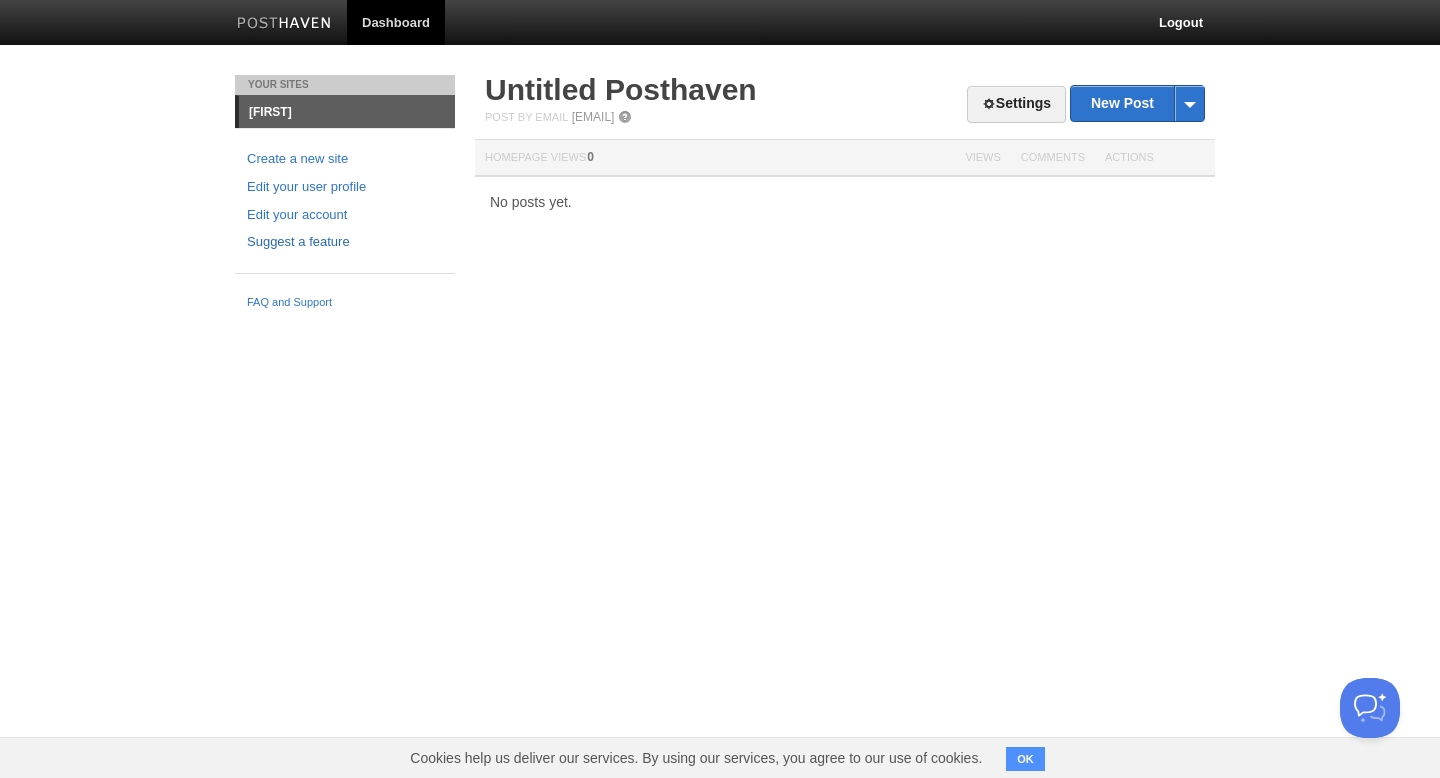 click on "Suggest a feature" at bounding box center (345, 242) 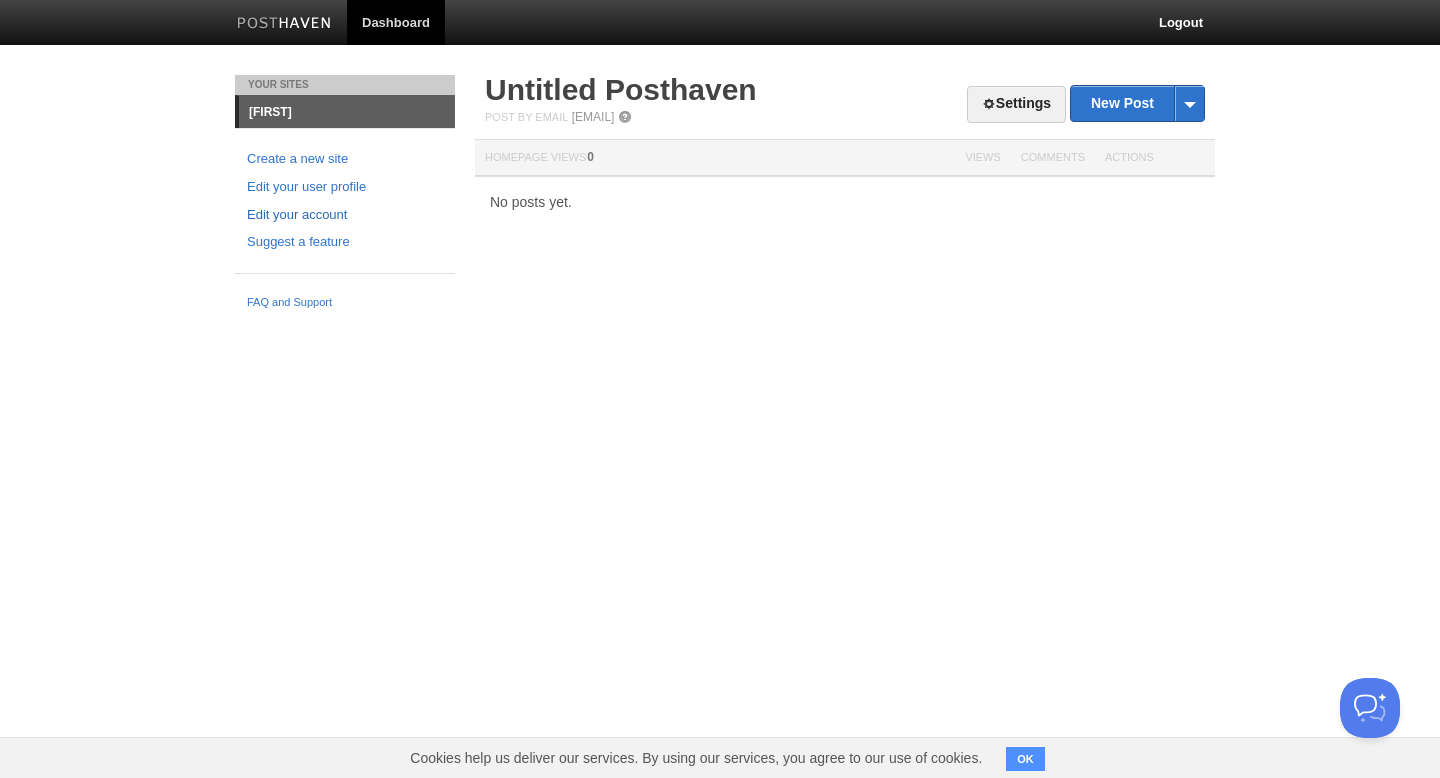click on "Edit your account" at bounding box center (345, 215) 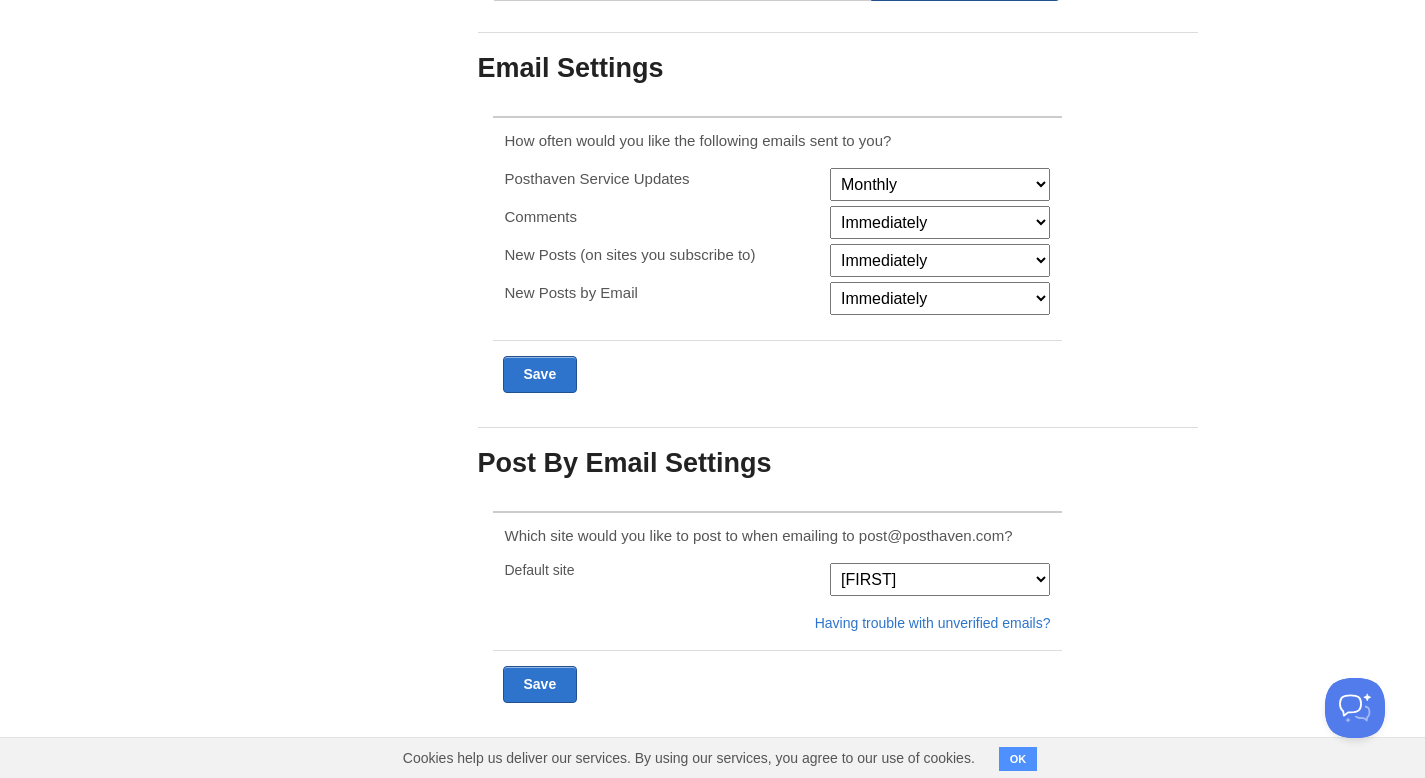scroll, scrollTop: 0, scrollLeft: 0, axis: both 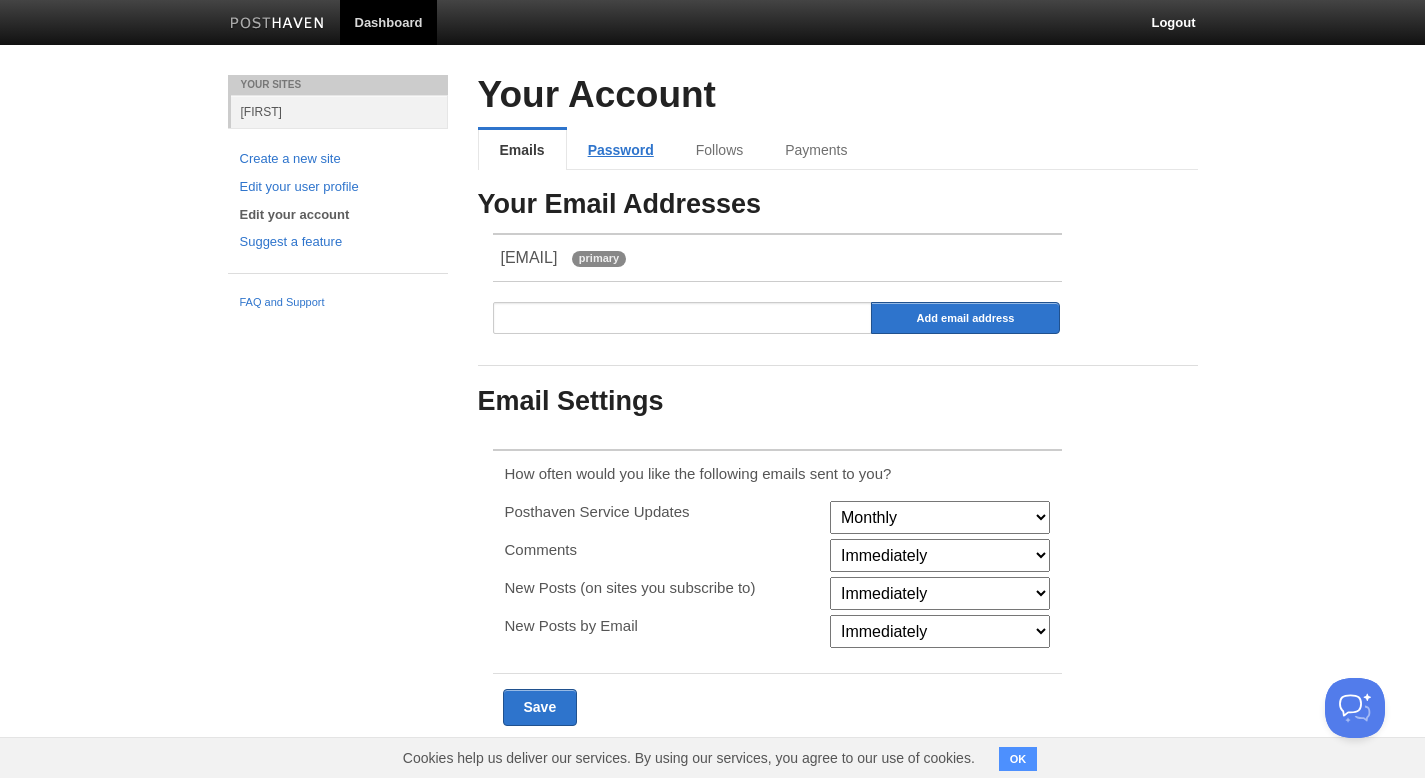 click on "Password" at bounding box center [621, 150] 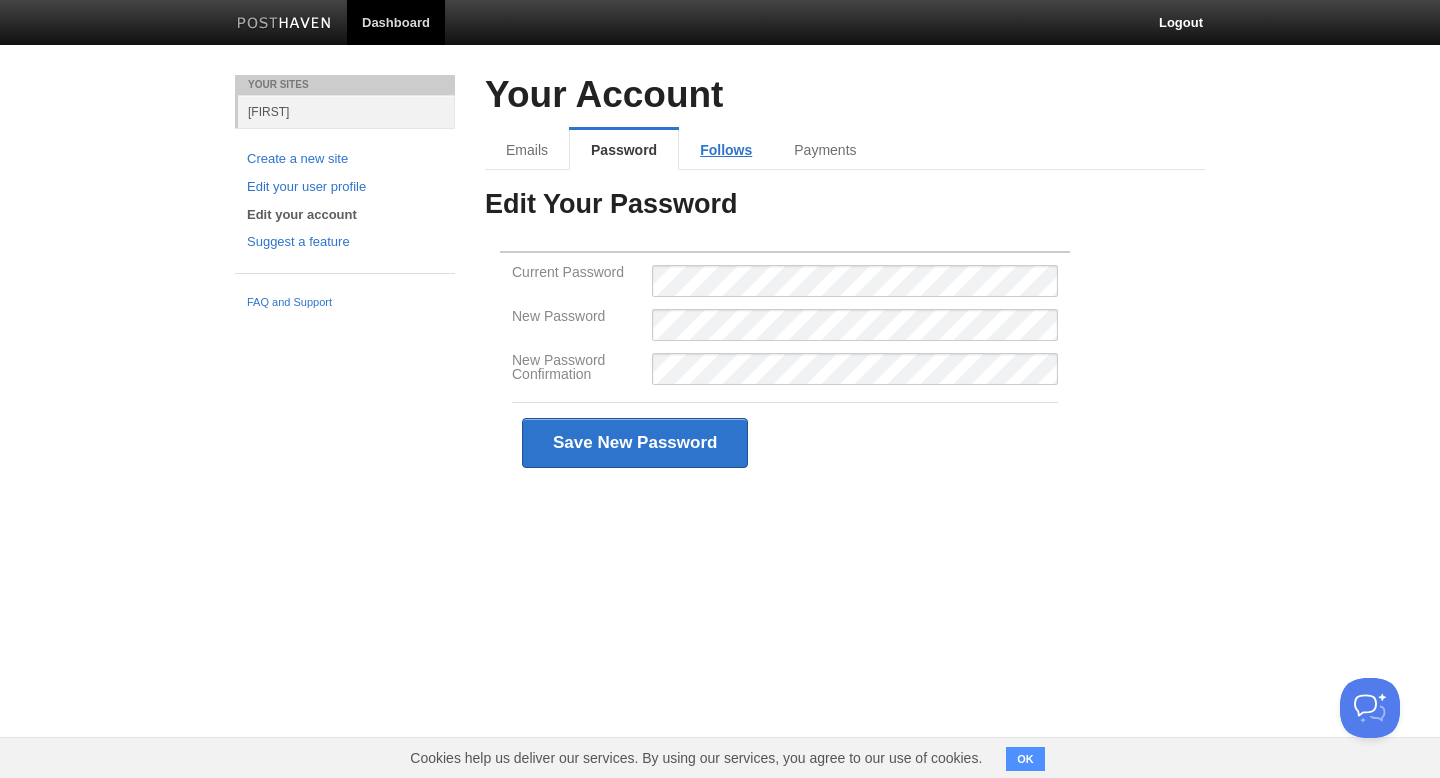 click on "Follows" at bounding box center [726, 150] 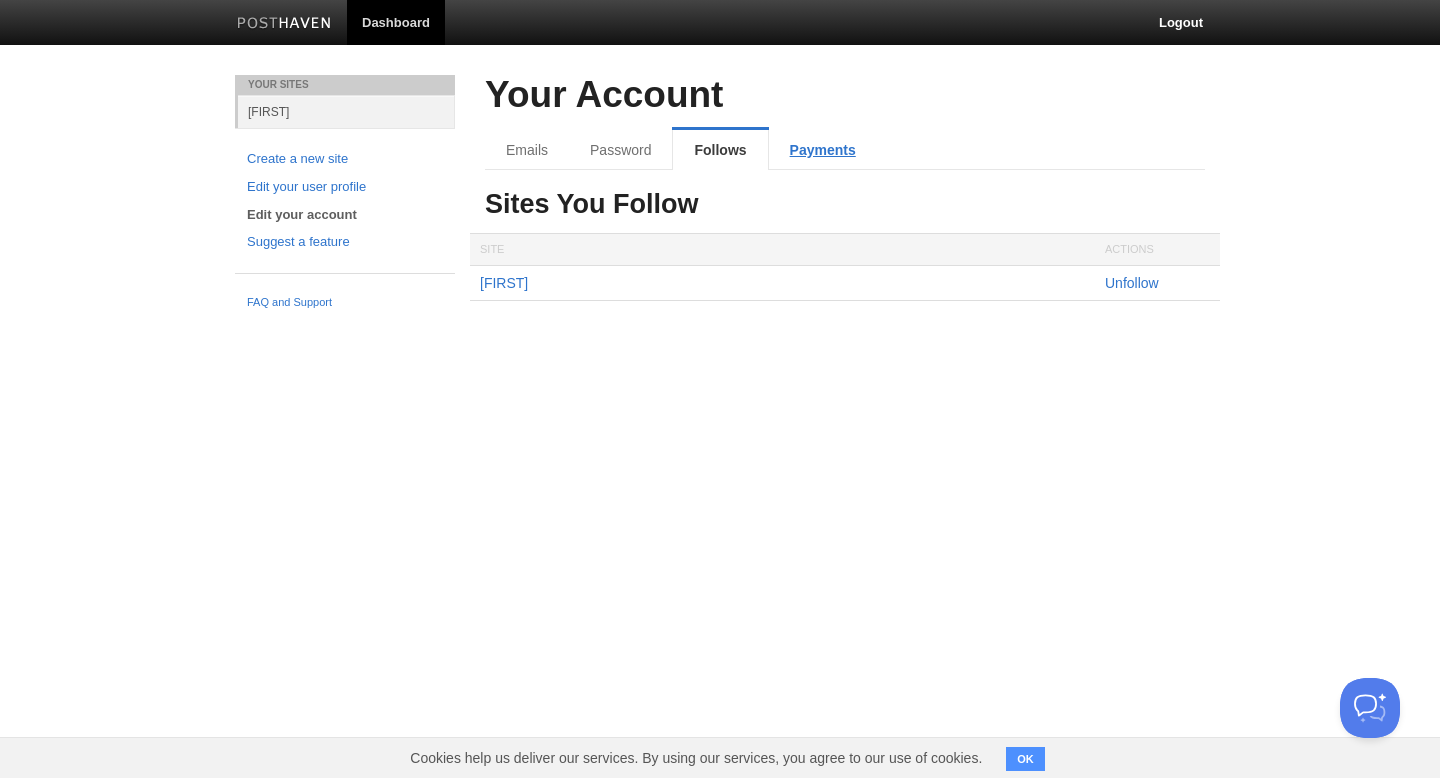 click on "Payments" at bounding box center [823, 150] 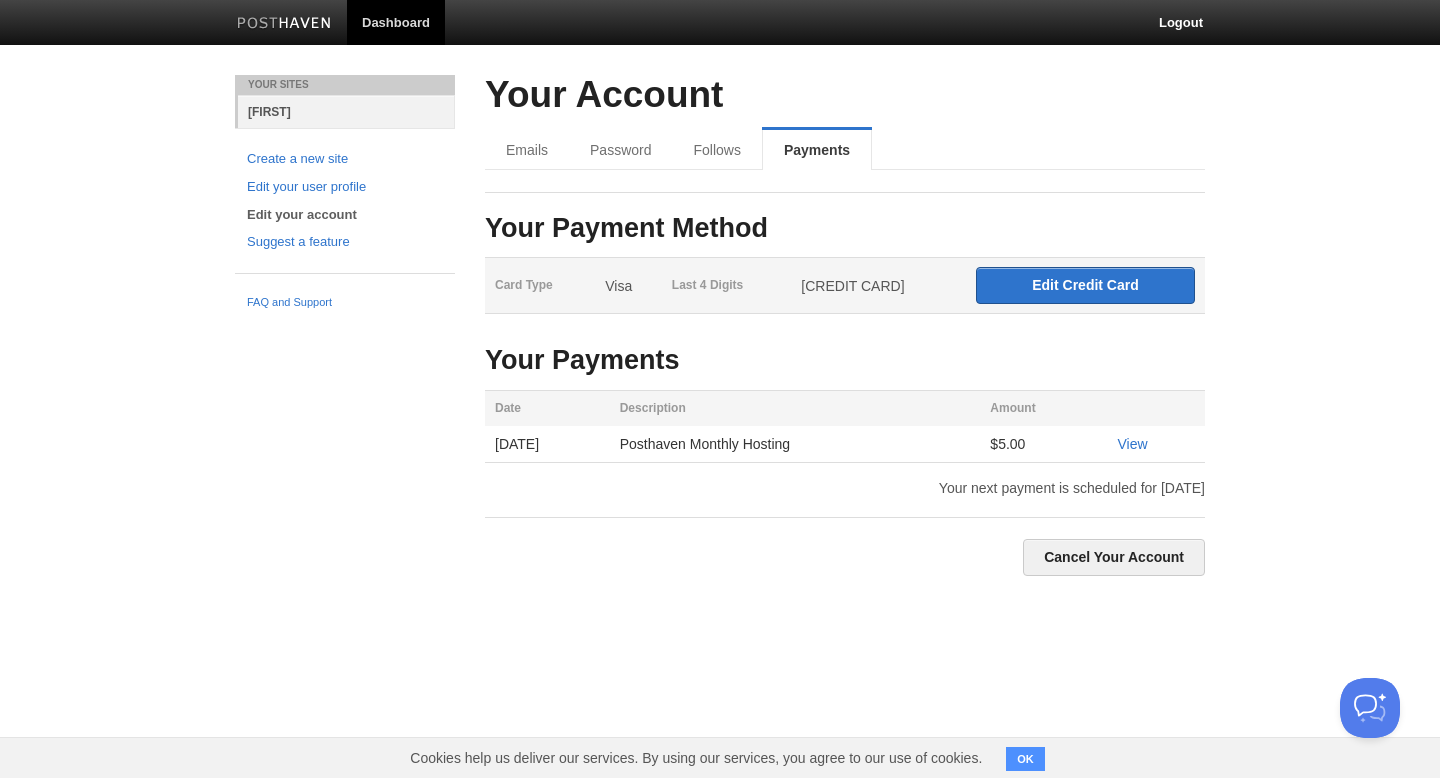 click on "[FIRST]" at bounding box center [346, 111] 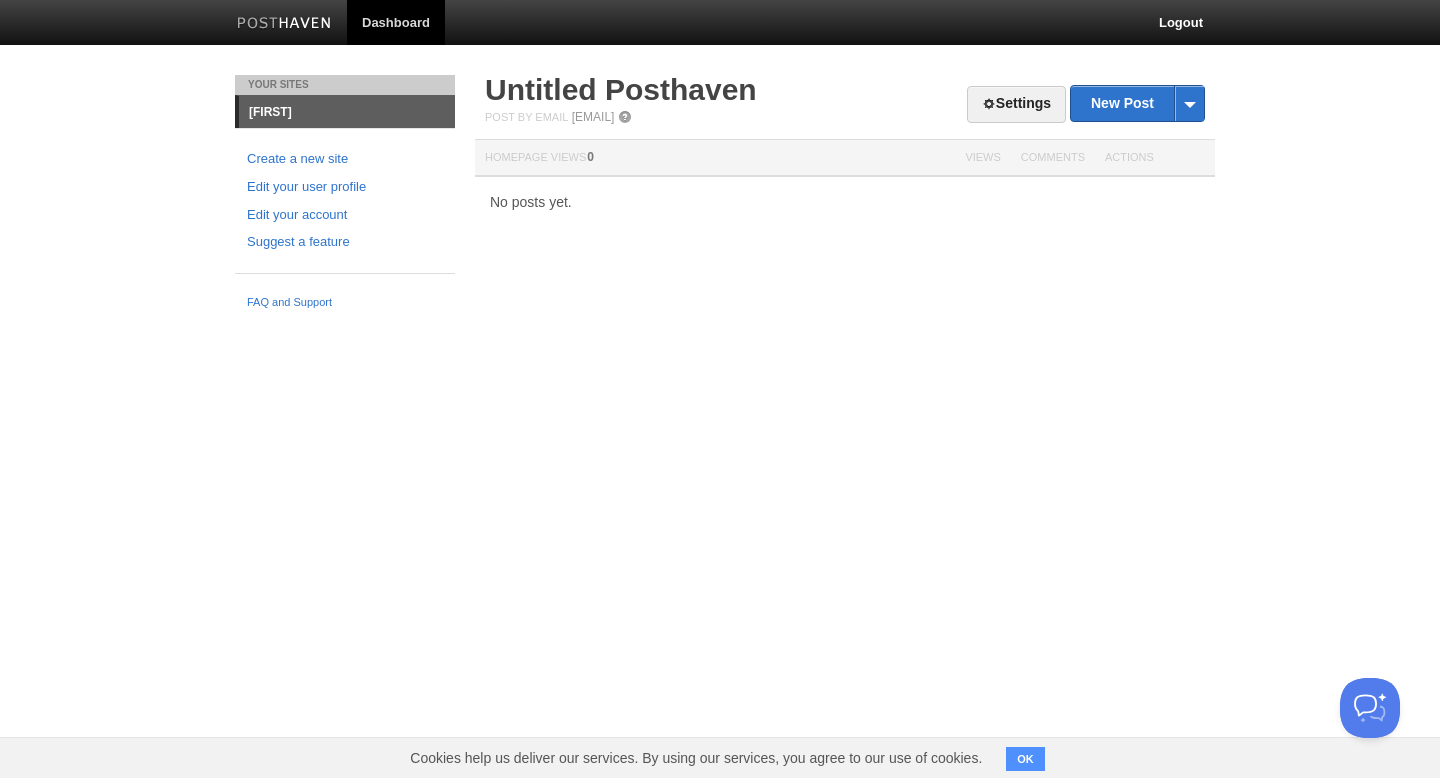 click on "Homepage Views
0" at bounding box center (715, 158) 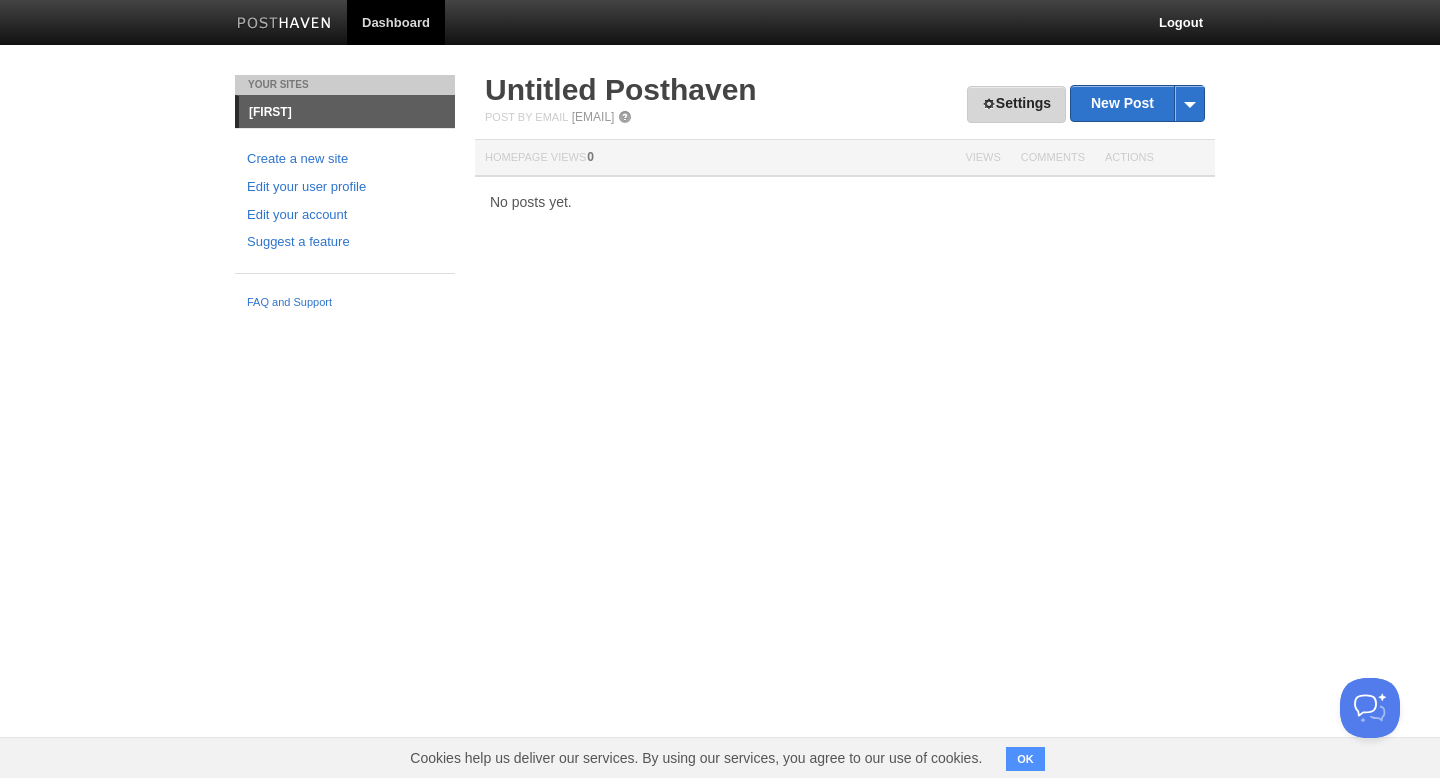 click on "Settings" at bounding box center (1016, 104) 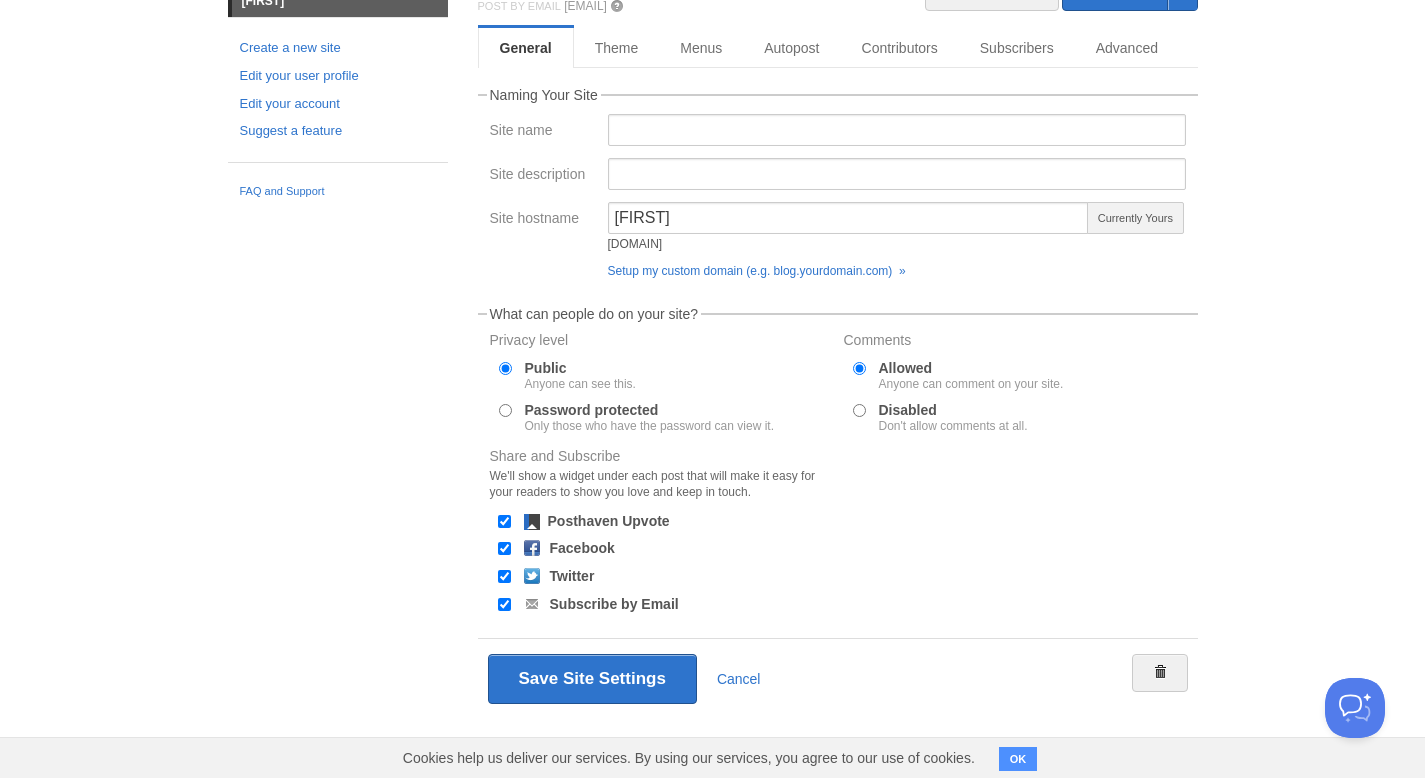 scroll, scrollTop: 0, scrollLeft: 0, axis: both 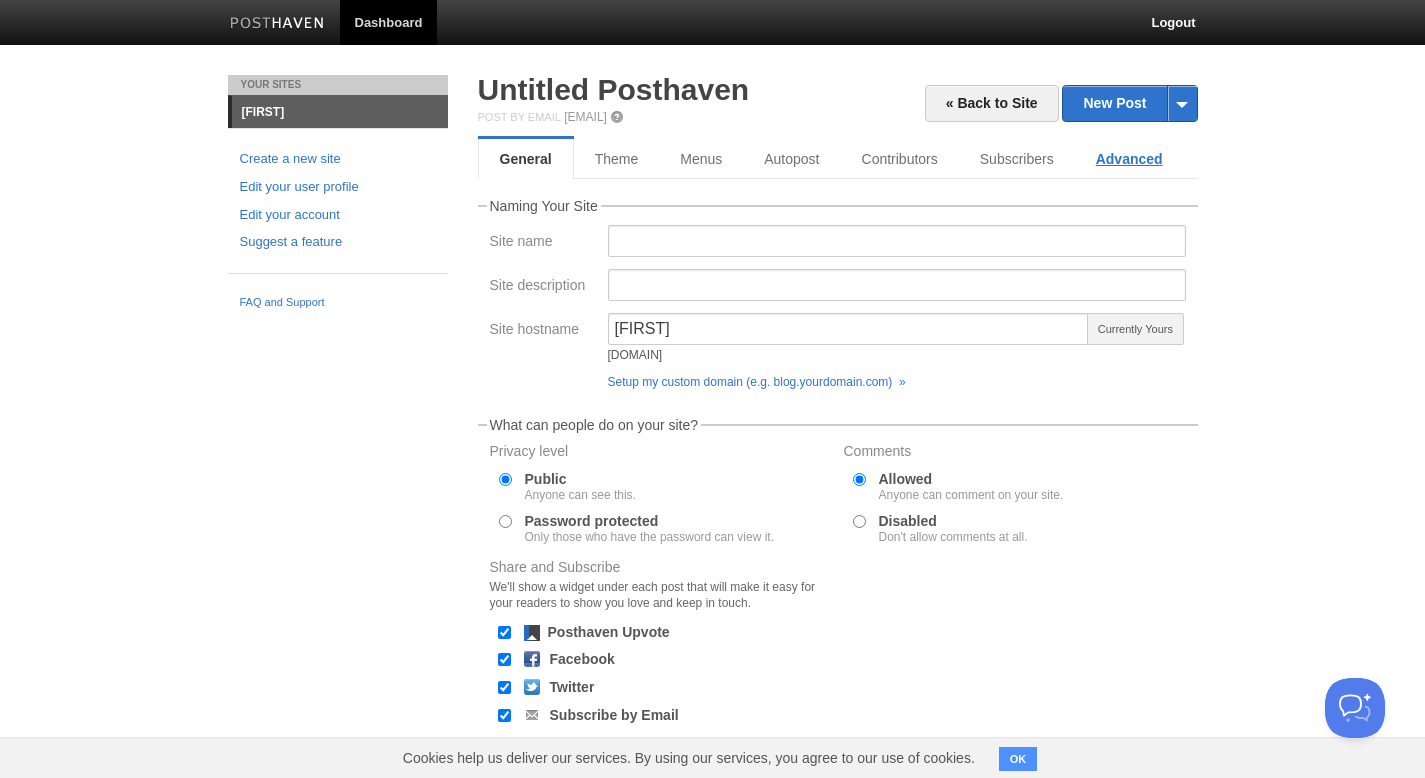 click on "Advanced" at bounding box center [1129, 159] 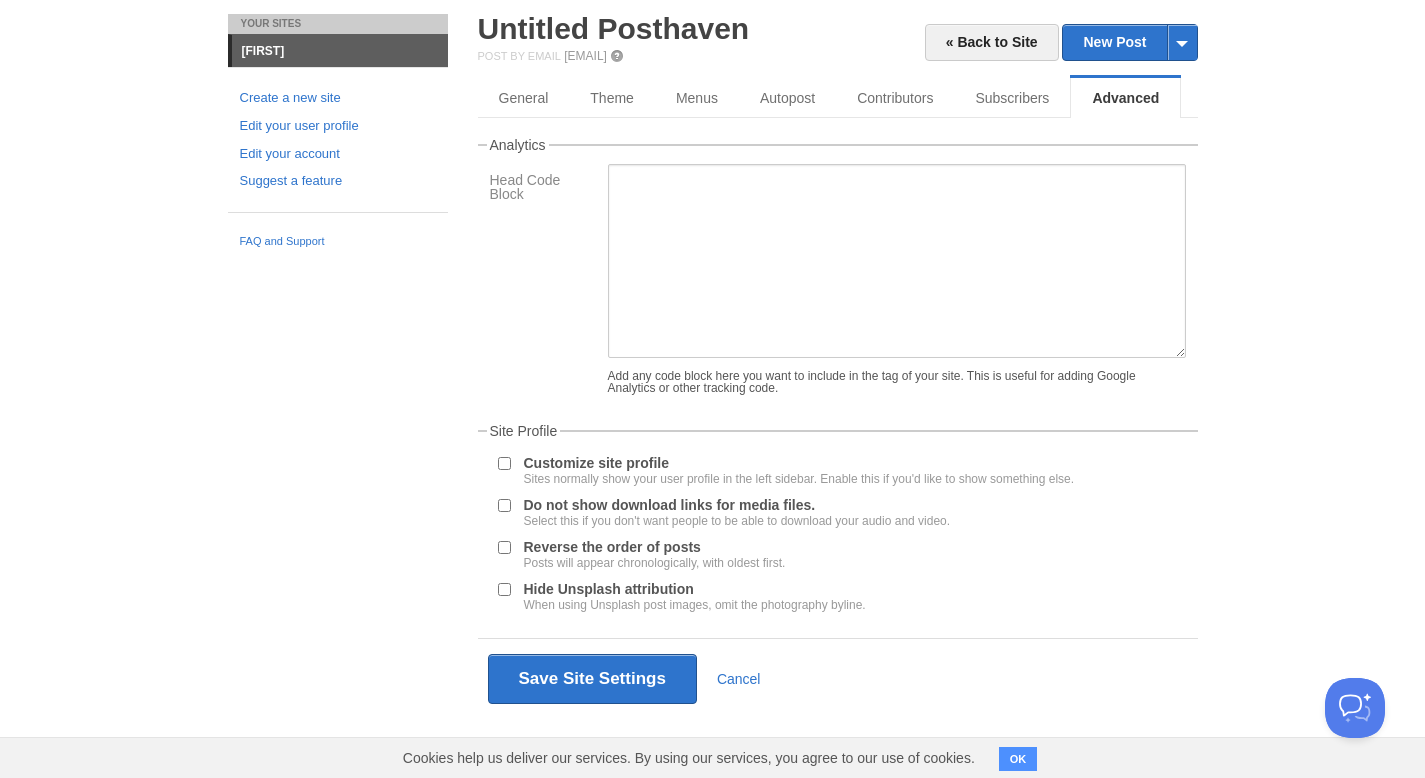 scroll, scrollTop: 76, scrollLeft: 0, axis: vertical 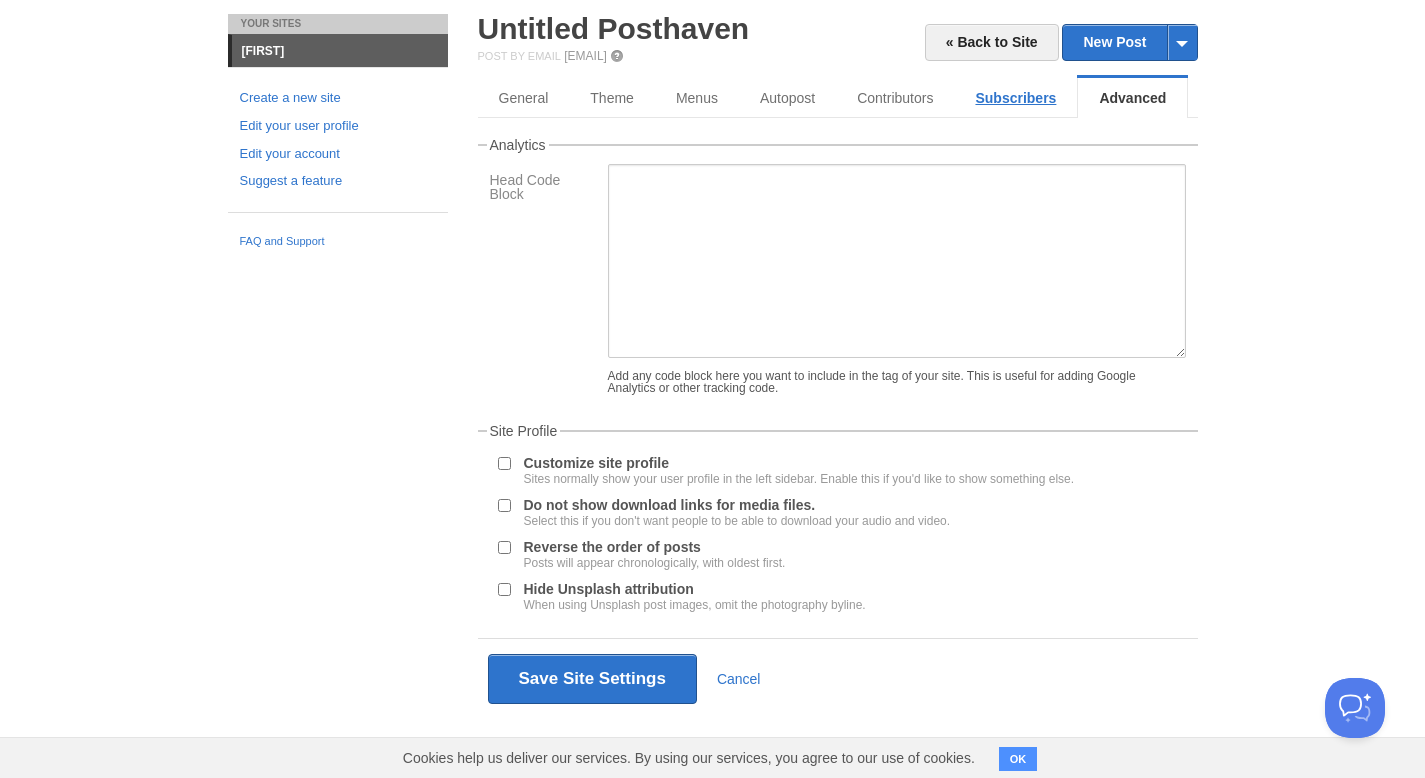 click on "Subscribers" at bounding box center (1015, 98) 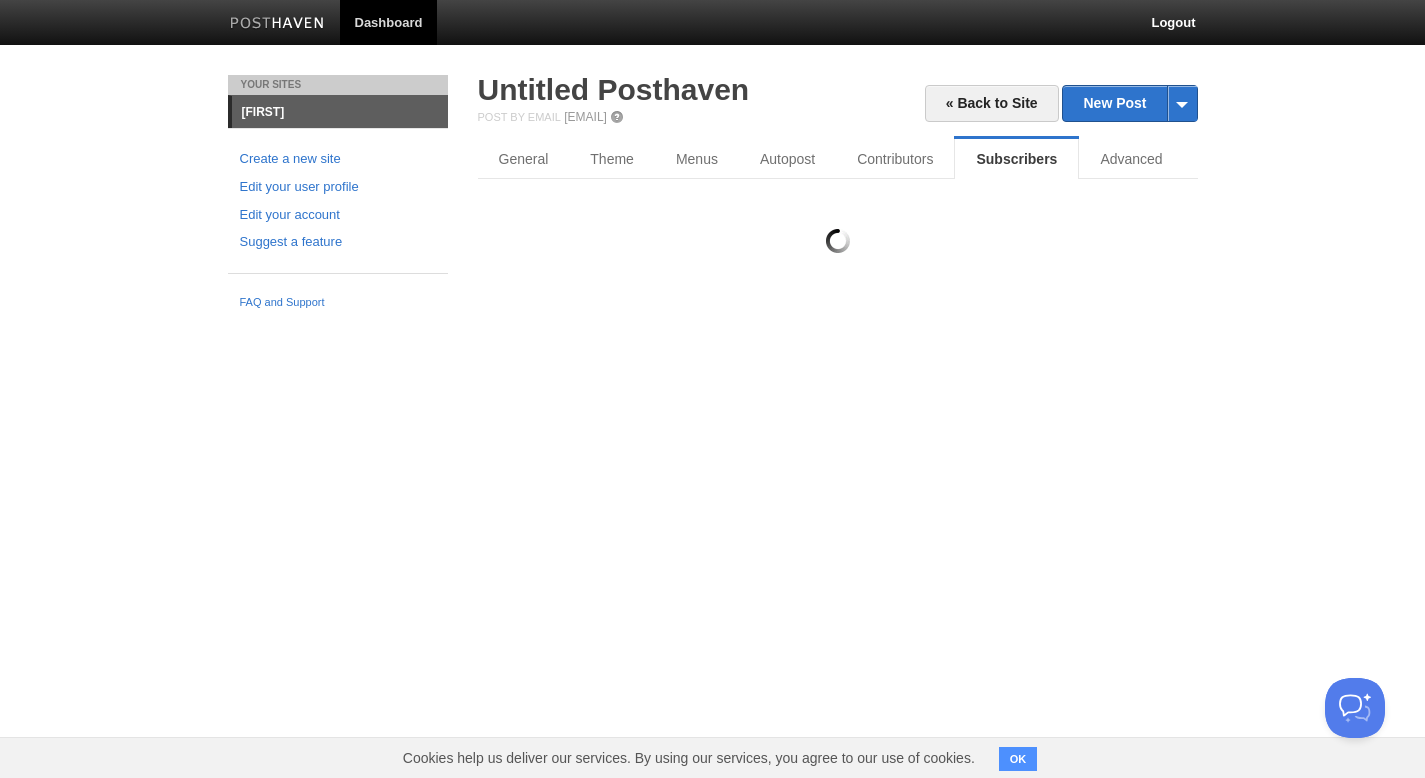 scroll, scrollTop: 0, scrollLeft: 0, axis: both 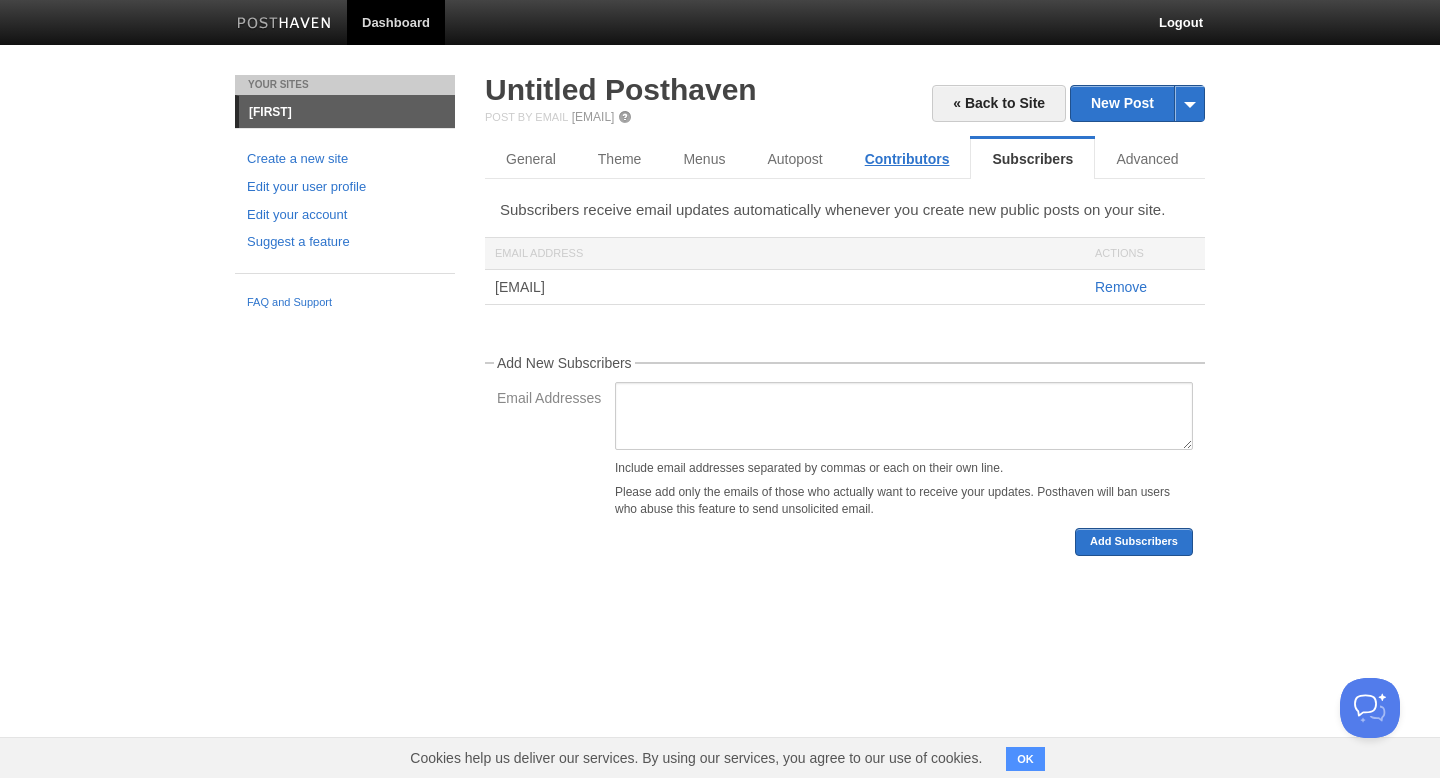 click on "Contributors" at bounding box center (907, 159) 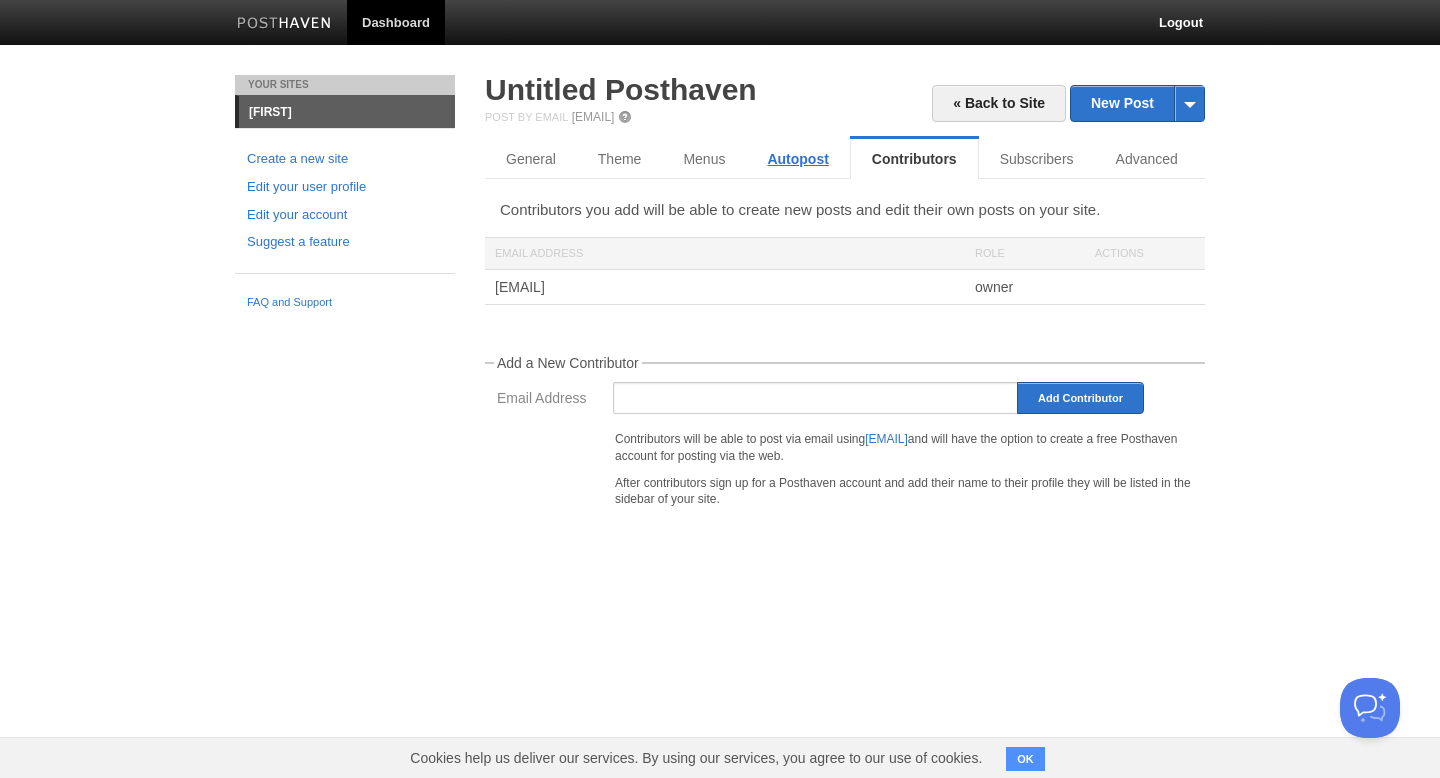 click on "Autopost" at bounding box center [797, 159] 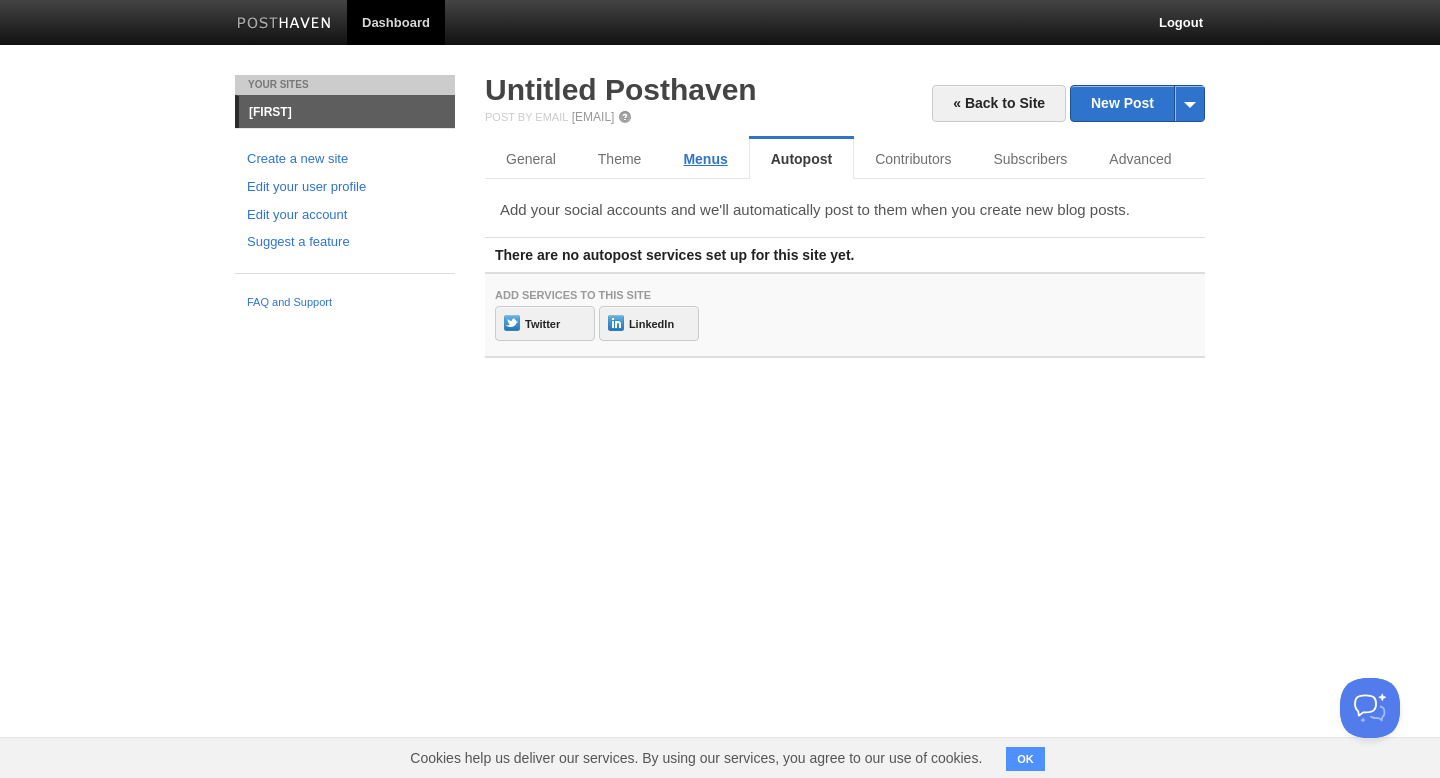 click on "Menus" at bounding box center (705, 159) 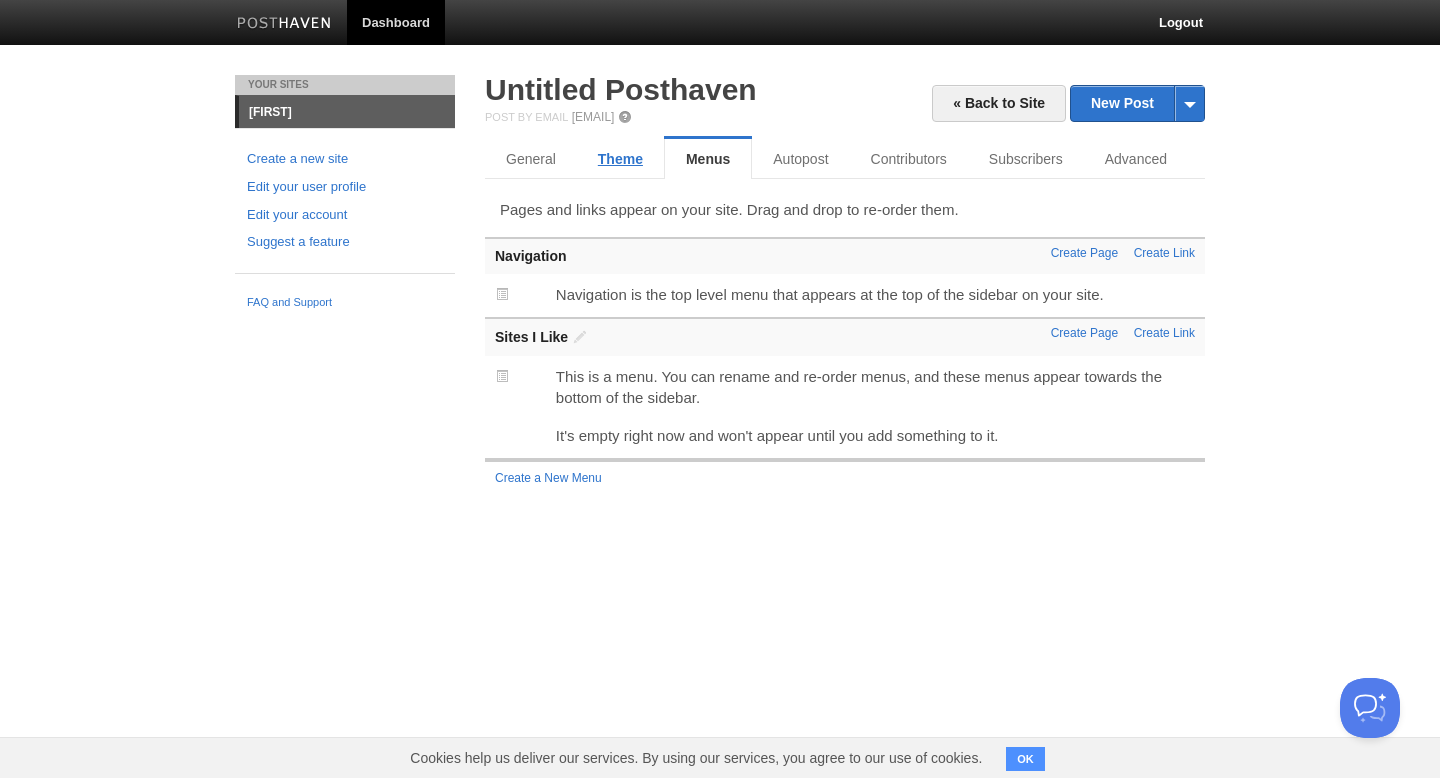 click on "Theme" at bounding box center [620, 159] 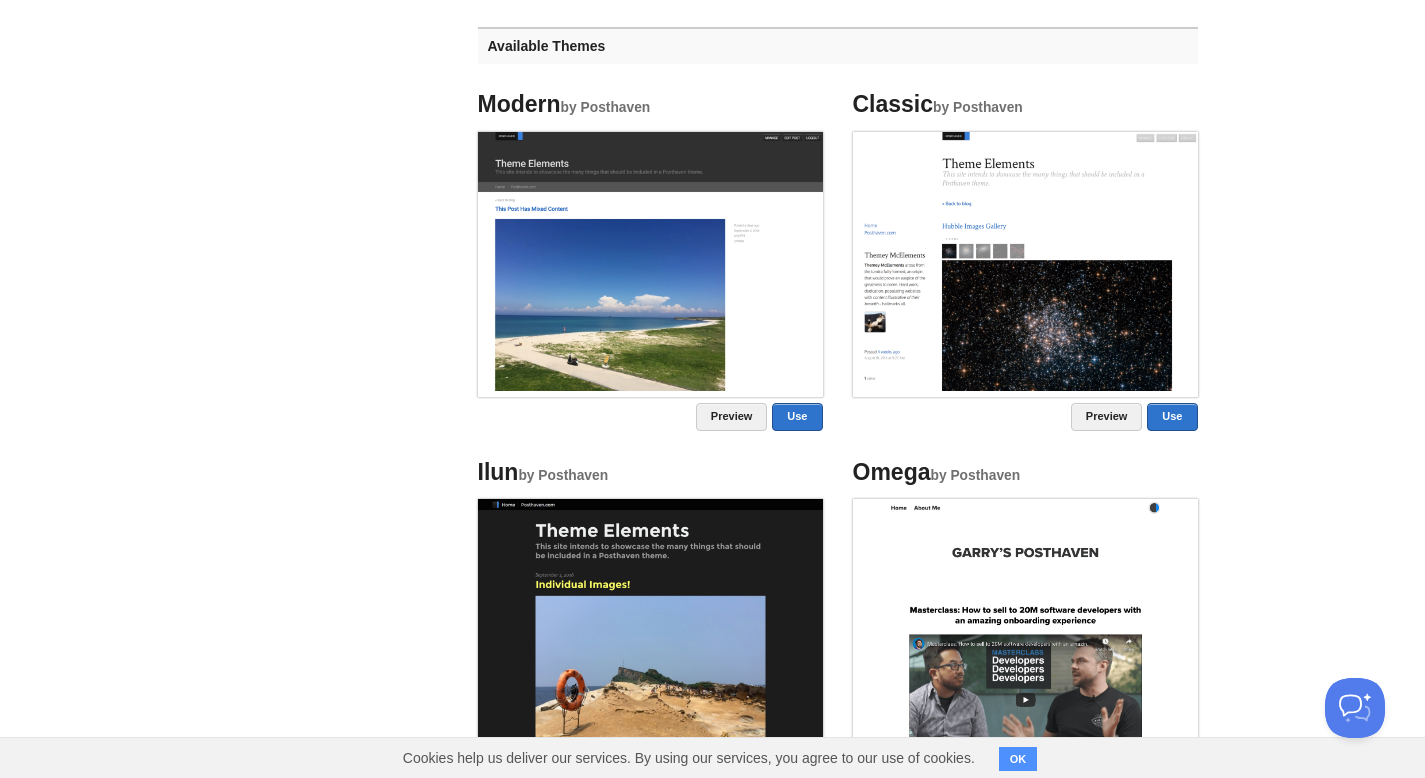 click on "Homepage Views
0
[FIRST] [LAST]
Updated site: [FIRST] [LAST]
a journey into
a journey into [NAME]
aspi
aspire t
Dashboard
Logout
Your Sites [FIRST]
Create a new site
Edit your user profile
Edit your account
Suggest a feature
FAQ and Support
« Back to Site
New Post
by Web
by Email
Untitled Posthaven
Post by Email
[EMAIL]
General
Theme
Menus
Autopost
Contributors
Subscribers
Advanced
Current Theme
Omega
by Posthaven
5" at bounding box center (712, 436) 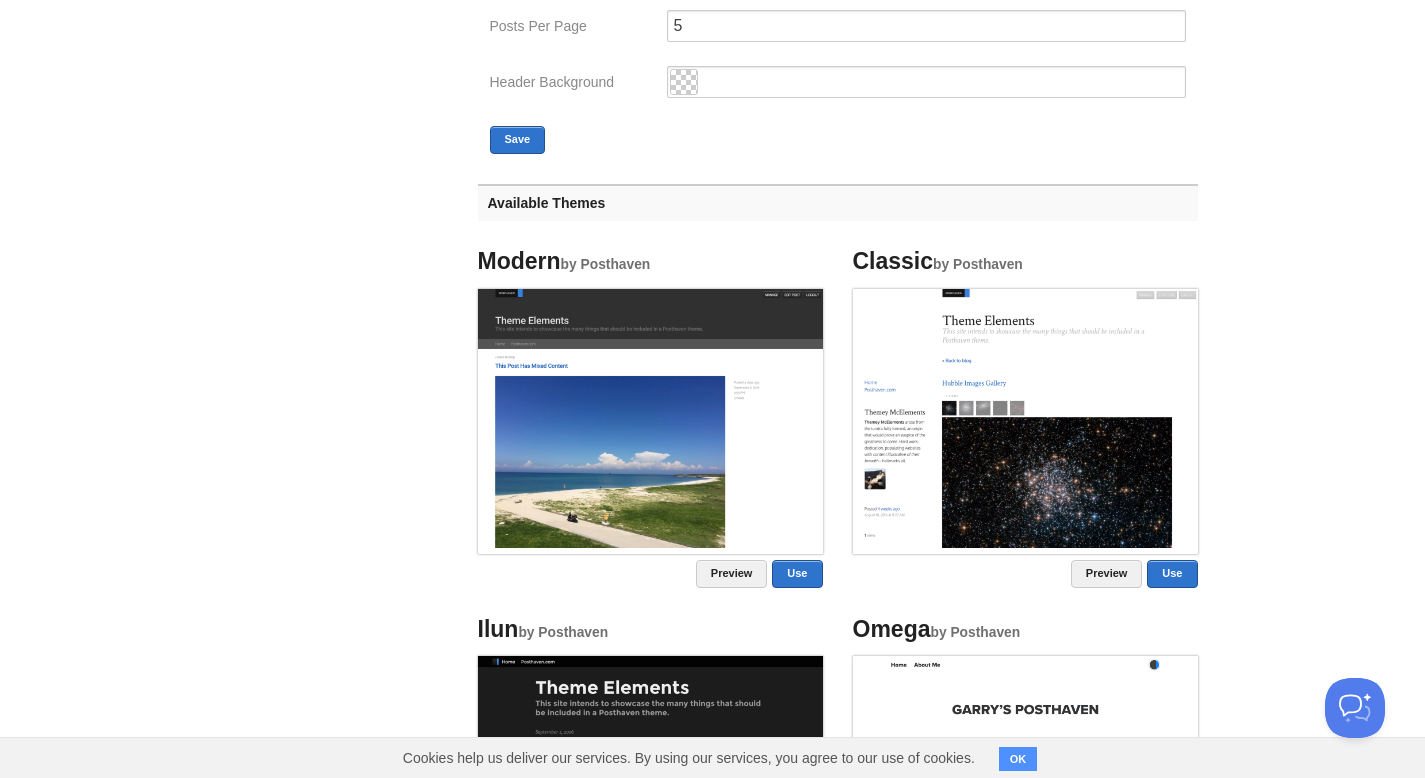 scroll, scrollTop: 0, scrollLeft: 0, axis: both 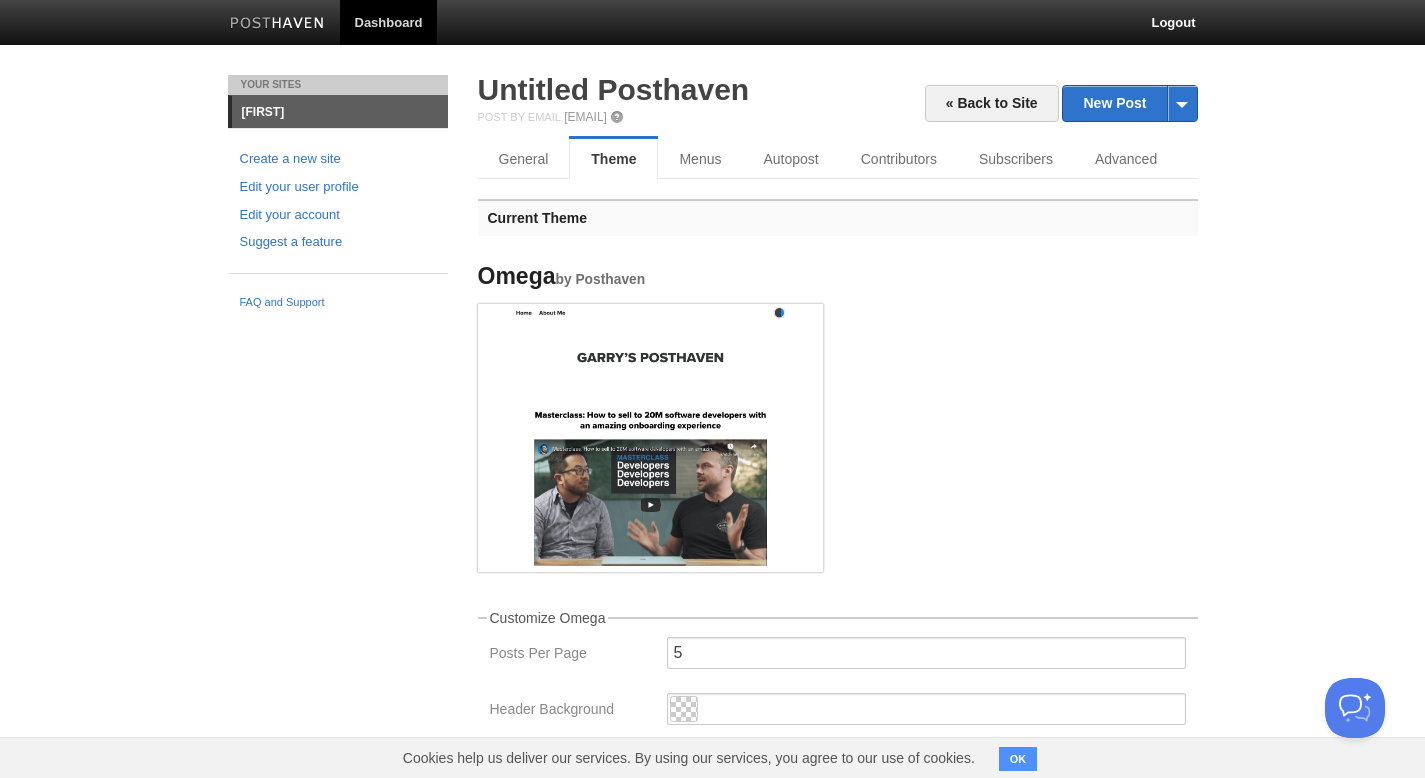click on "Omega
by Posthaven" at bounding box center [838, 421] 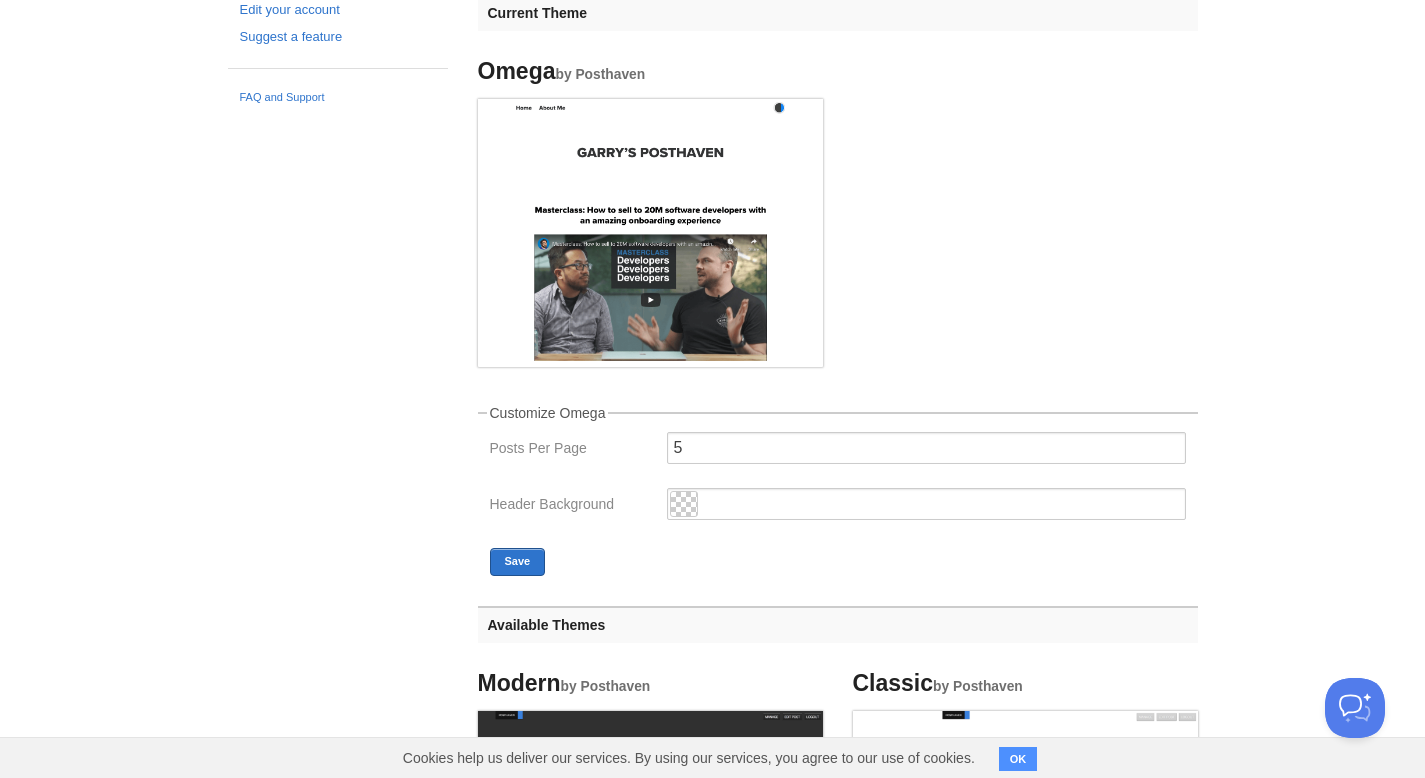 scroll, scrollTop: 263, scrollLeft: 0, axis: vertical 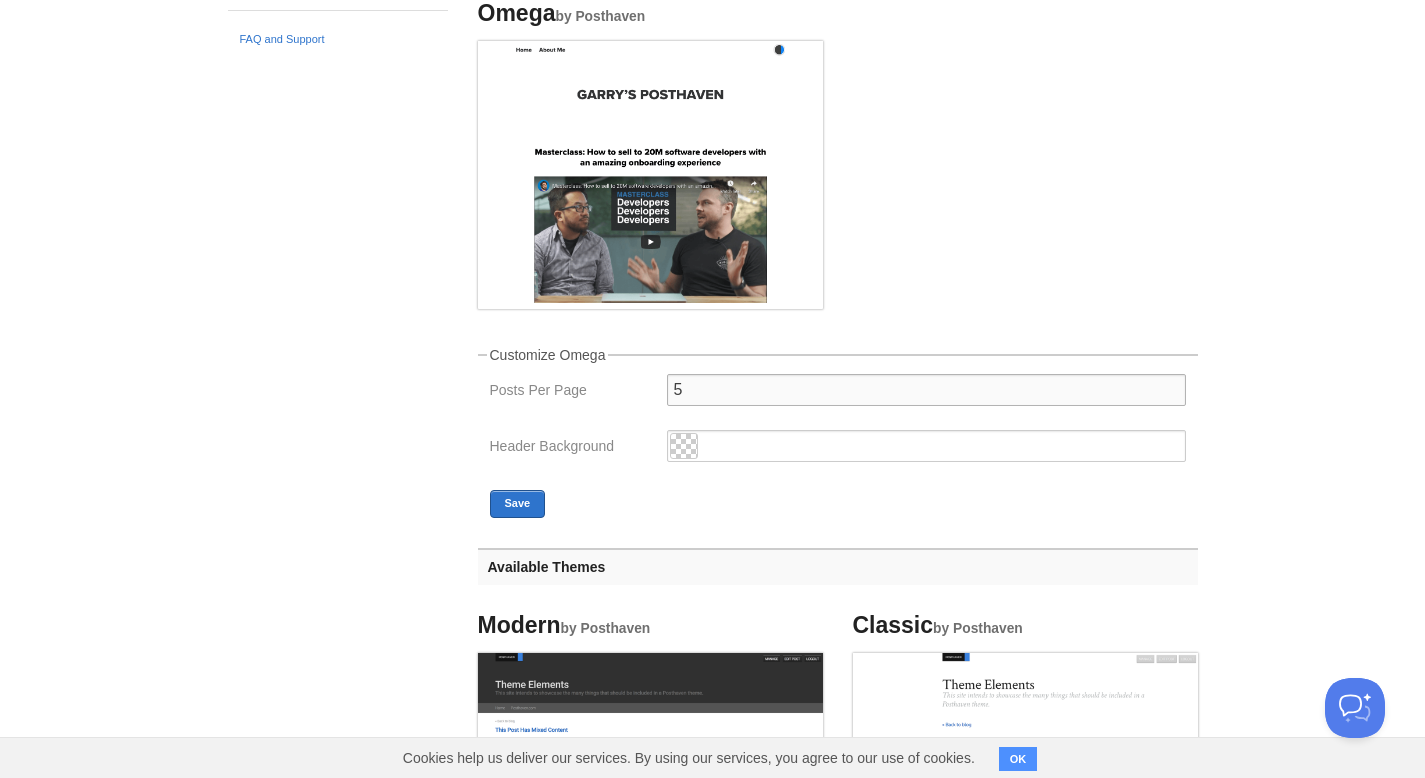 click on "5" at bounding box center [926, 390] 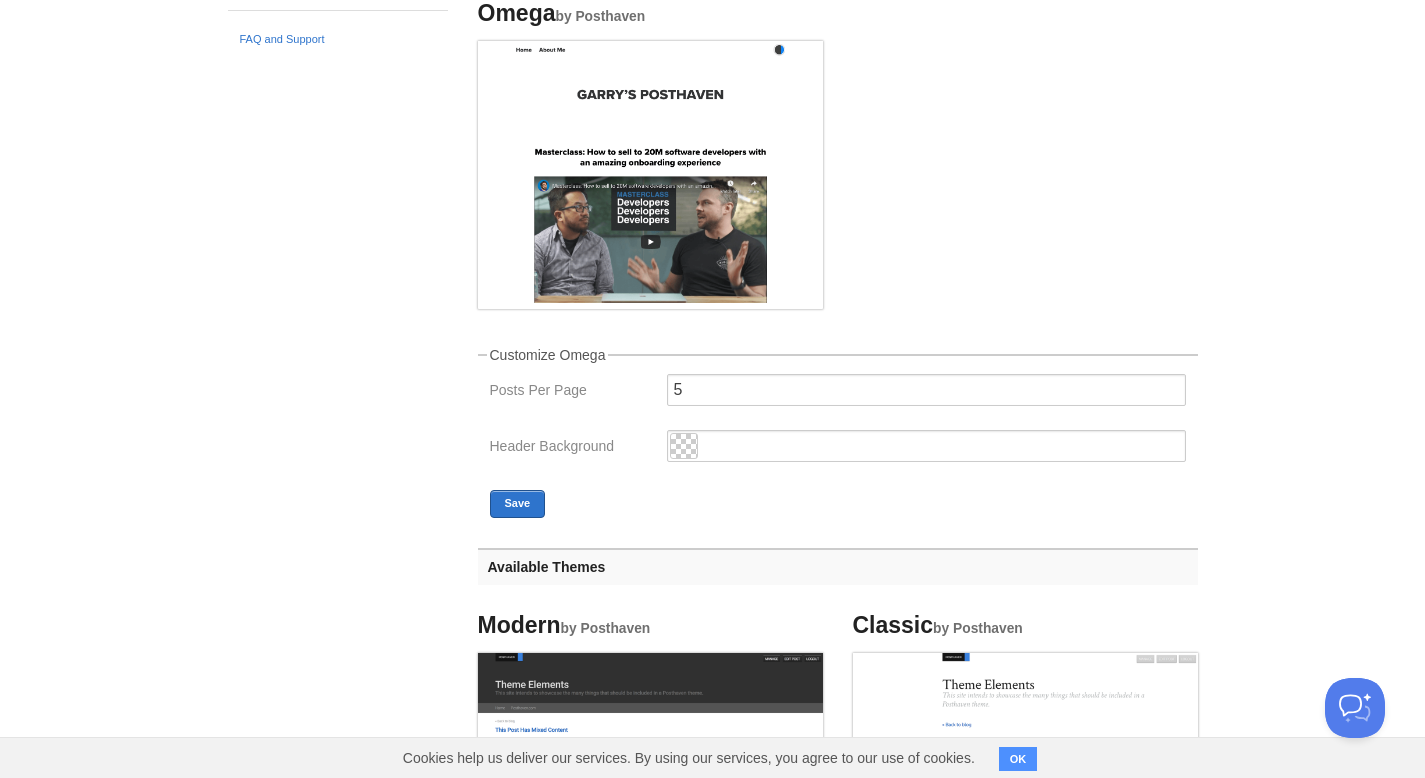 click on "Omega
by Posthaven" at bounding box center [838, 158] 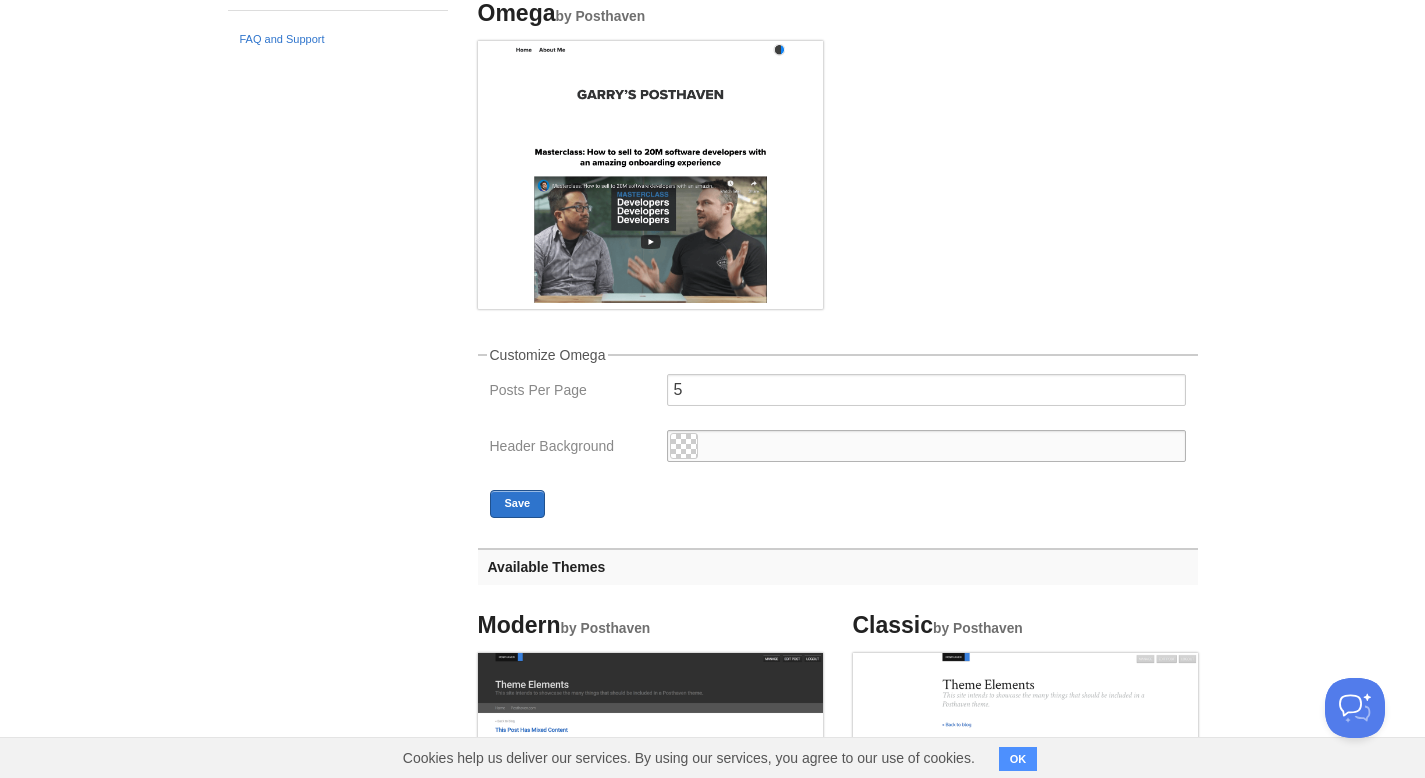 click at bounding box center (926, 446) 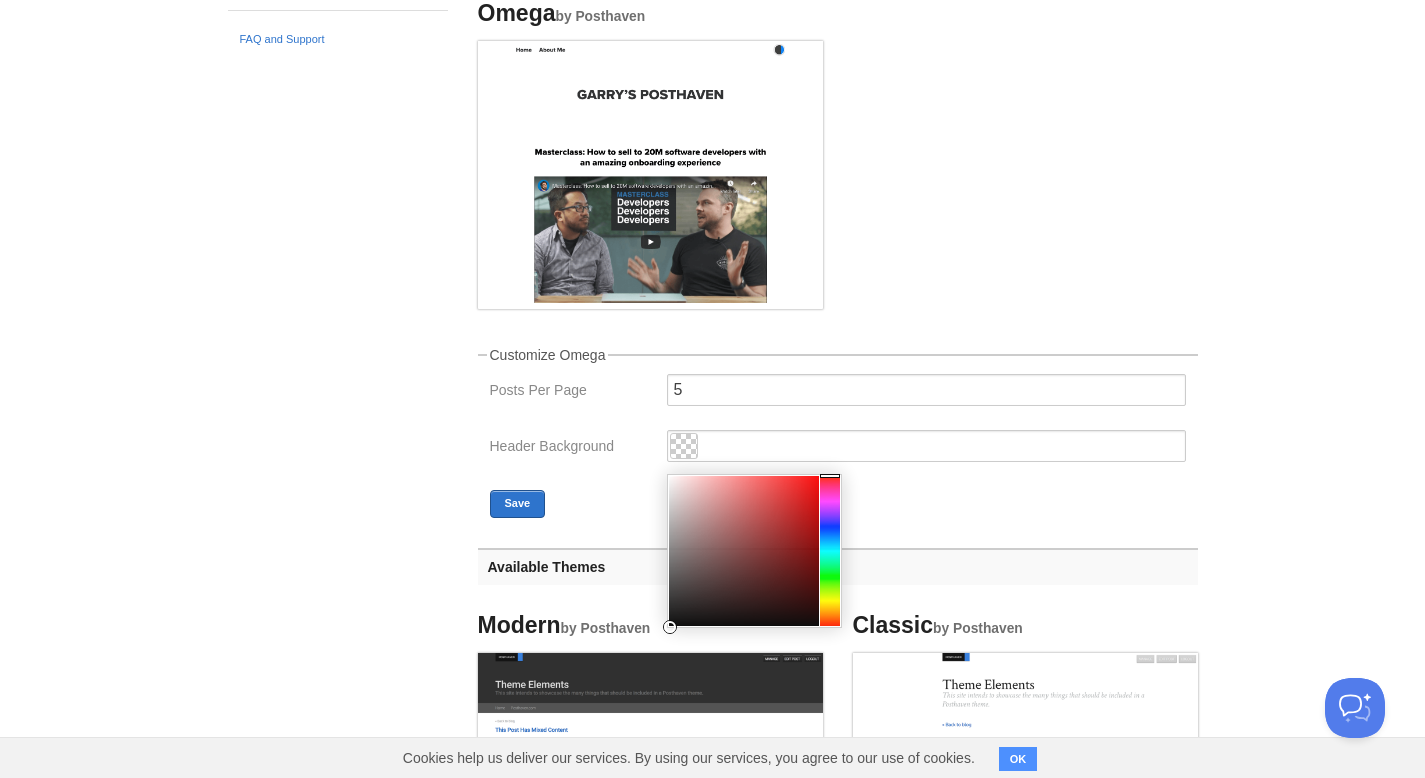 click on "Omega
by Posthaven" at bounding box center [838, 158] 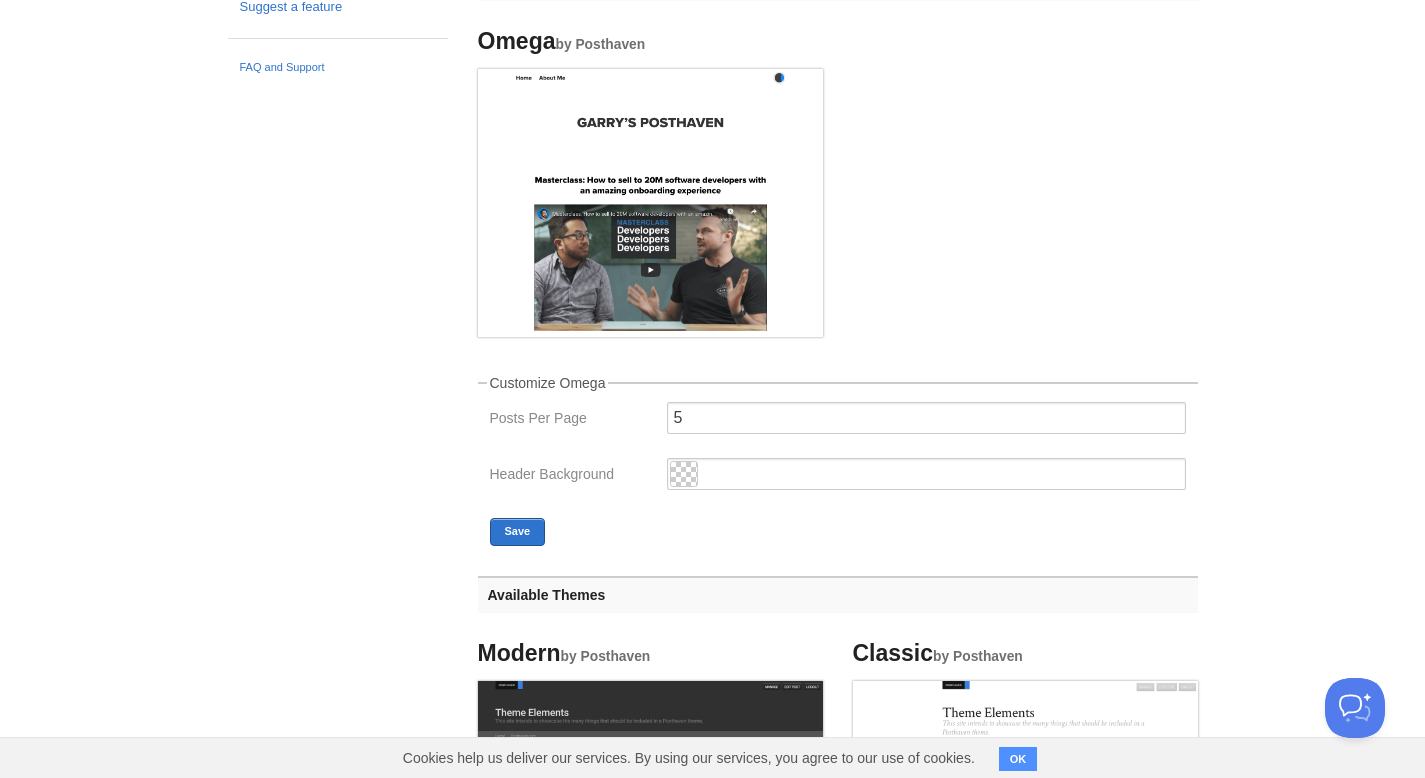 scroll, scrollTop: 0, scrollLeft: 0, axis: both 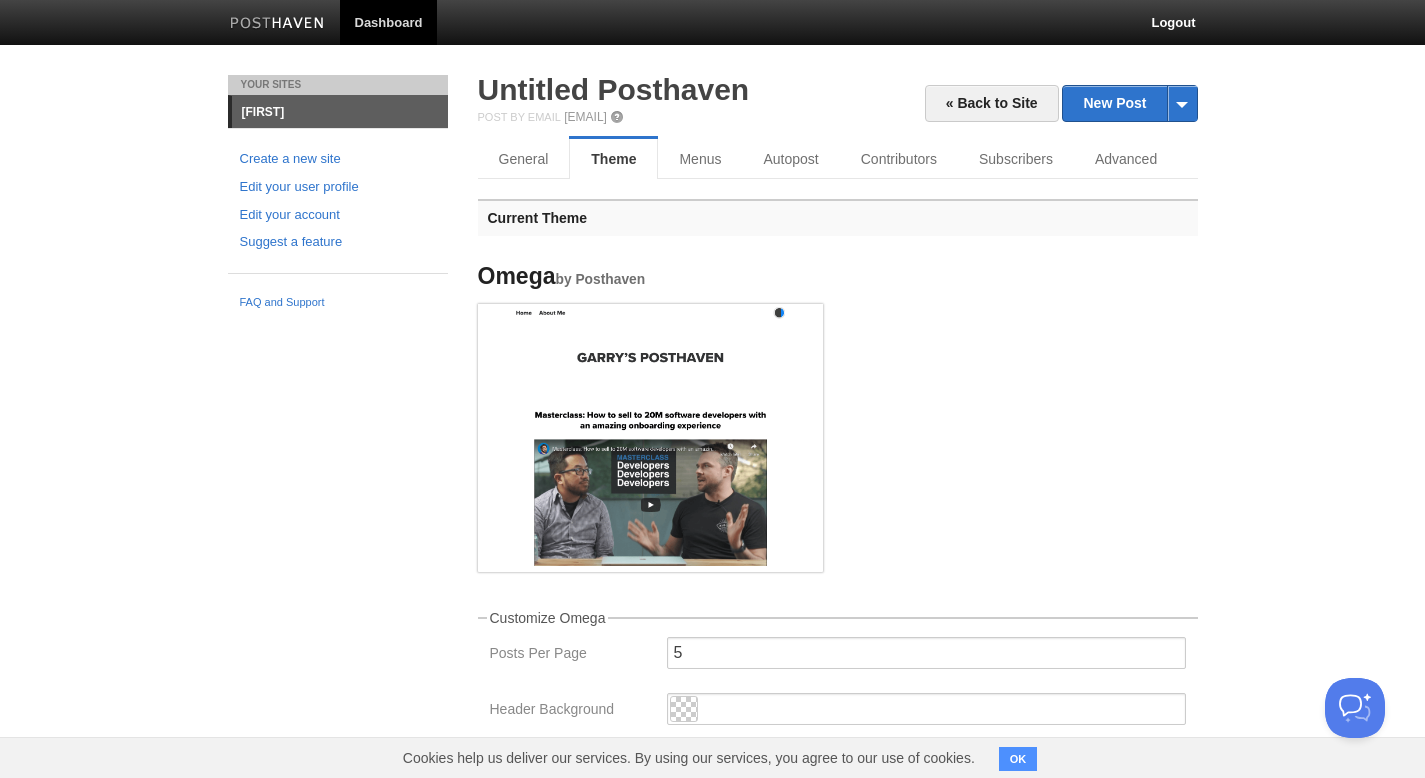 click on "Omega
by Posthaven" at bounding box center [838, 421] 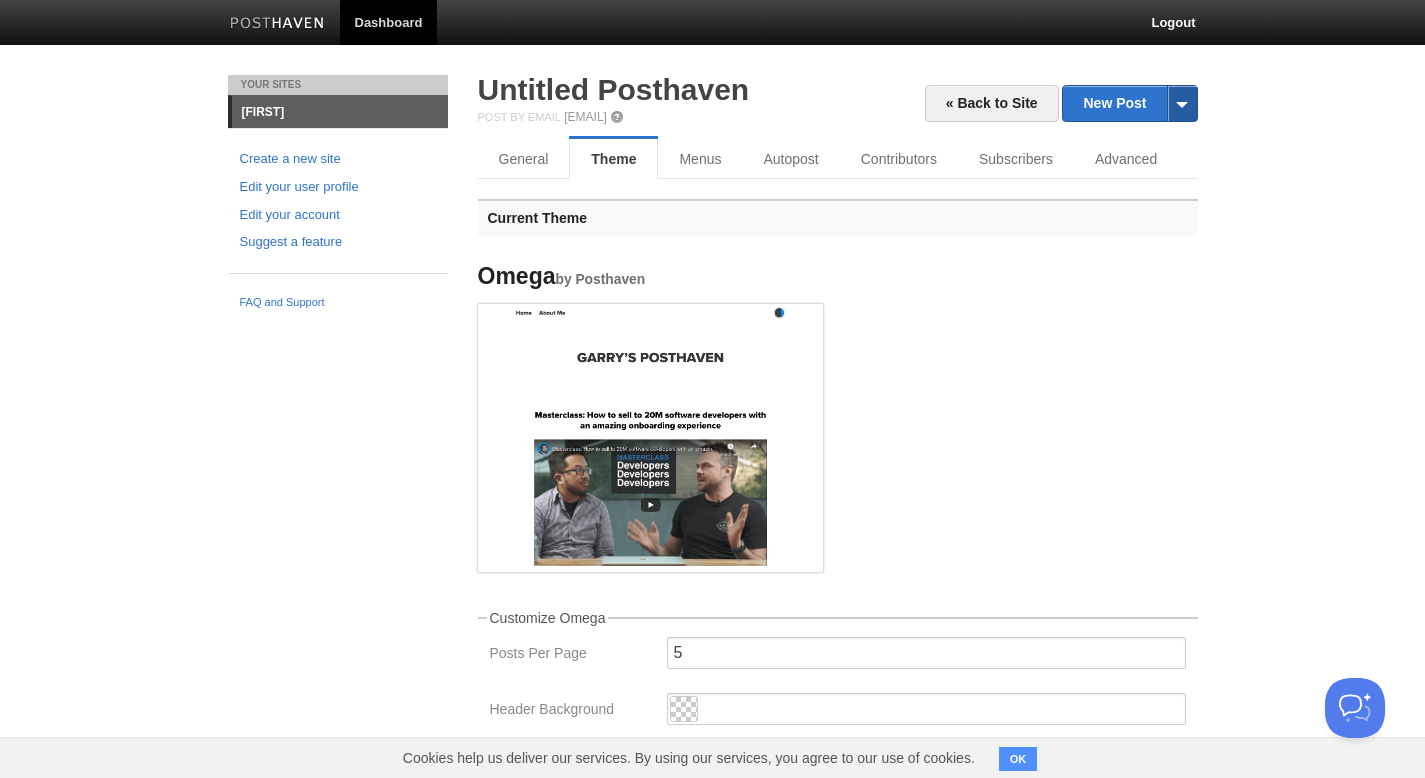 click at bounding box center [1182, 103] 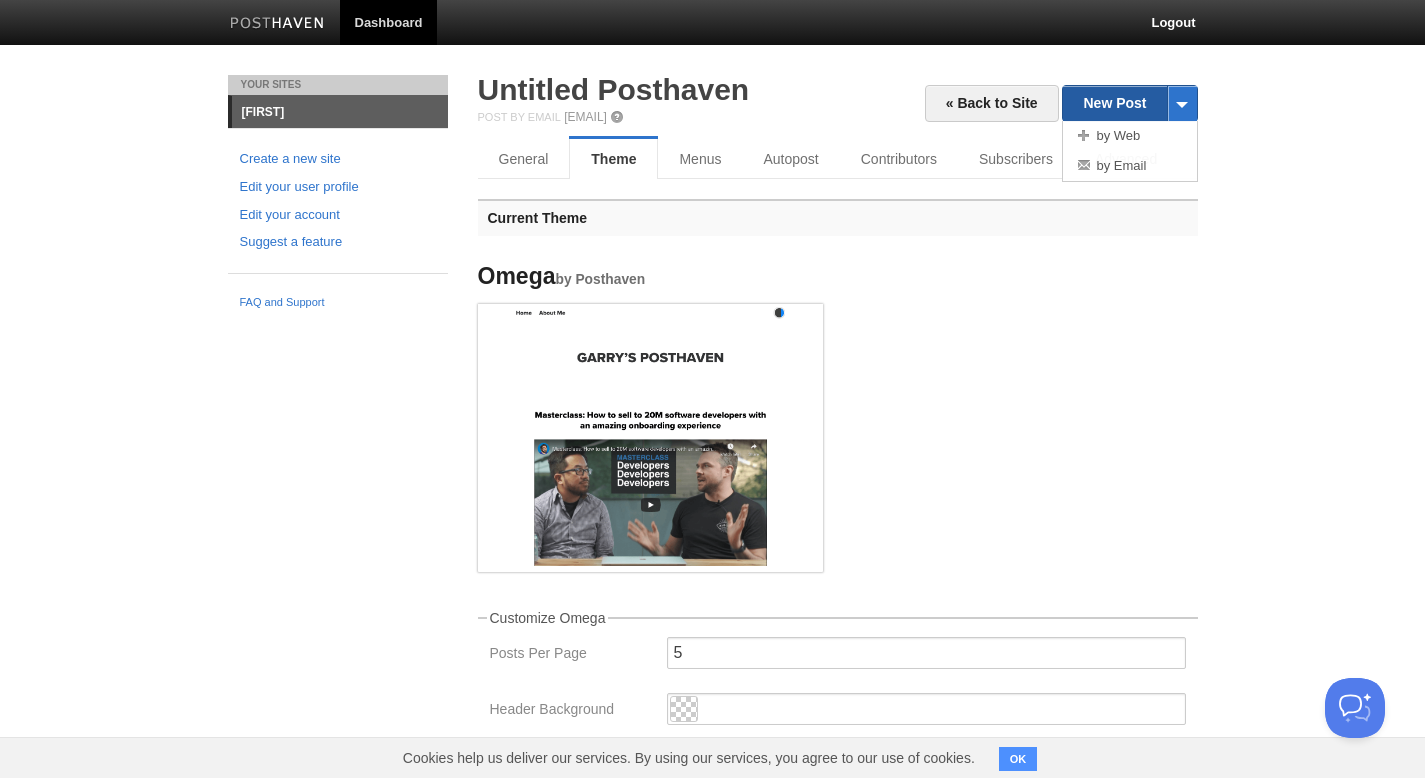 click on "New Post" at bounding box center (1129, 103) 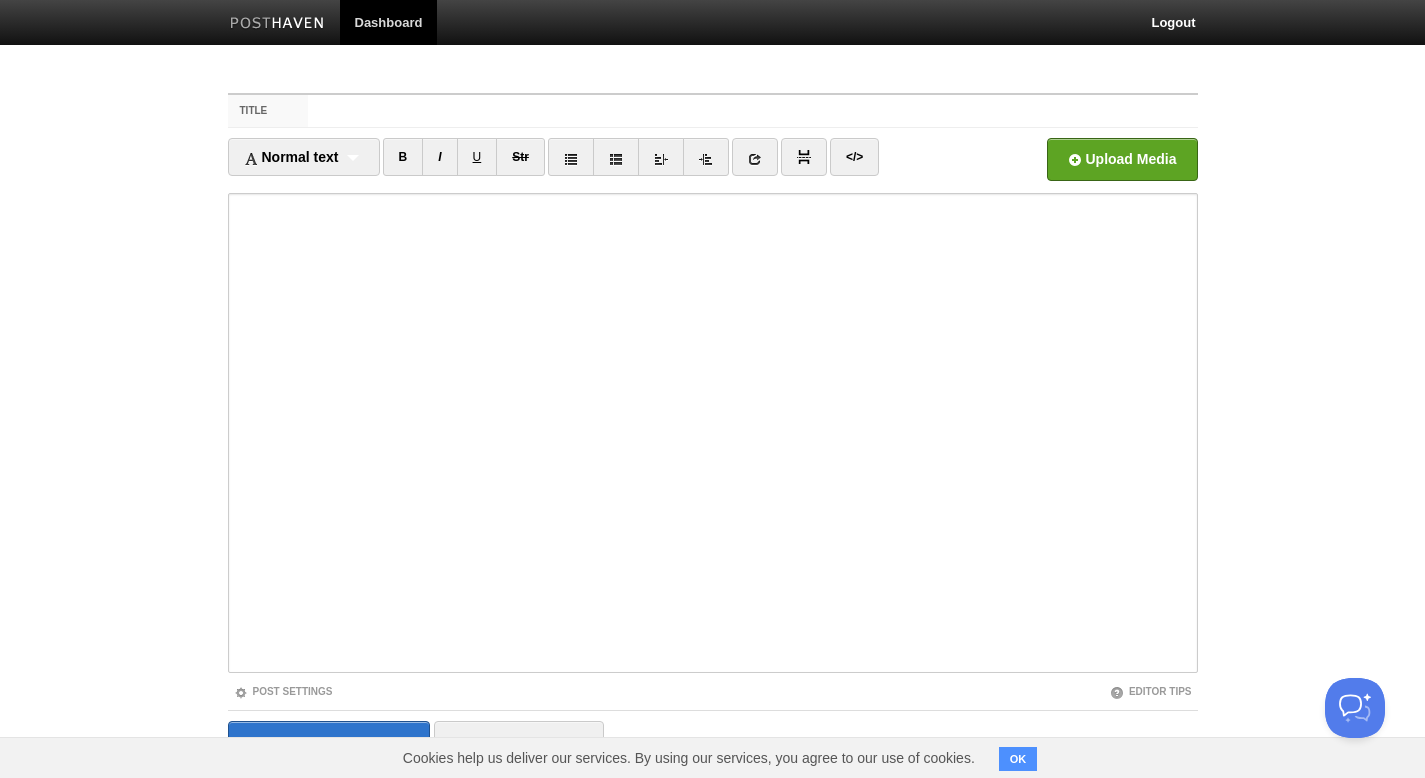 scroll, scrollTop: 67, scrollLeft: 0, axis: vertical 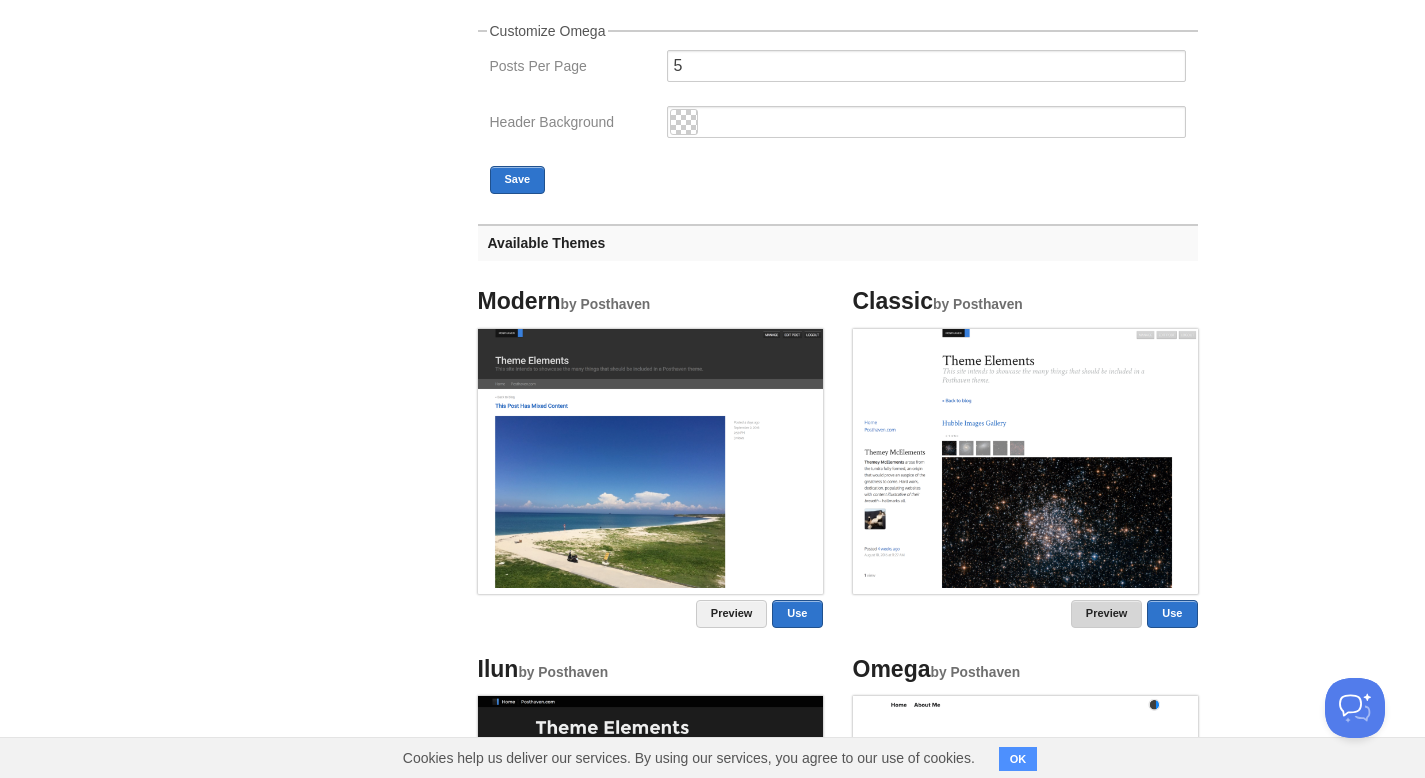click on "Preview" at bounding box center (1107, 614) 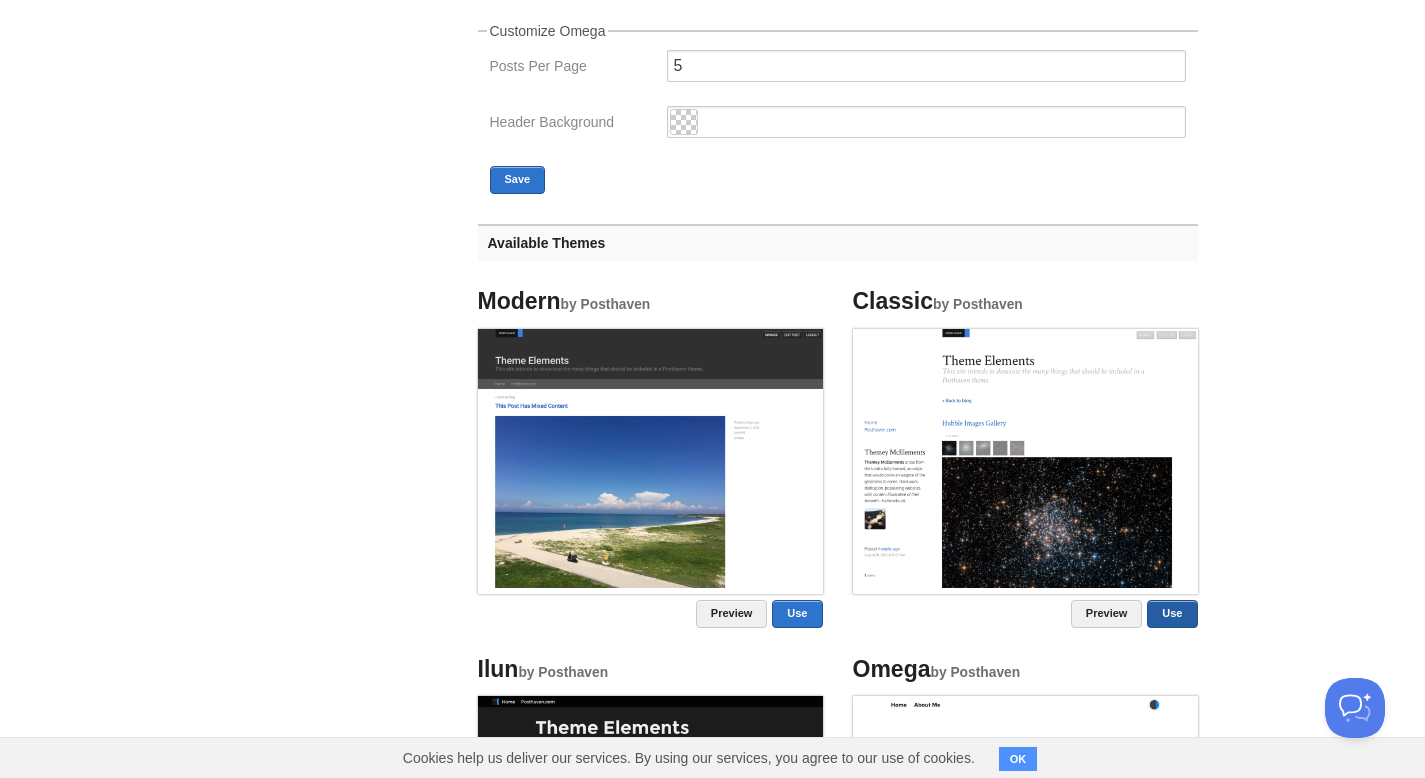 click on "Use" at bounding box center [1172, 614] 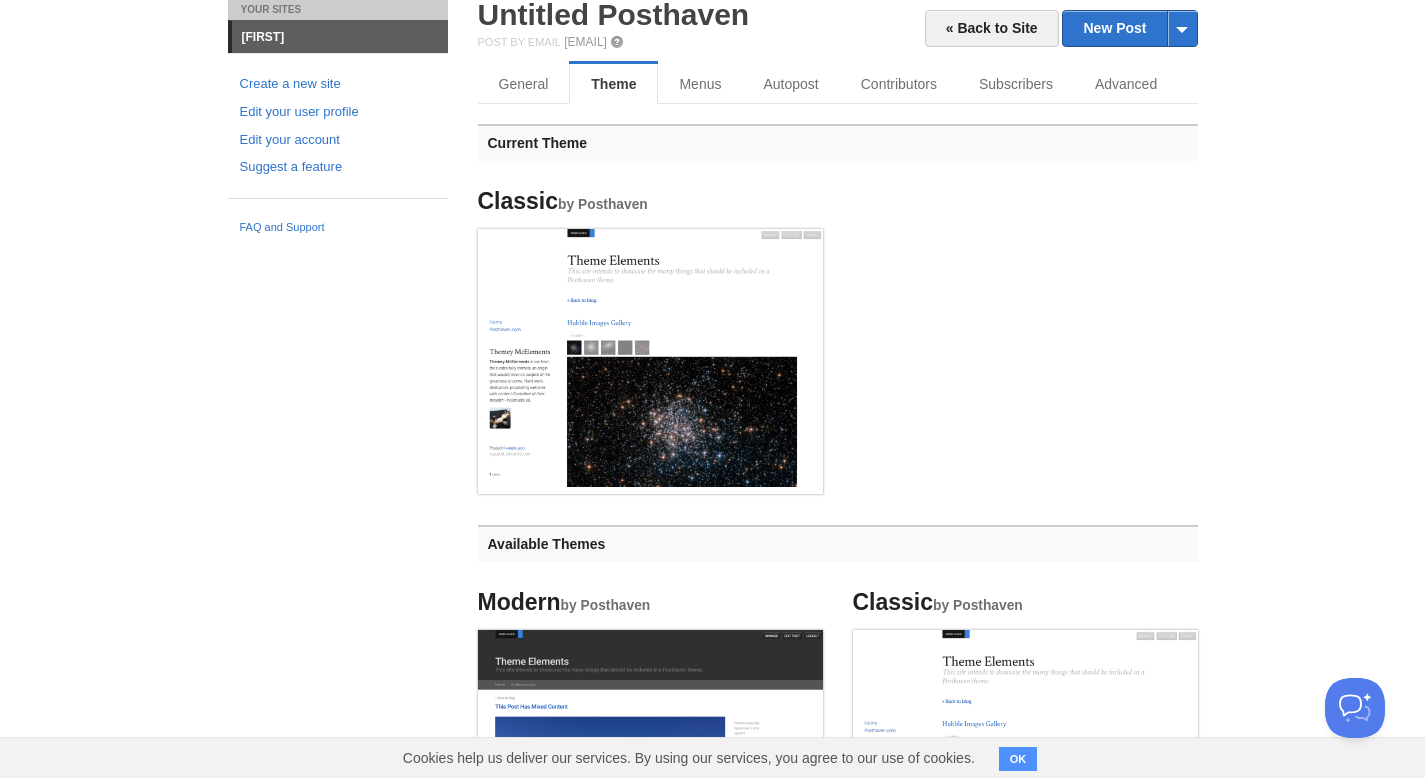 scroll, scrollTop: 0, scrollLeft: 0, axis: both 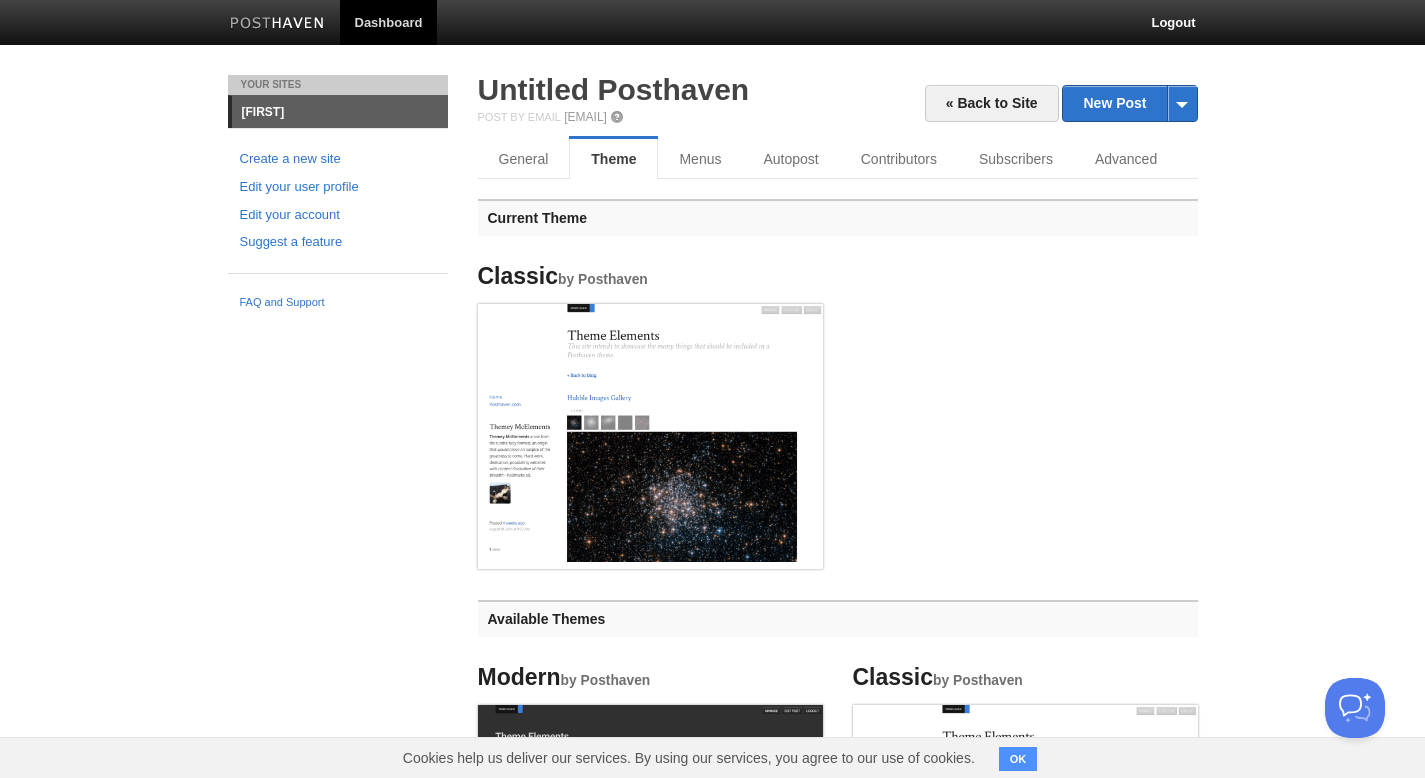 click at bounding box center (650, 433) 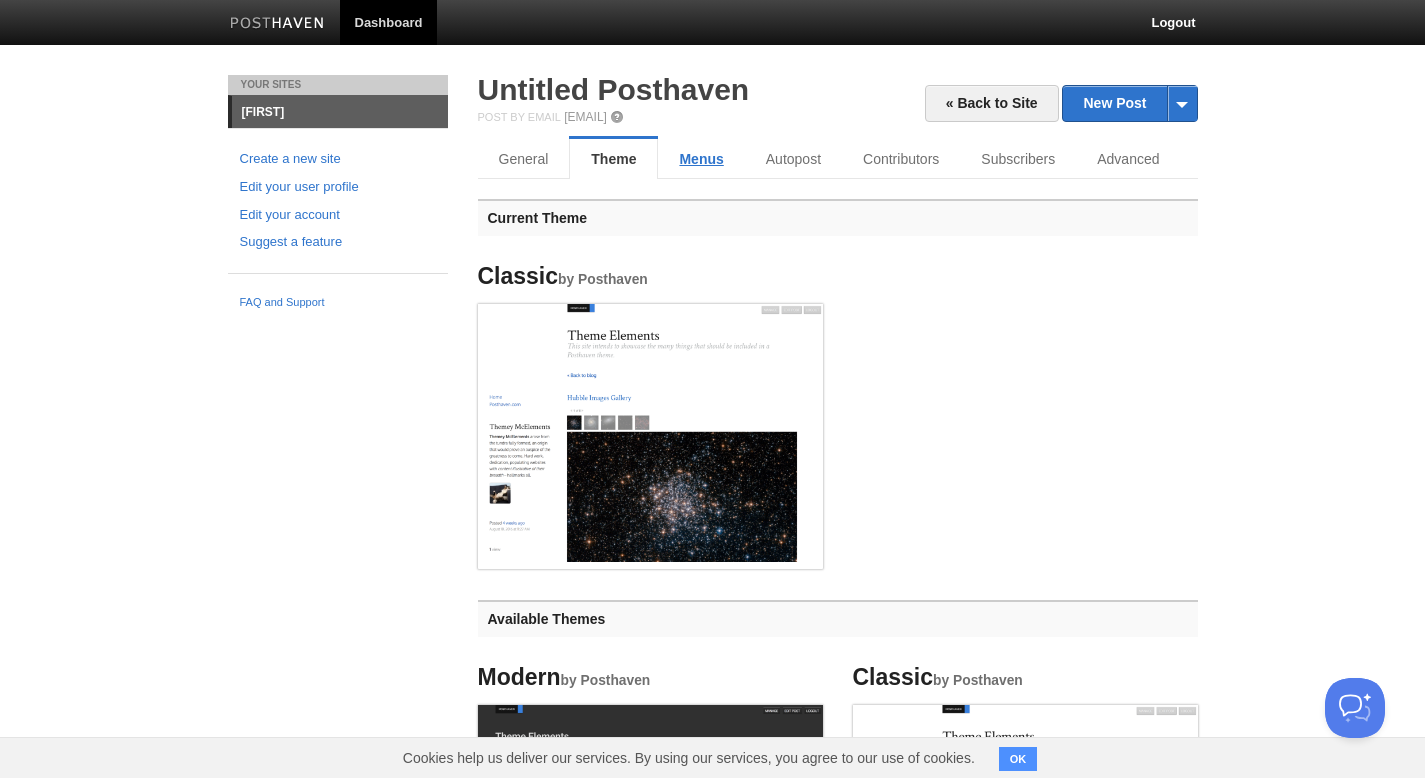 click on "Menus" at bounding box center (701, 159) 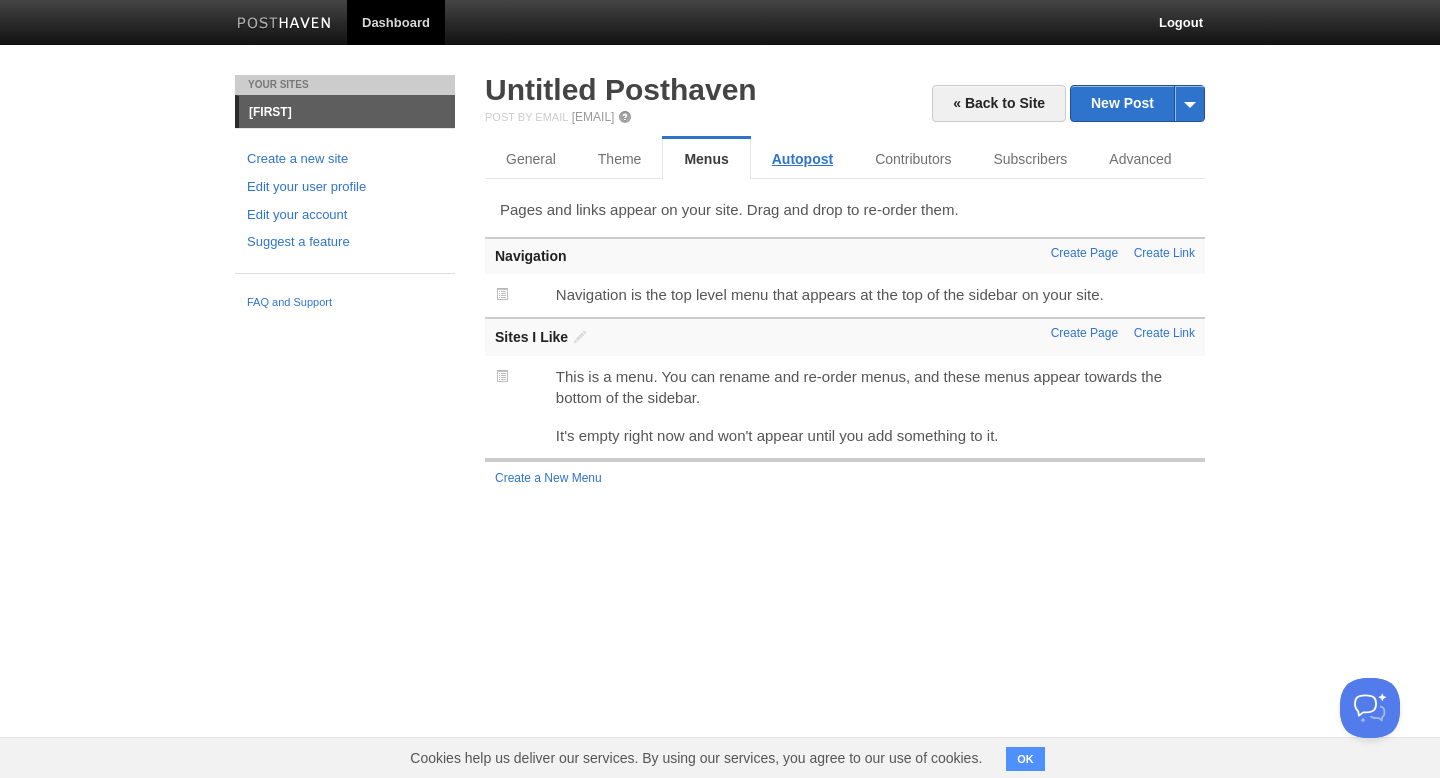 click on "Autopost" at bounding box center (802, 159) 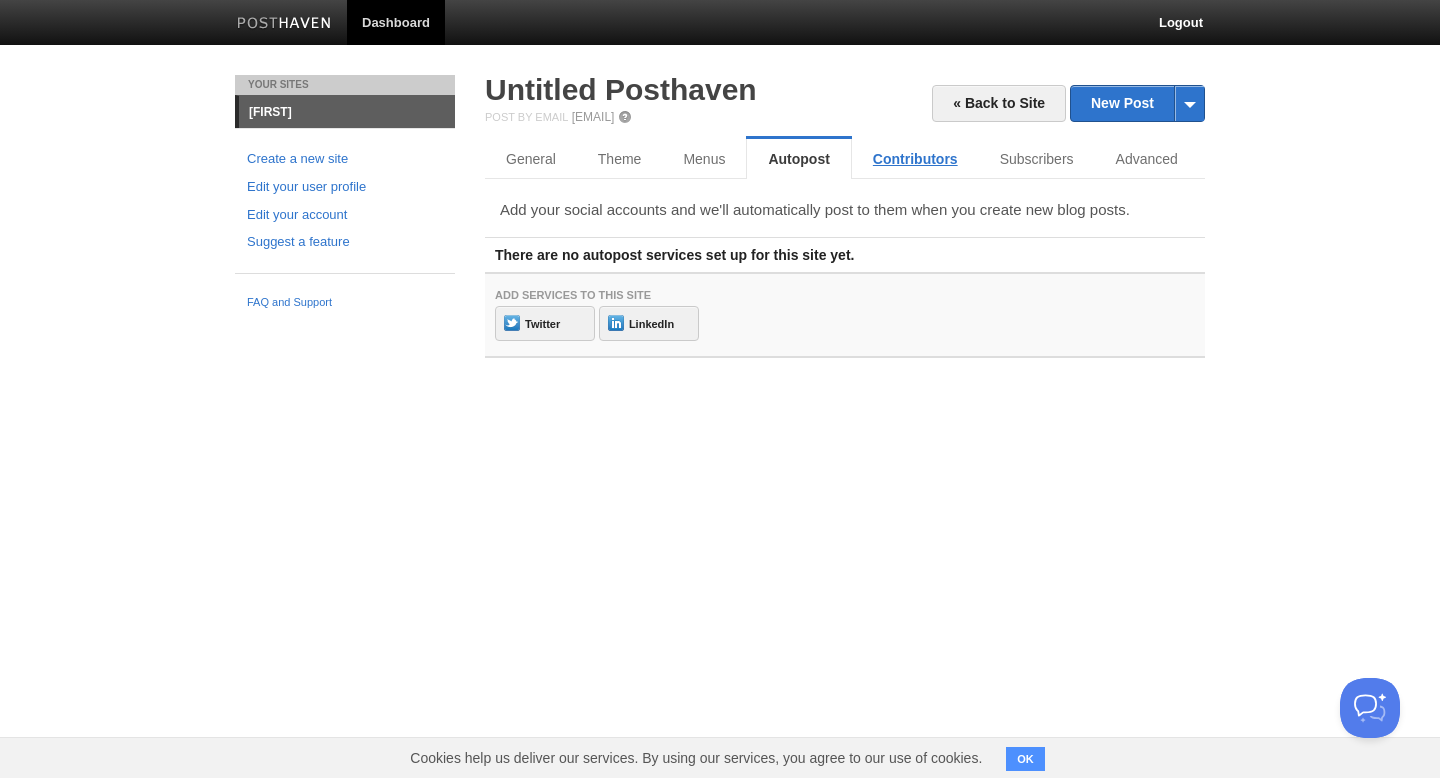click on "Contributors" at bounding box center [915, 159] 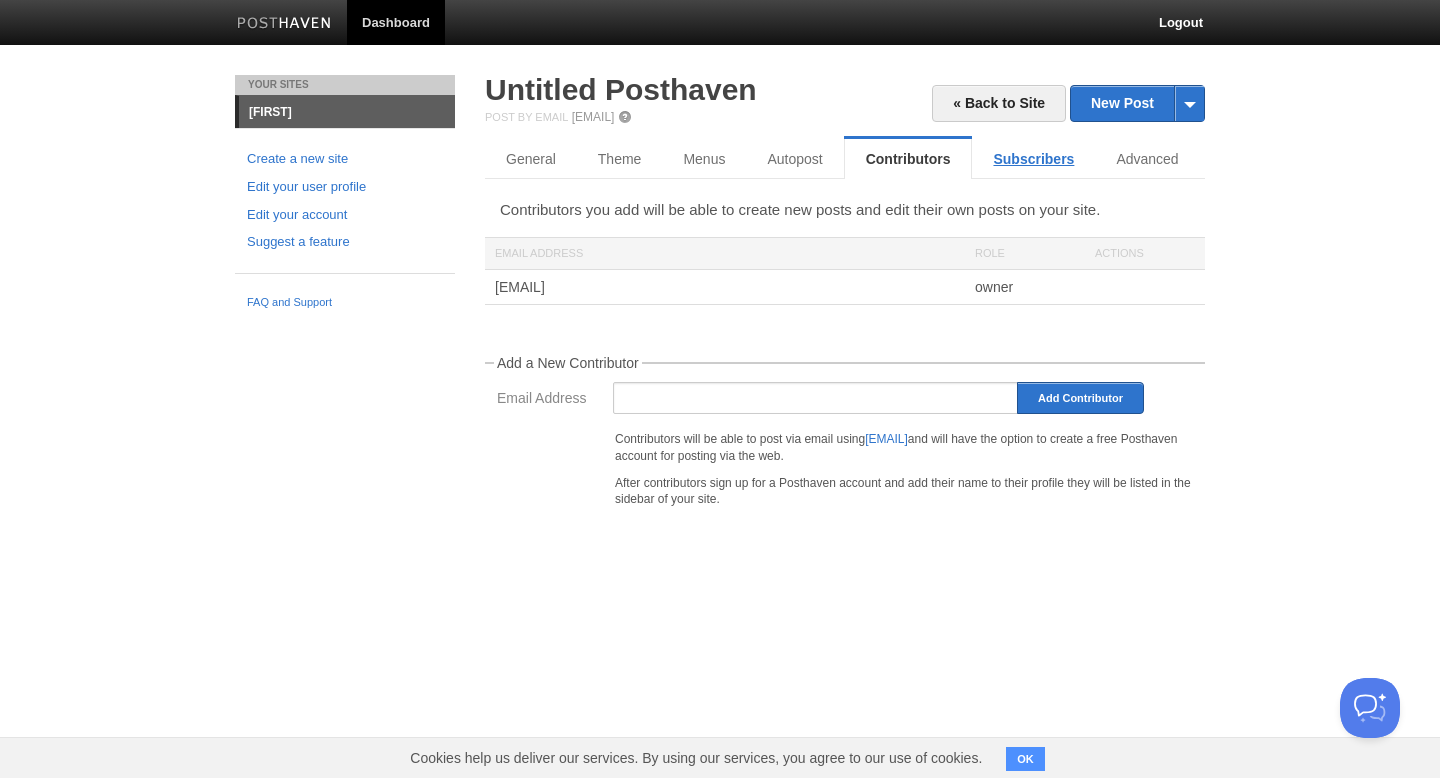 click on "Subscribers" at bounding box center [1033, 159] 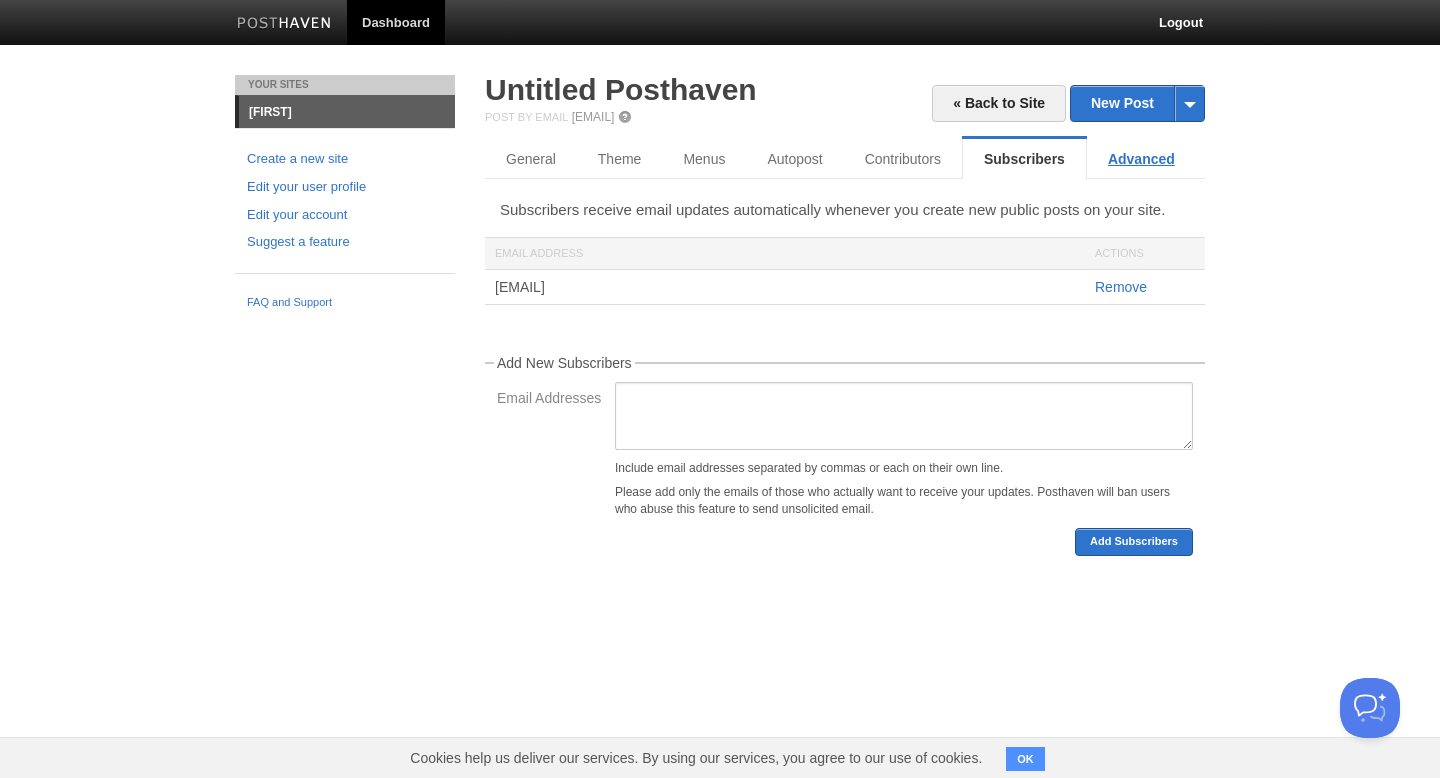 click on "Advanced" at bounding box center (1141, 159) 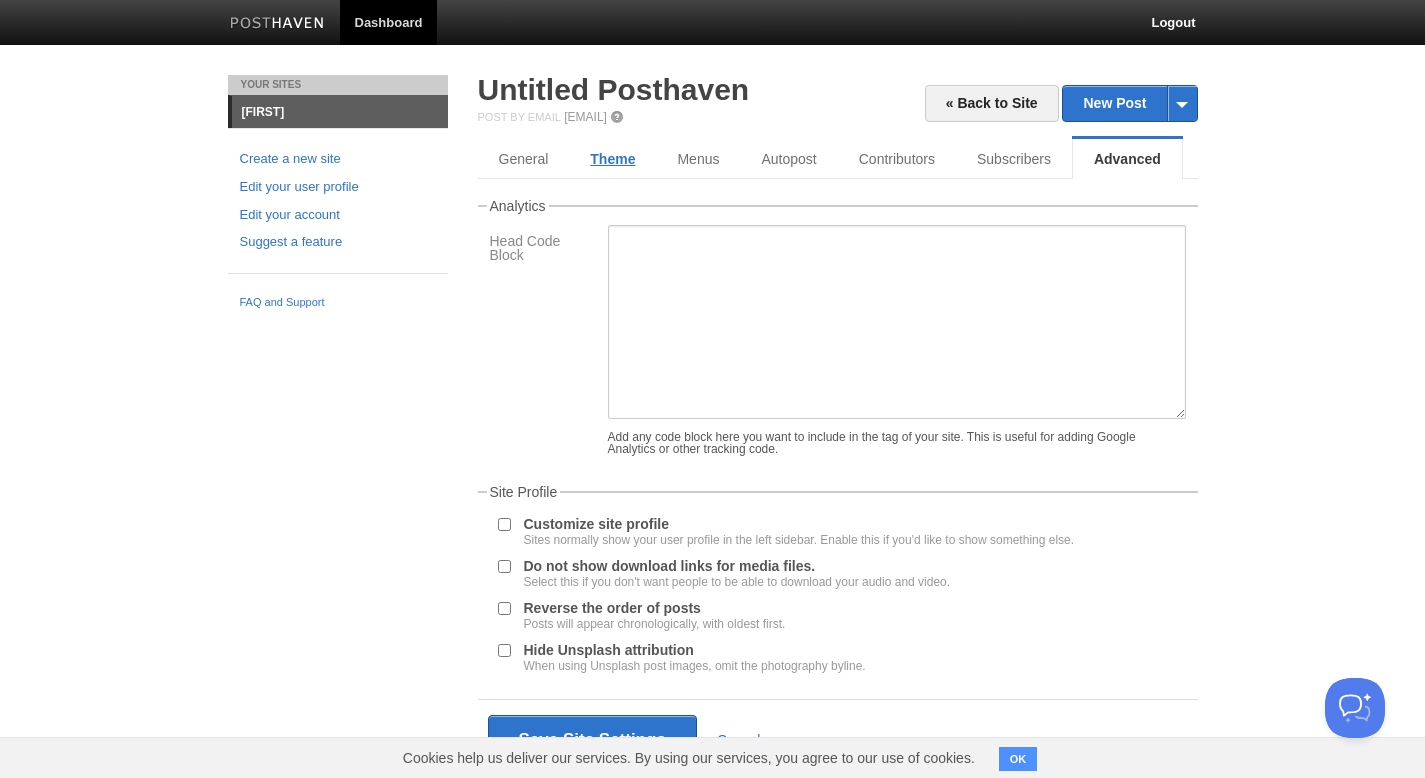 click on "Theme" at bounding box center (612, 159) 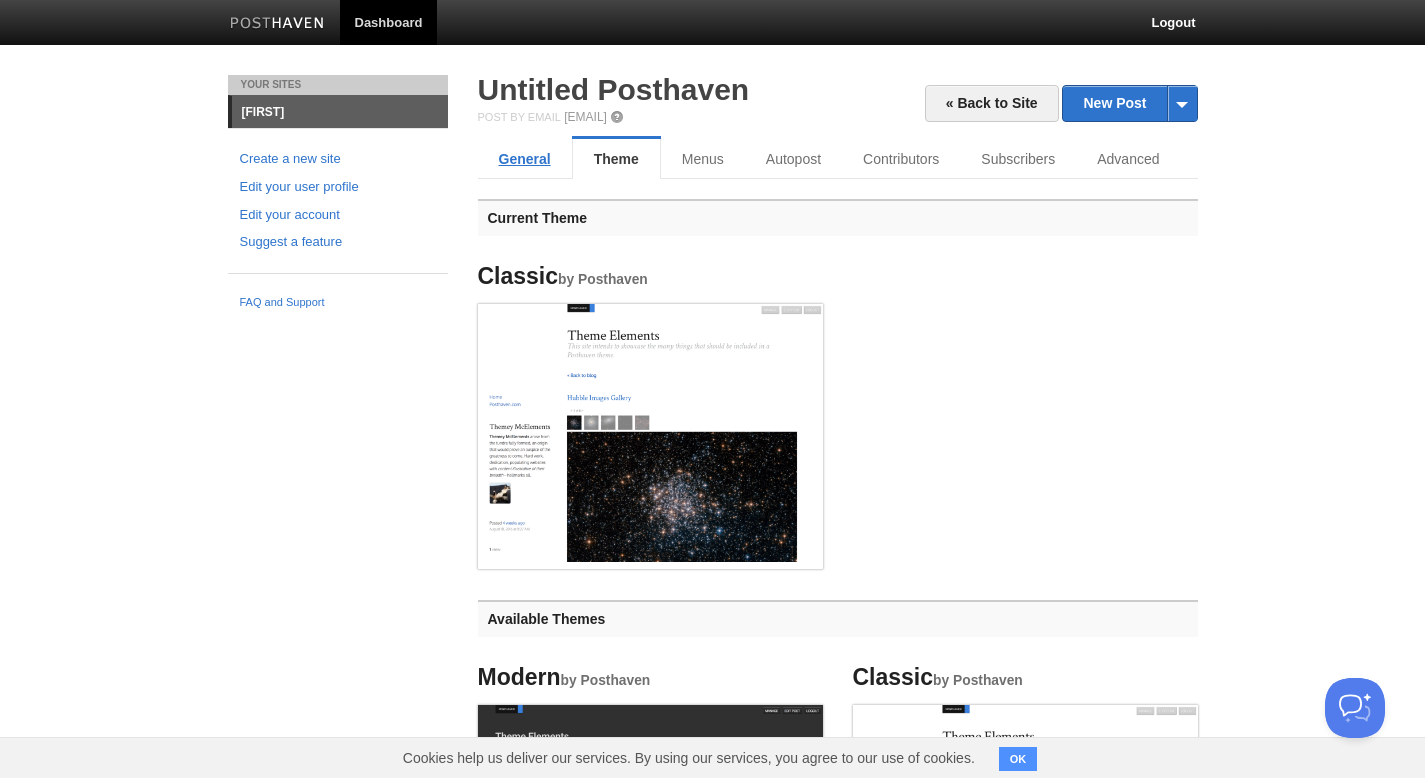 click on "General" at bounding box center (525, 159) 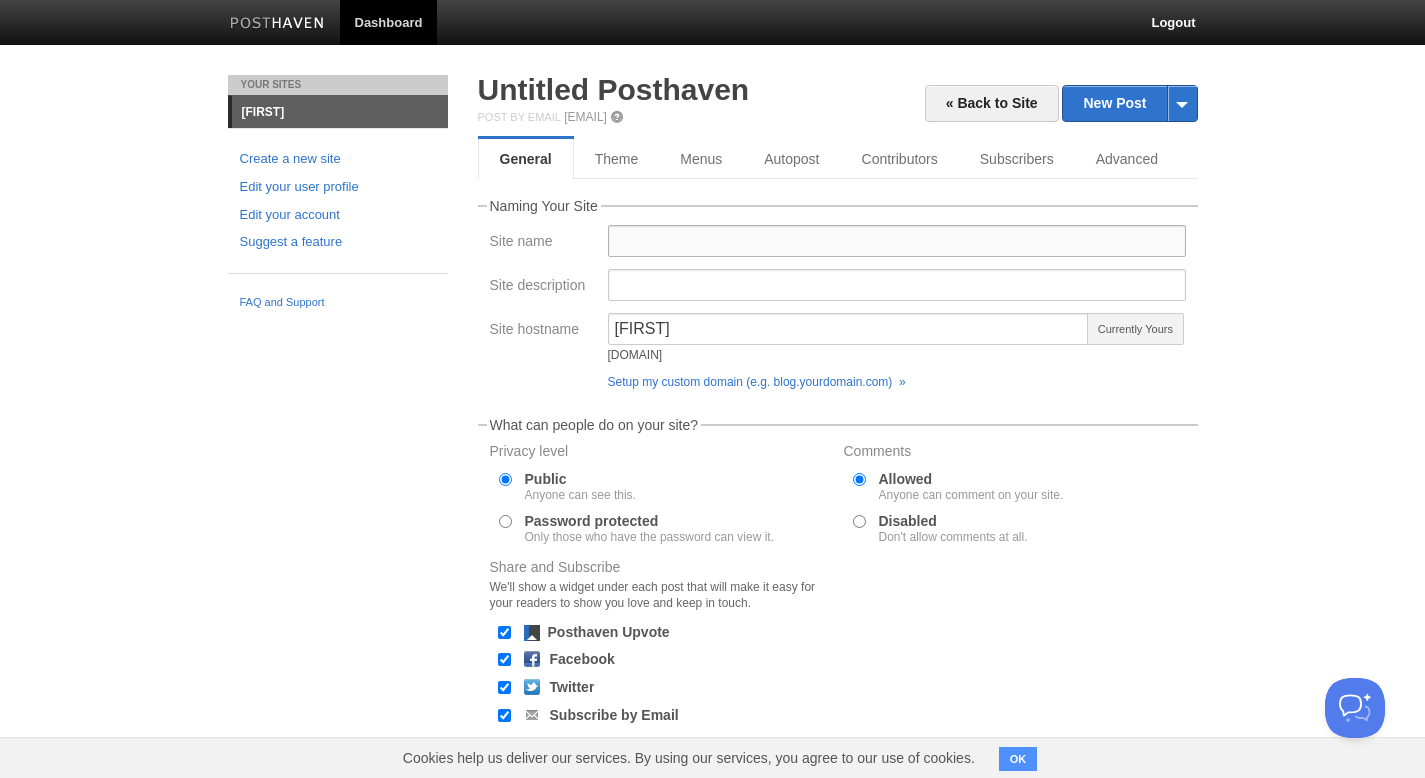 click on "Site name" at bounding box center (897, 241) 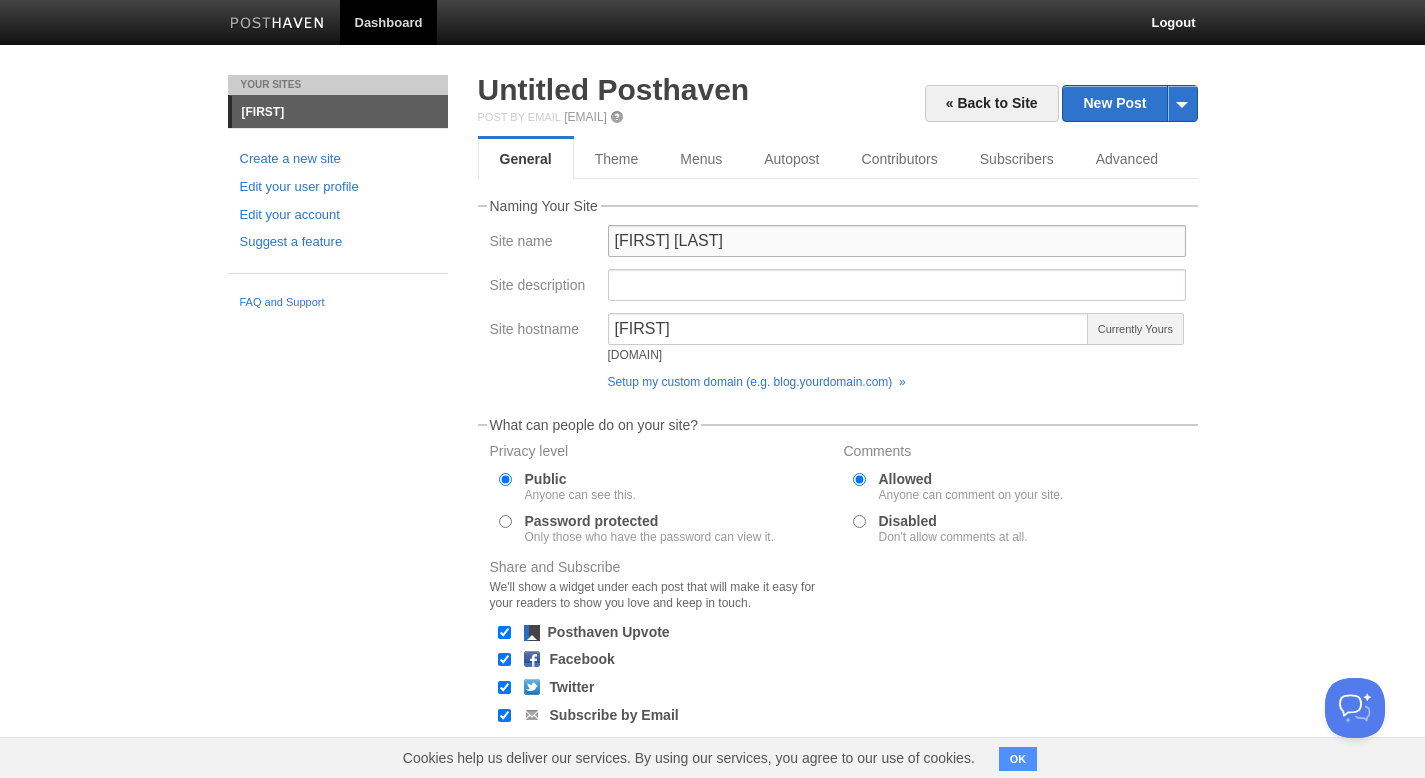type on "[FIRST] [LAST]" 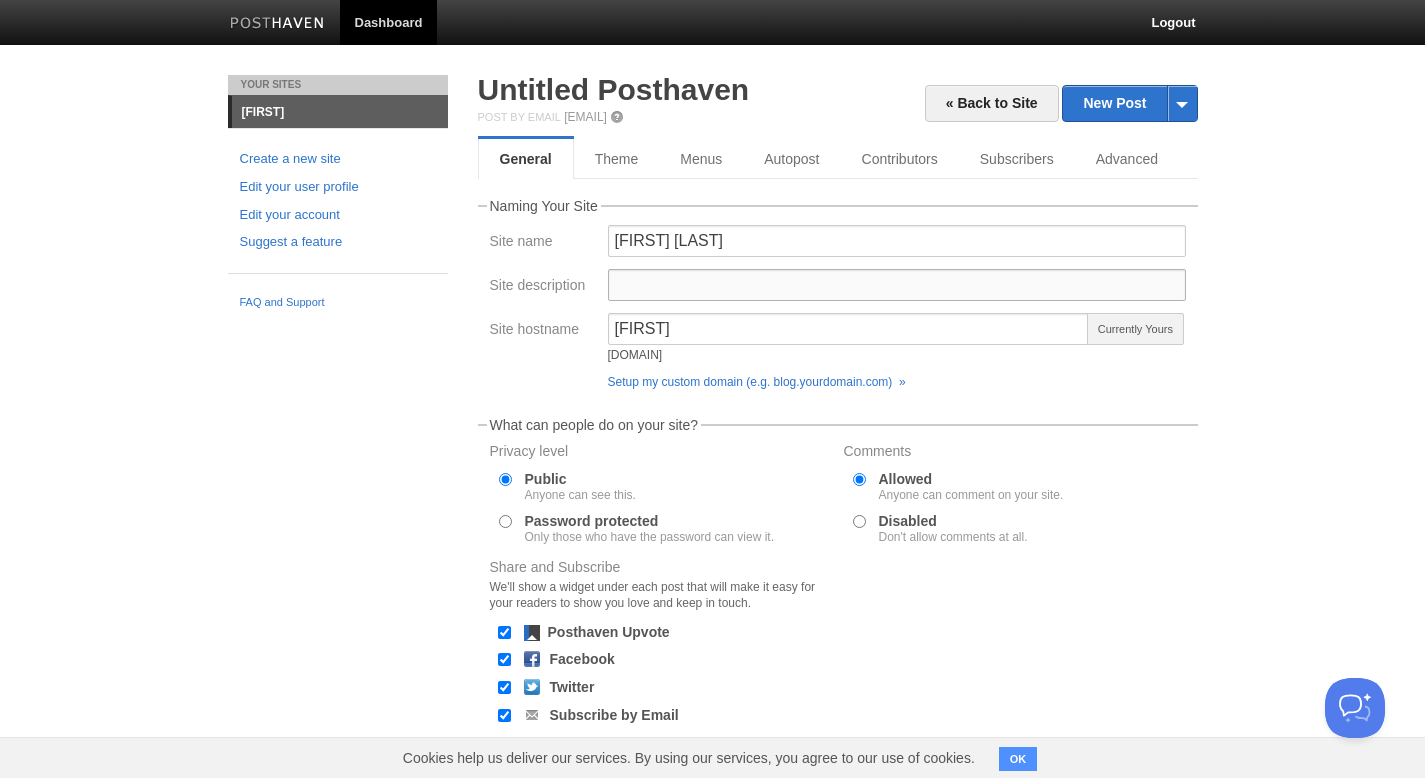 click on "Site description" at bounding box center (897, 285) 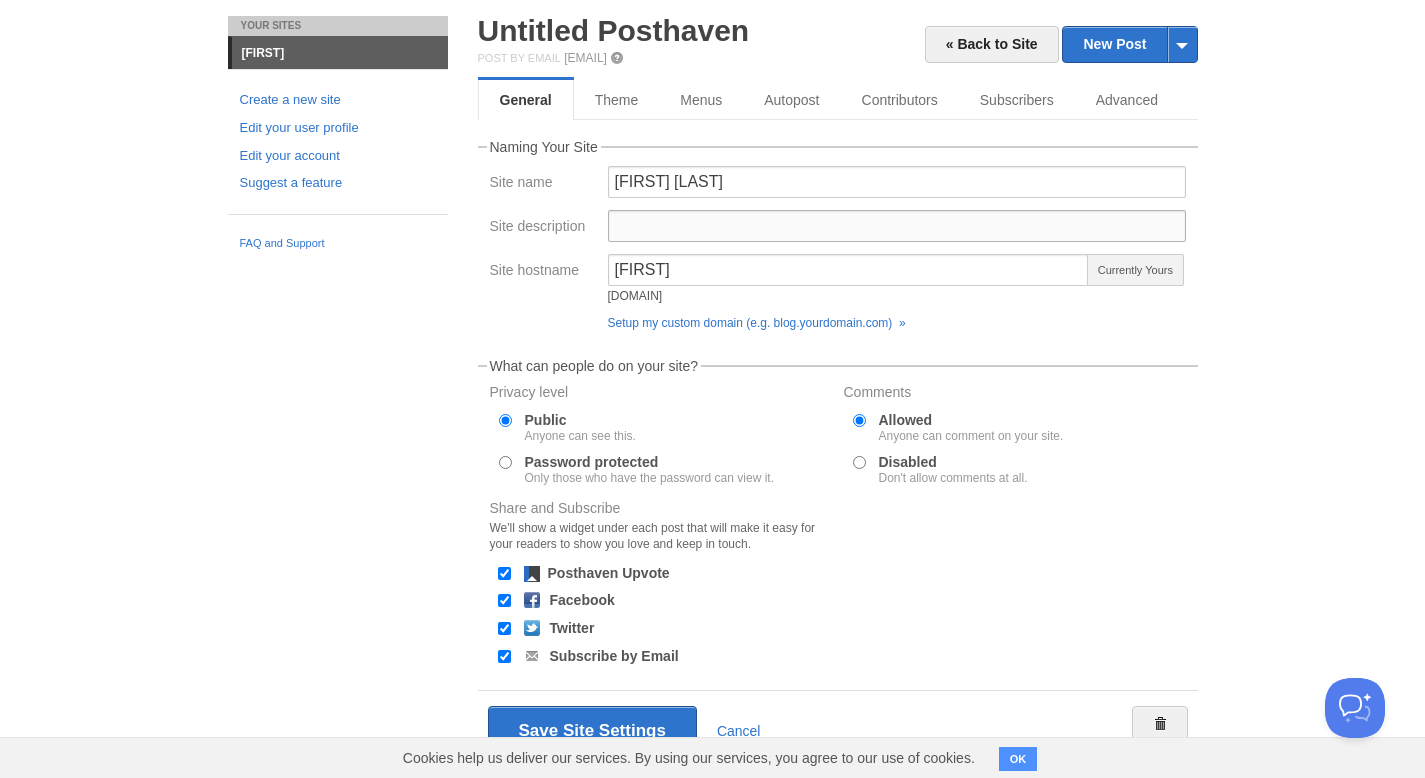 scroll, scrollTop: 111, scrollLeft: 0, axis: vertical 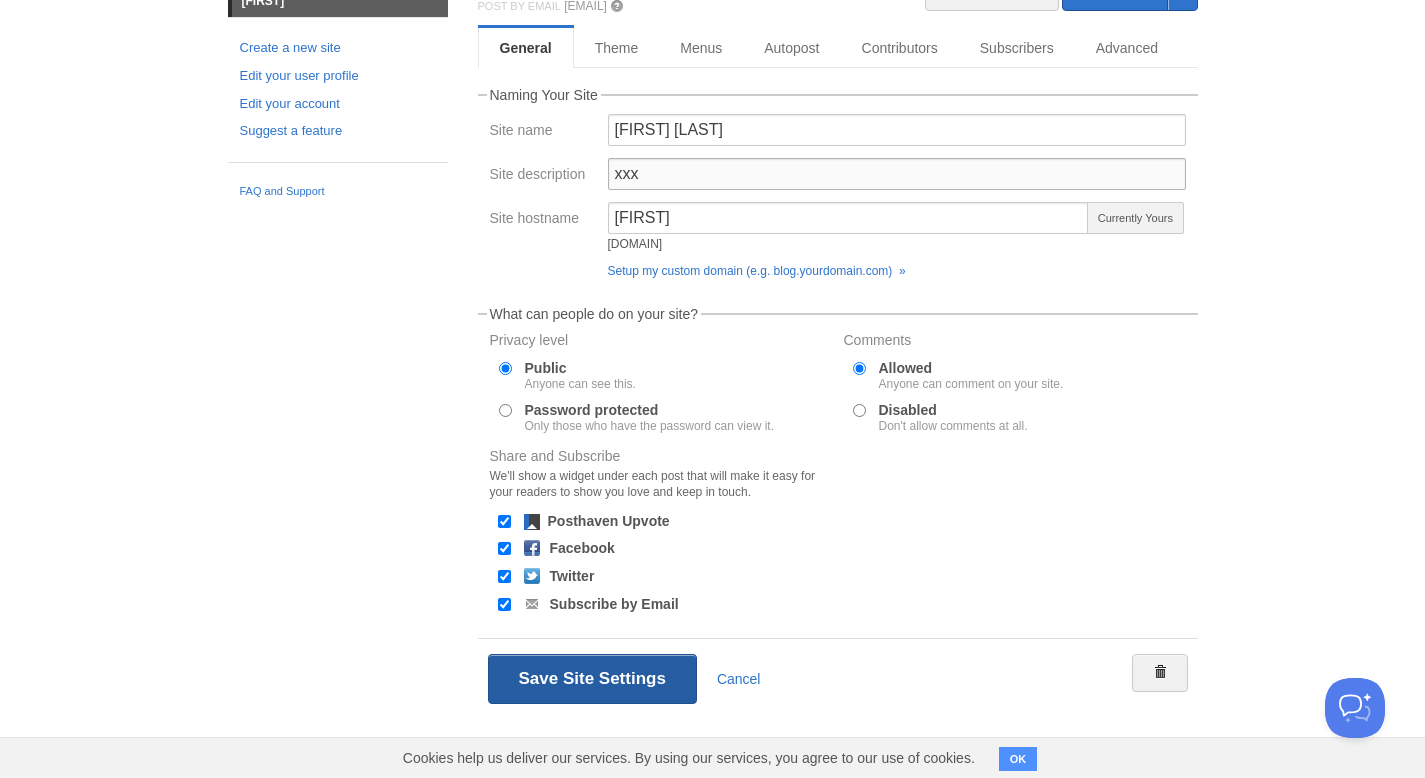 type on "xxx" 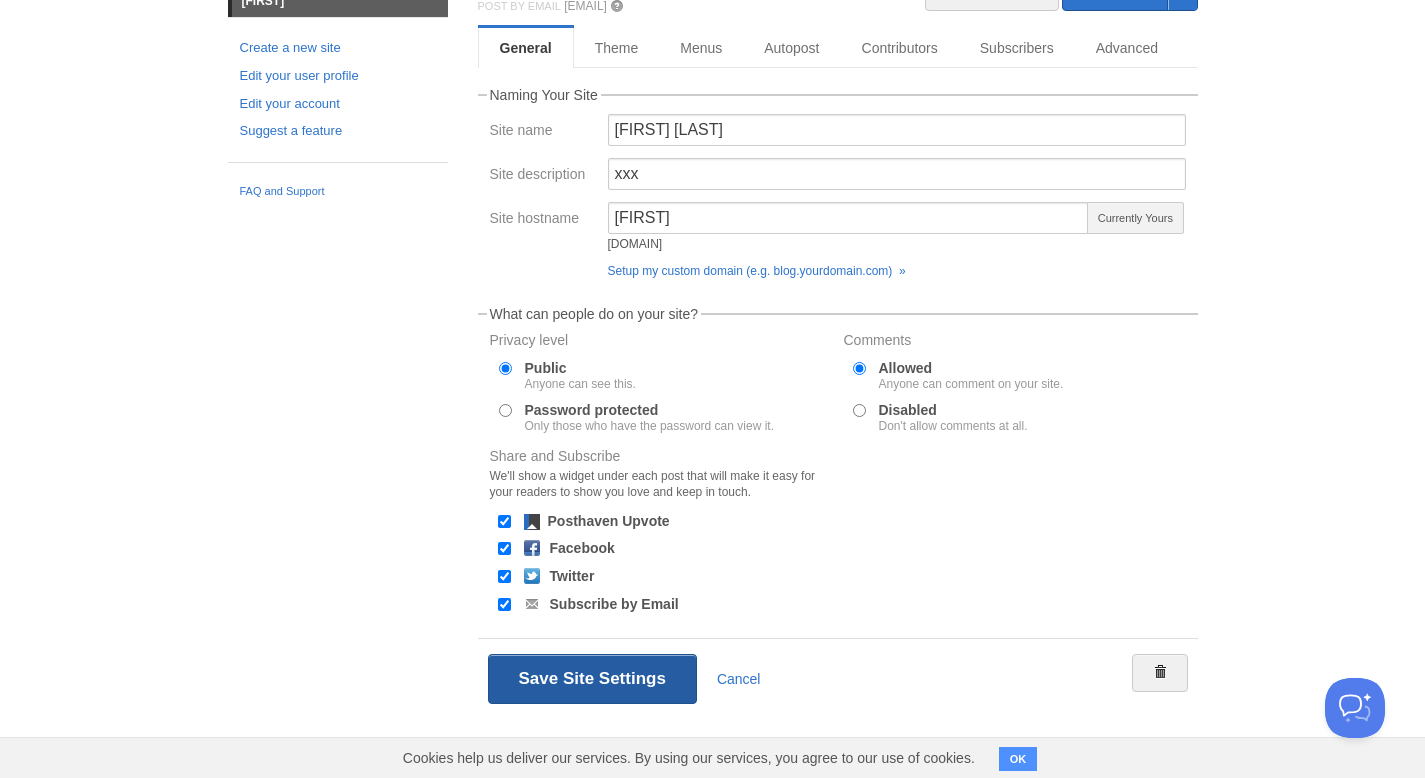 click on "Save Site Settings" at bounding box center (592, 679) 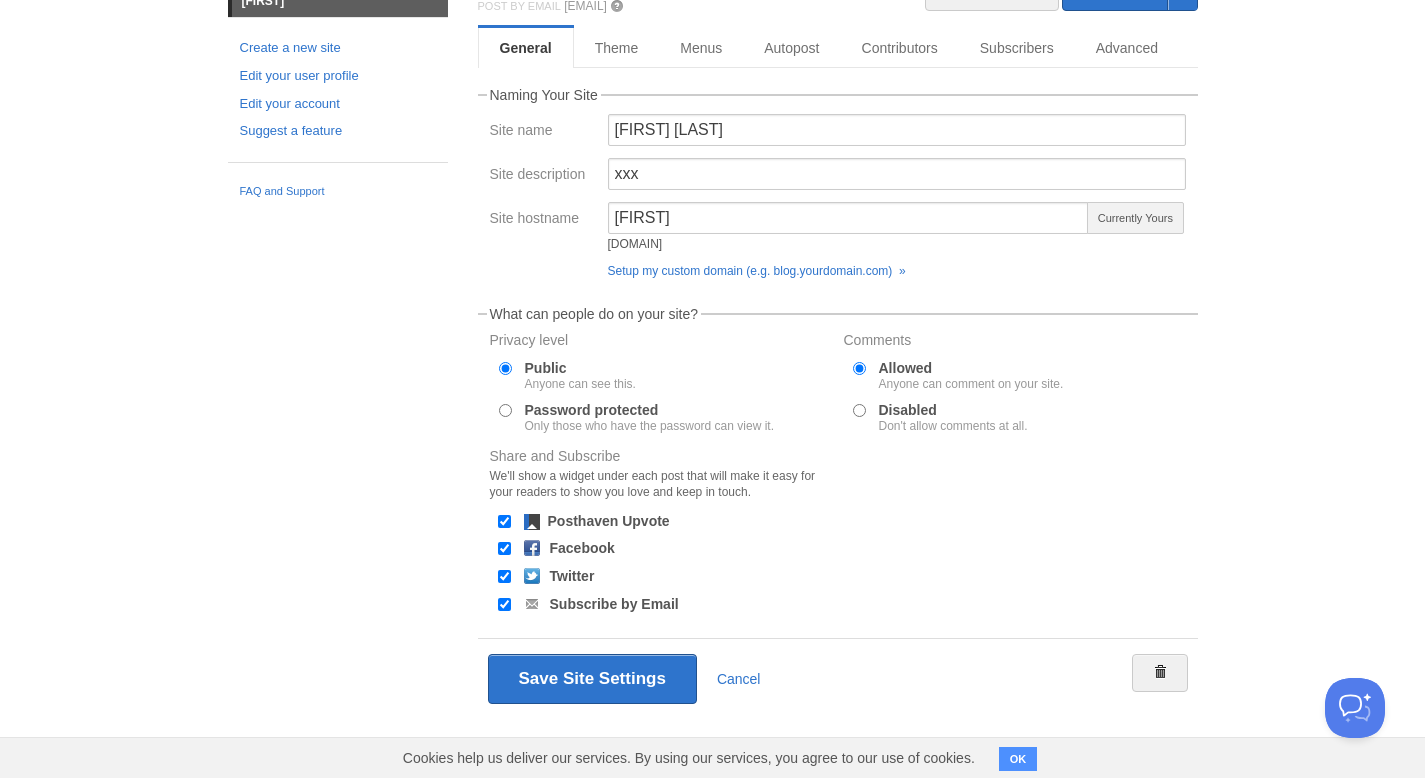 scroll, scrollTop: 0, scrollLeft: 0, axis: both 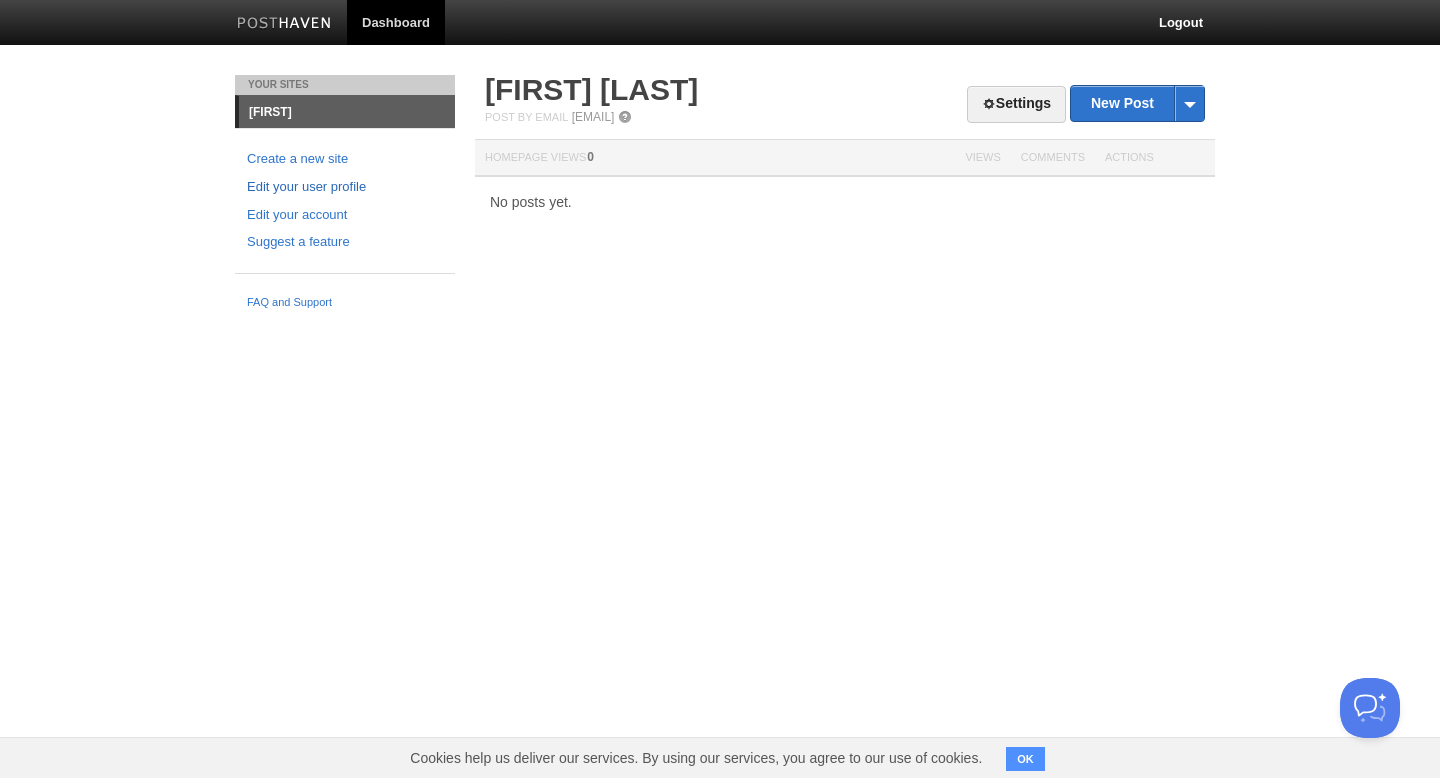 click on "Edit your user profile" at bounding box center [345, 187] 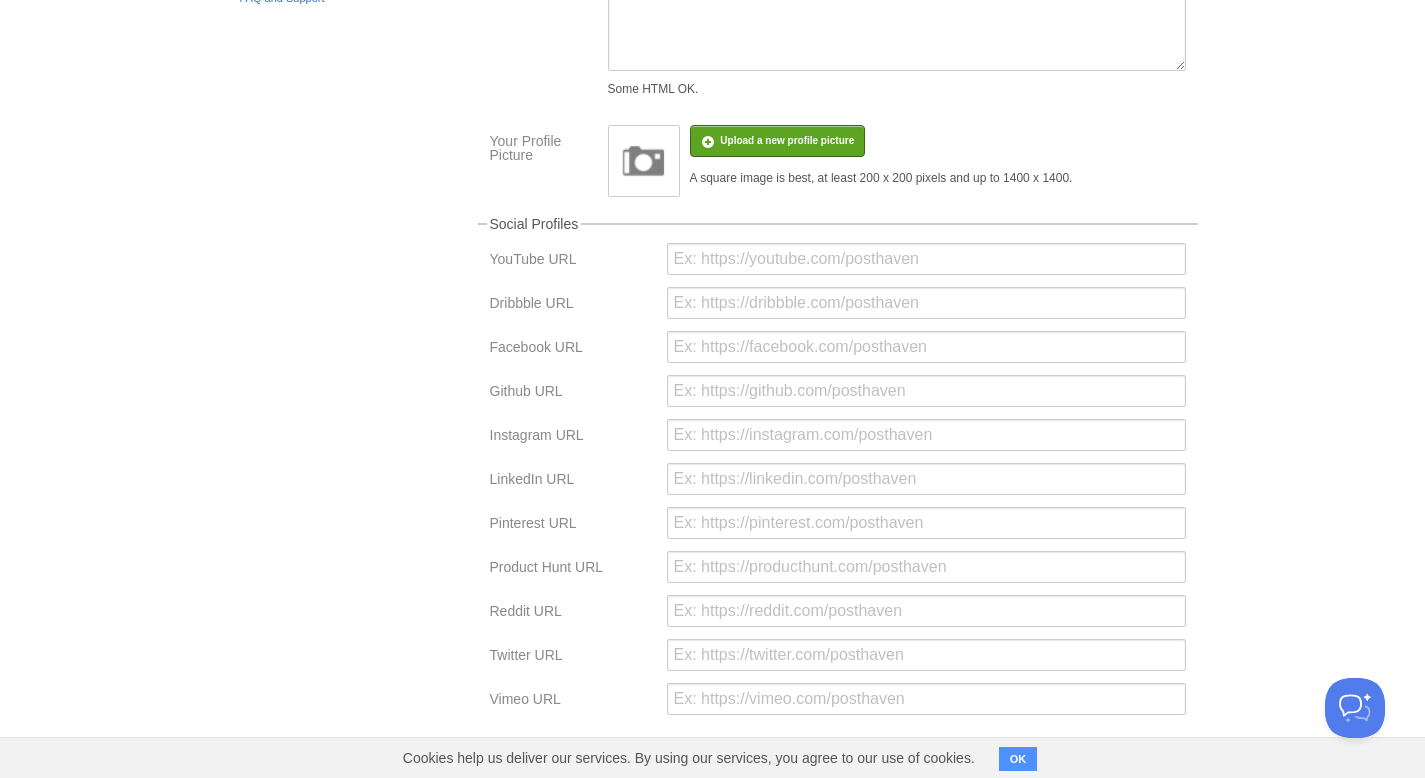scroll, scrollTop: 0, scrollLeft: 0, axis: both 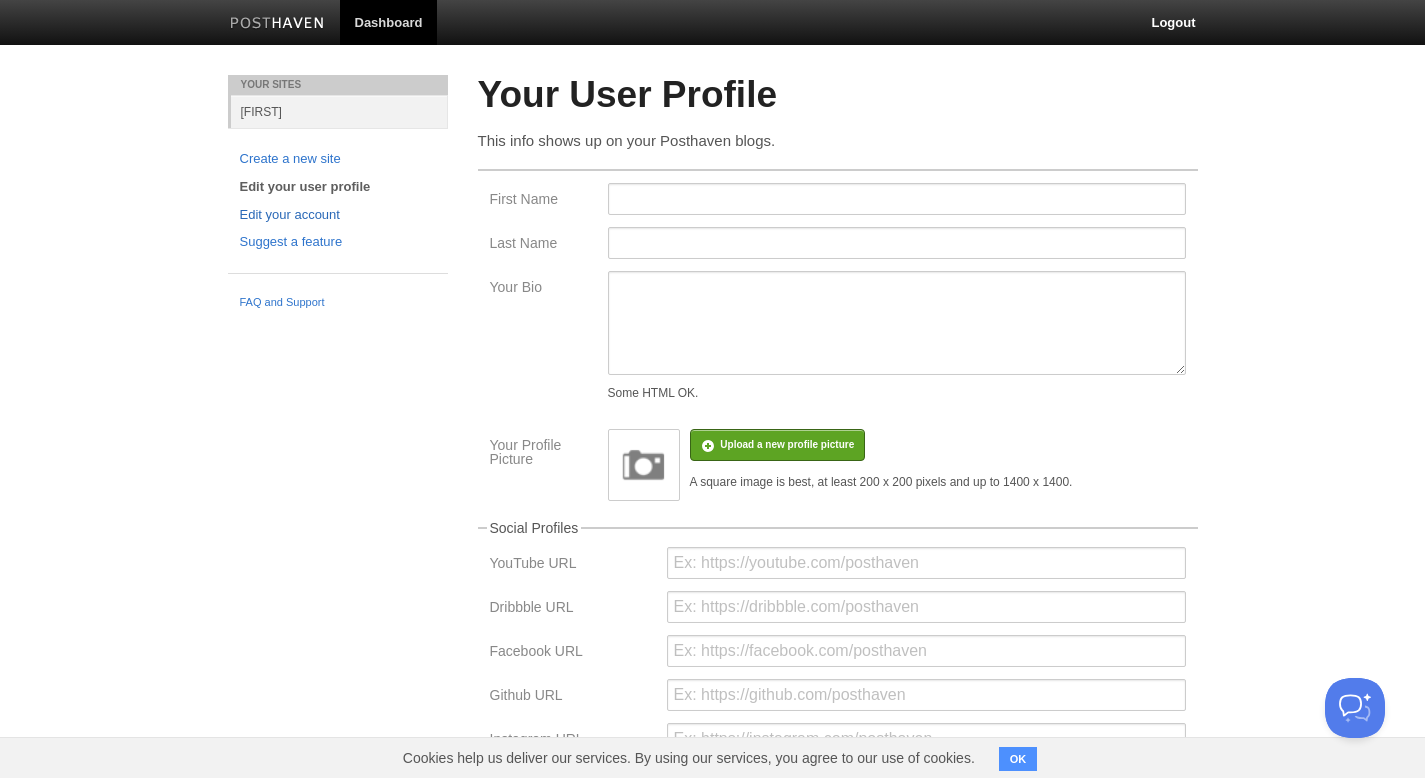 click on "Edit your account" at bounding box center (338, 215) 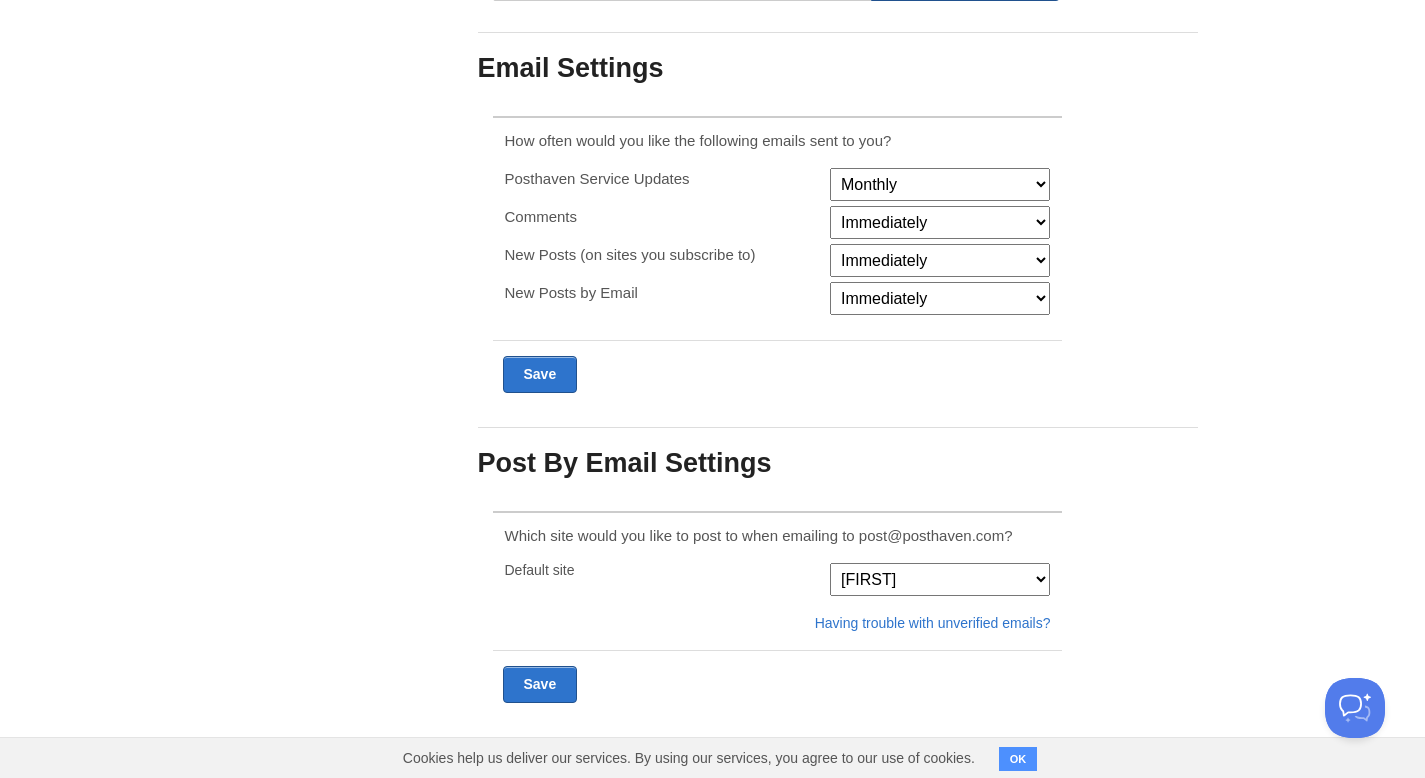 scroll, scrollTop: 0, scrollLeft: 0, axis: both 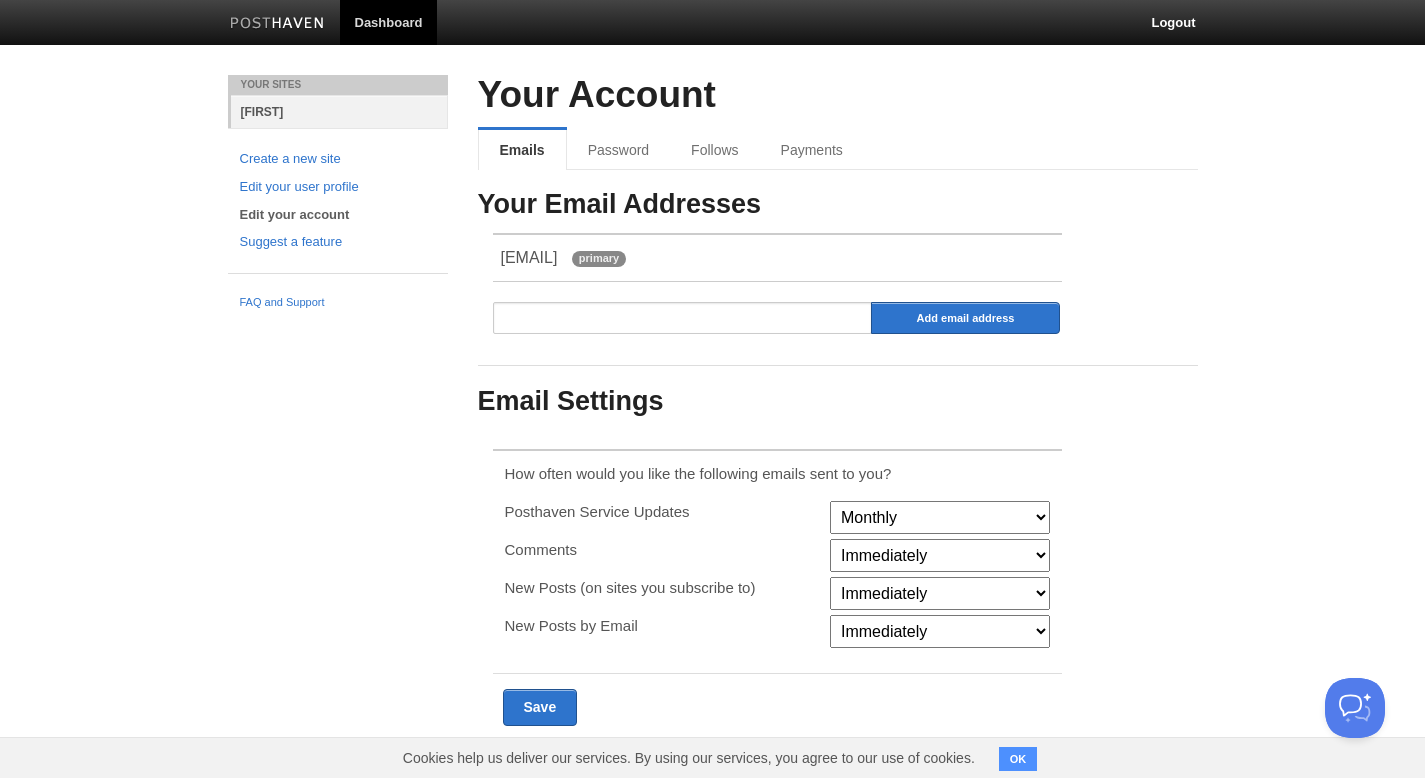 click on "[FIRST]" at bounding box center (339, 111) 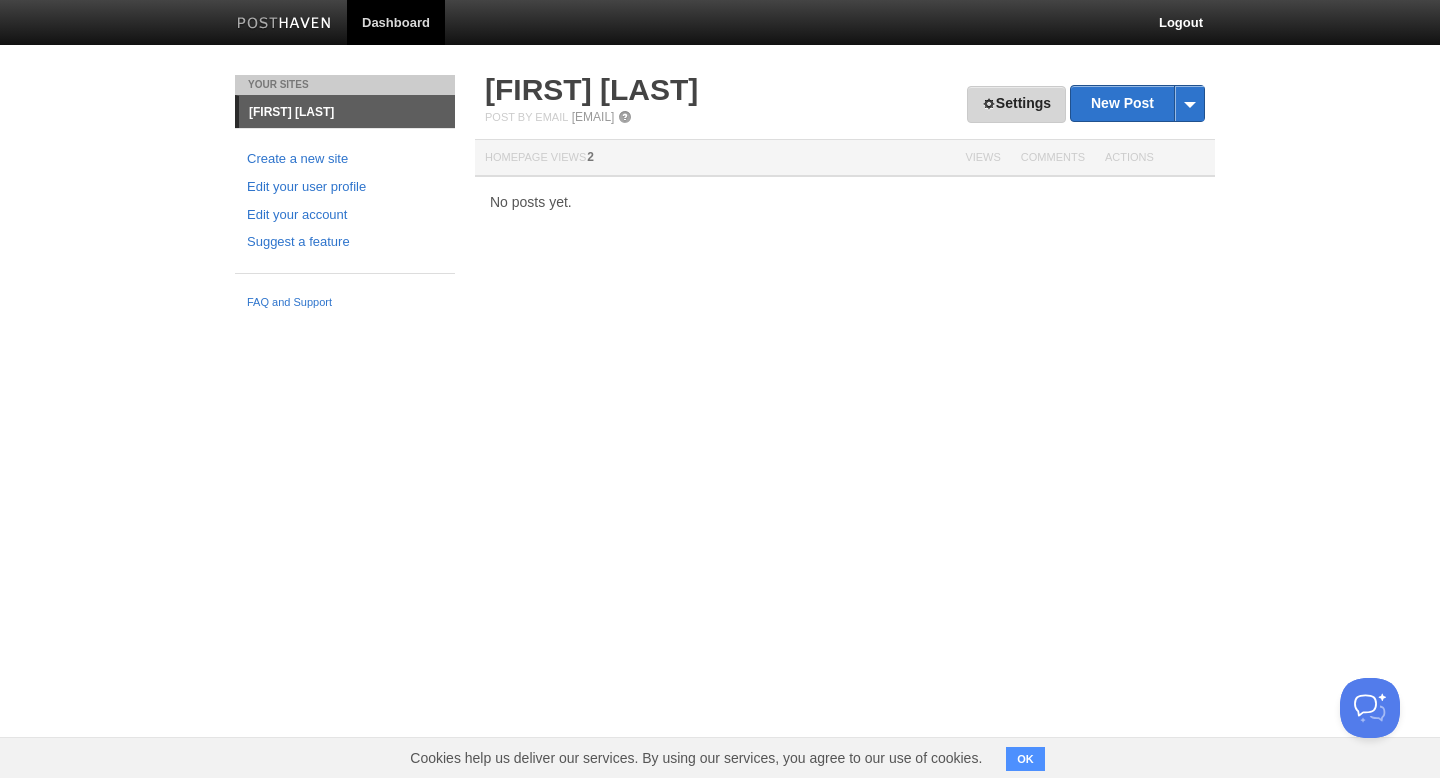 click on "Settings" at bounding box center (1016, 104) 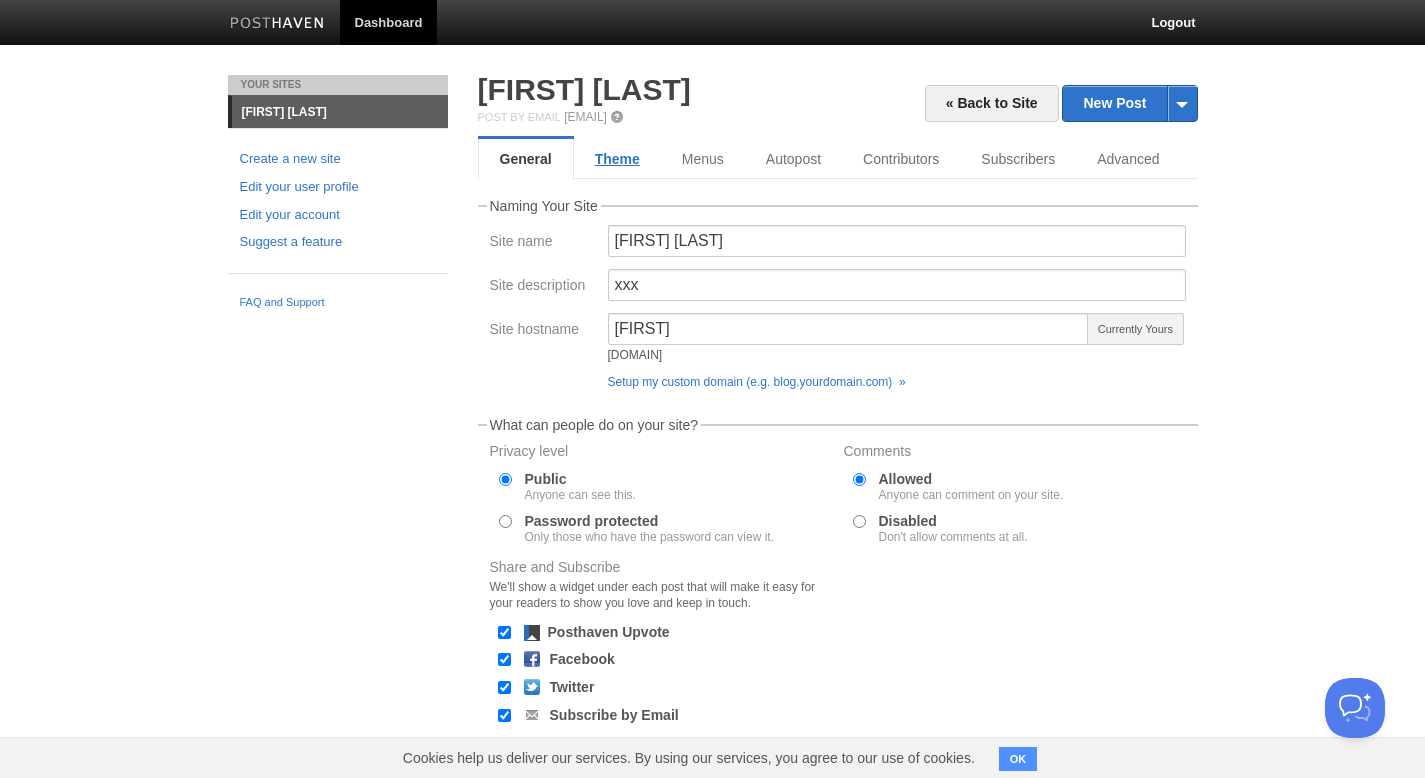 click on "Theme" at bounding box center [617, 159] 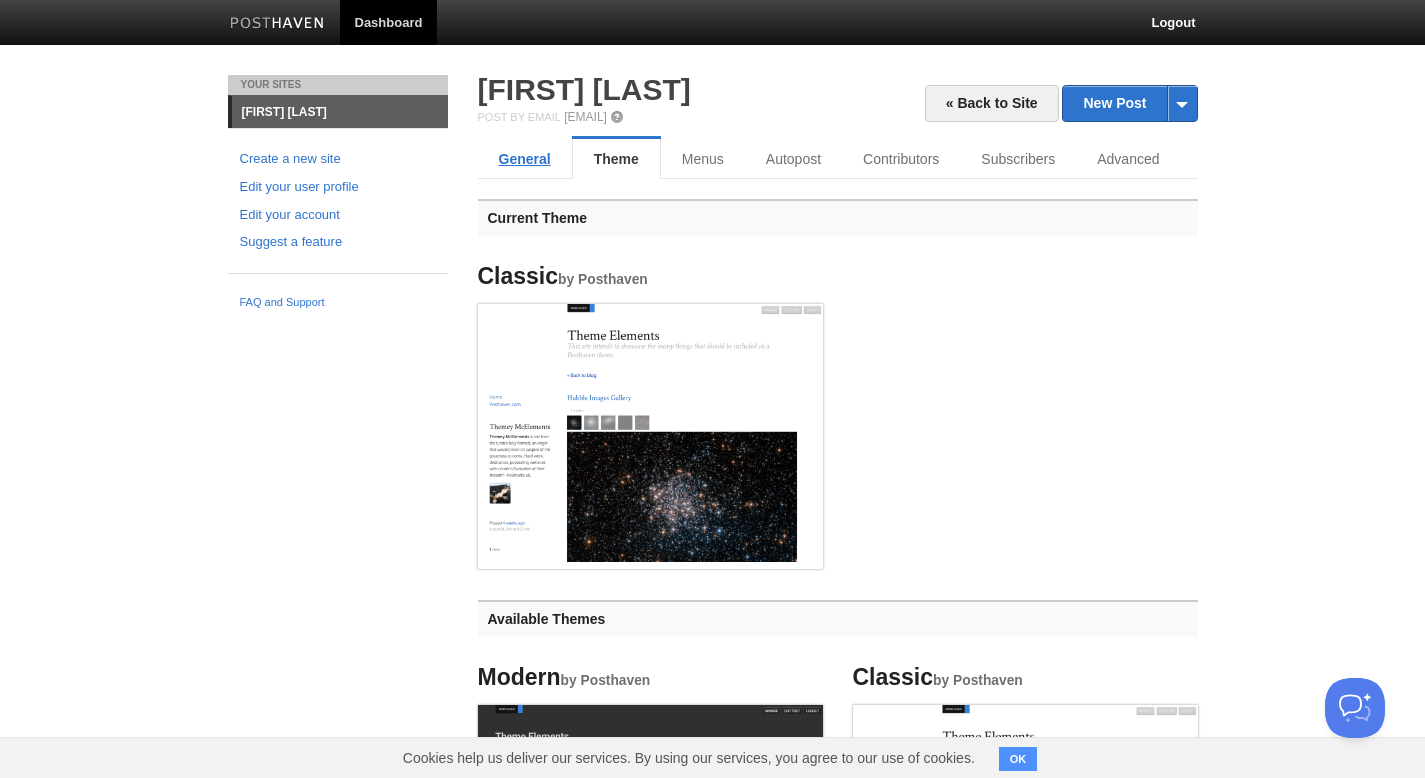 click on "General" at bounding box center [525, 159] 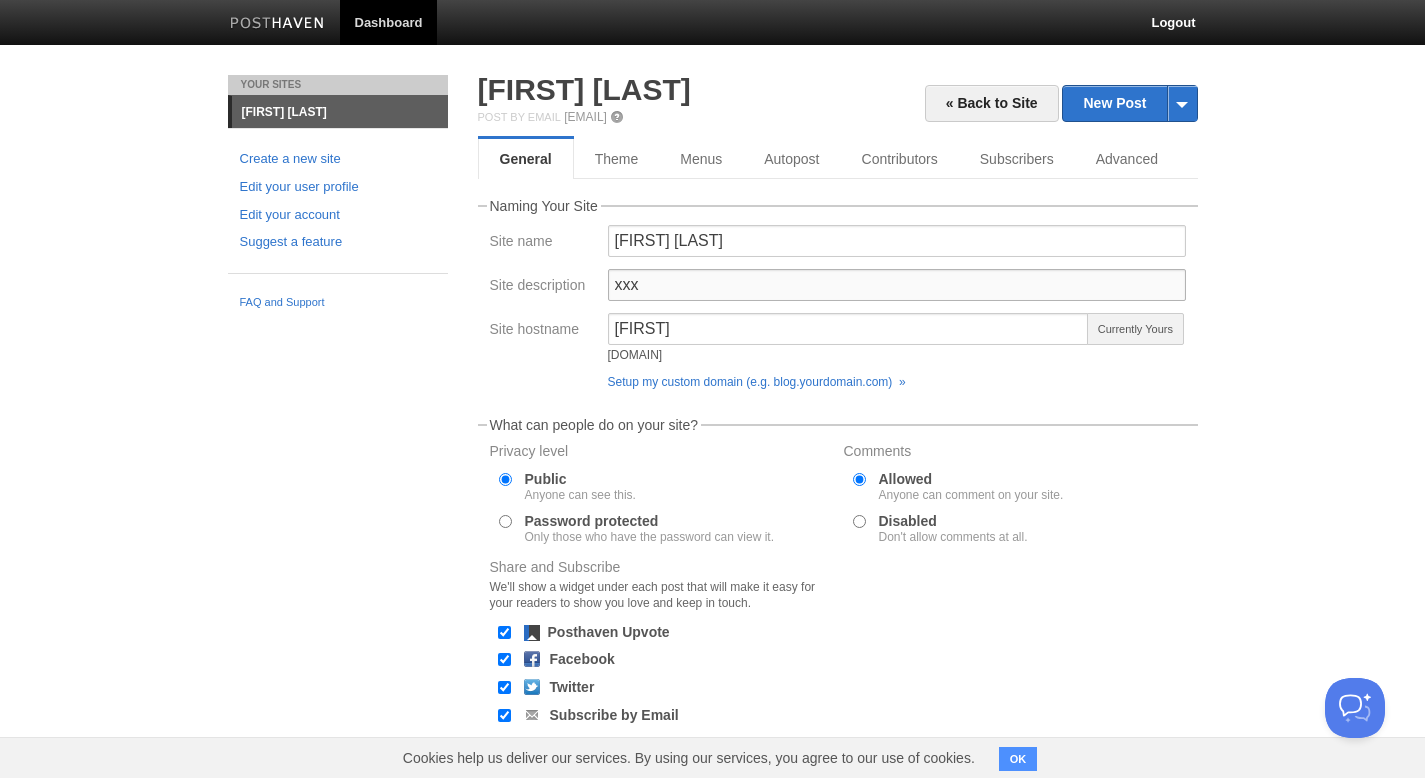 click on "xxx" at bounding box center (897, 285) 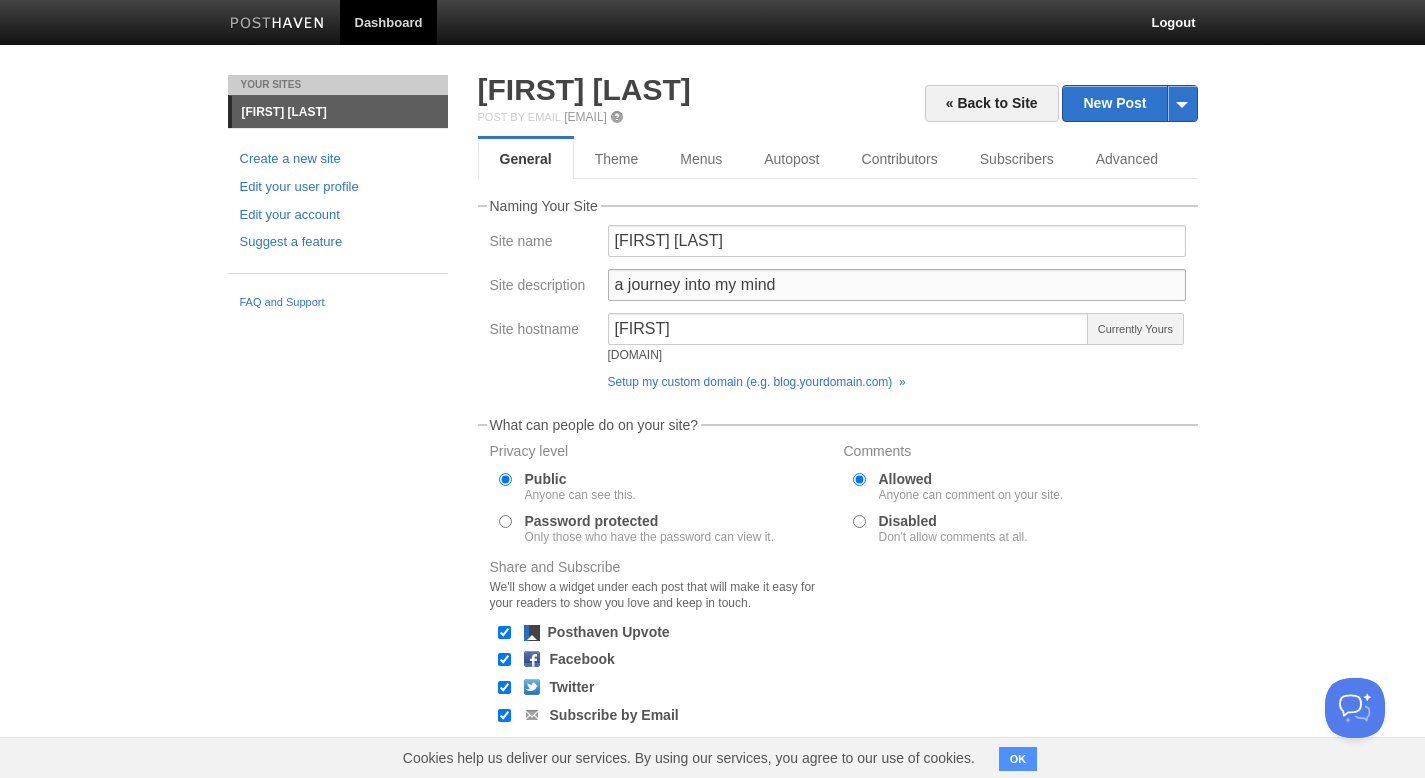 type on "a journey into my mind" 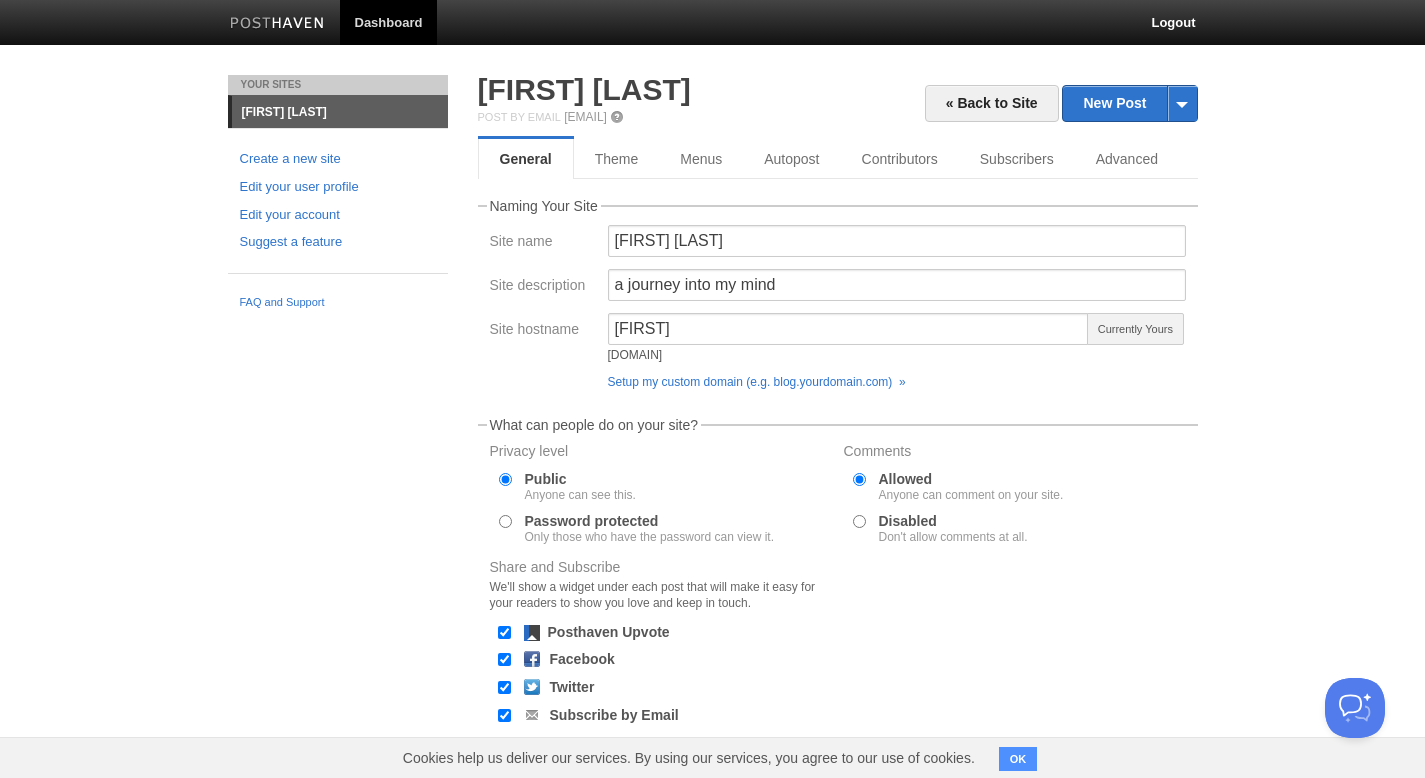 click on "Naming Your Site
Site name
[FIRST] [LAST]
Site description
a journey into my mind
Site hostname
[FIRST]
[DOMAIN]
Currently Yours
Setup my custom domain (e.g. blog.yourdomain.com)  »
Custom domain
If you have a custom domain name, you can use it here, e.g. blog.yourdomain.com
Learn More »
What can people do on your site?" at bounding box center (838, 514) 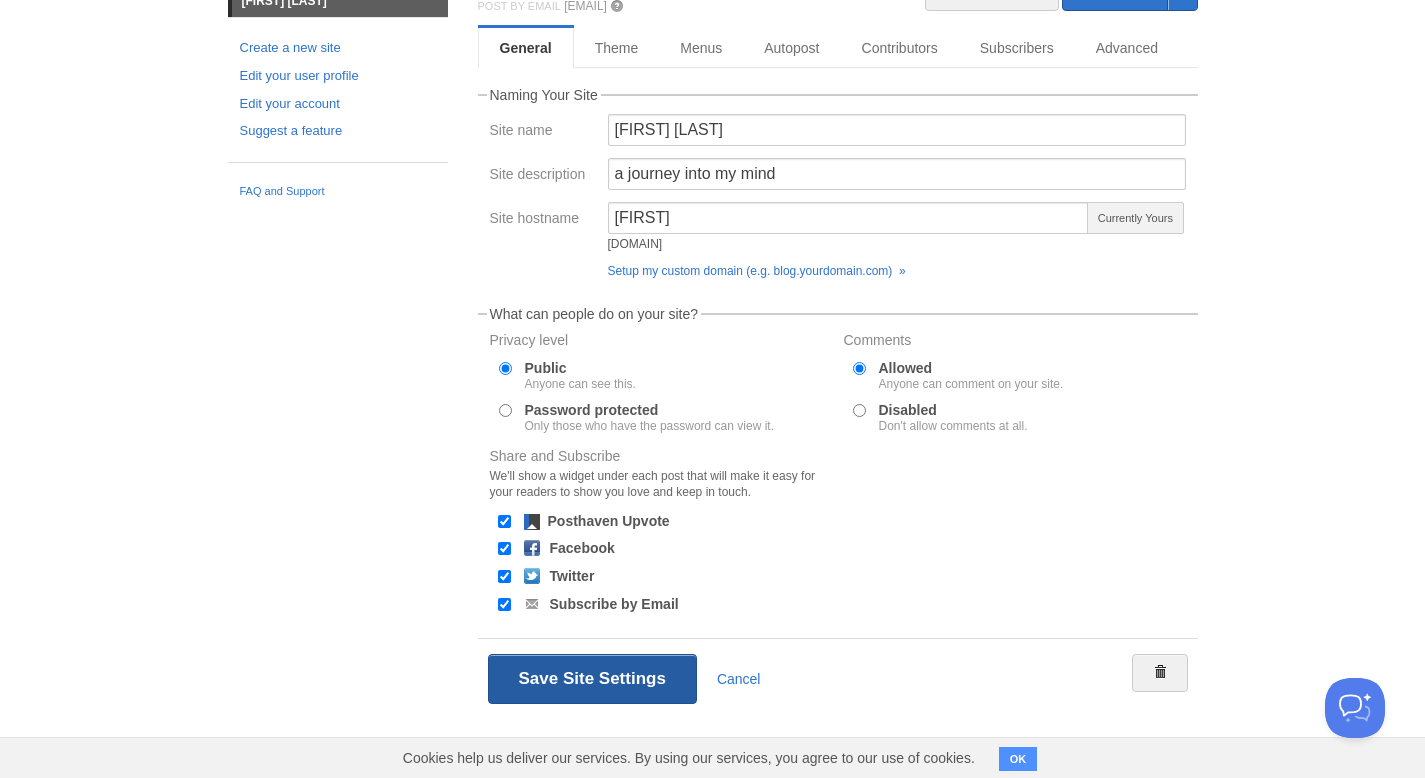 click on "Save Site Settings" at bounding box center [592, 679] 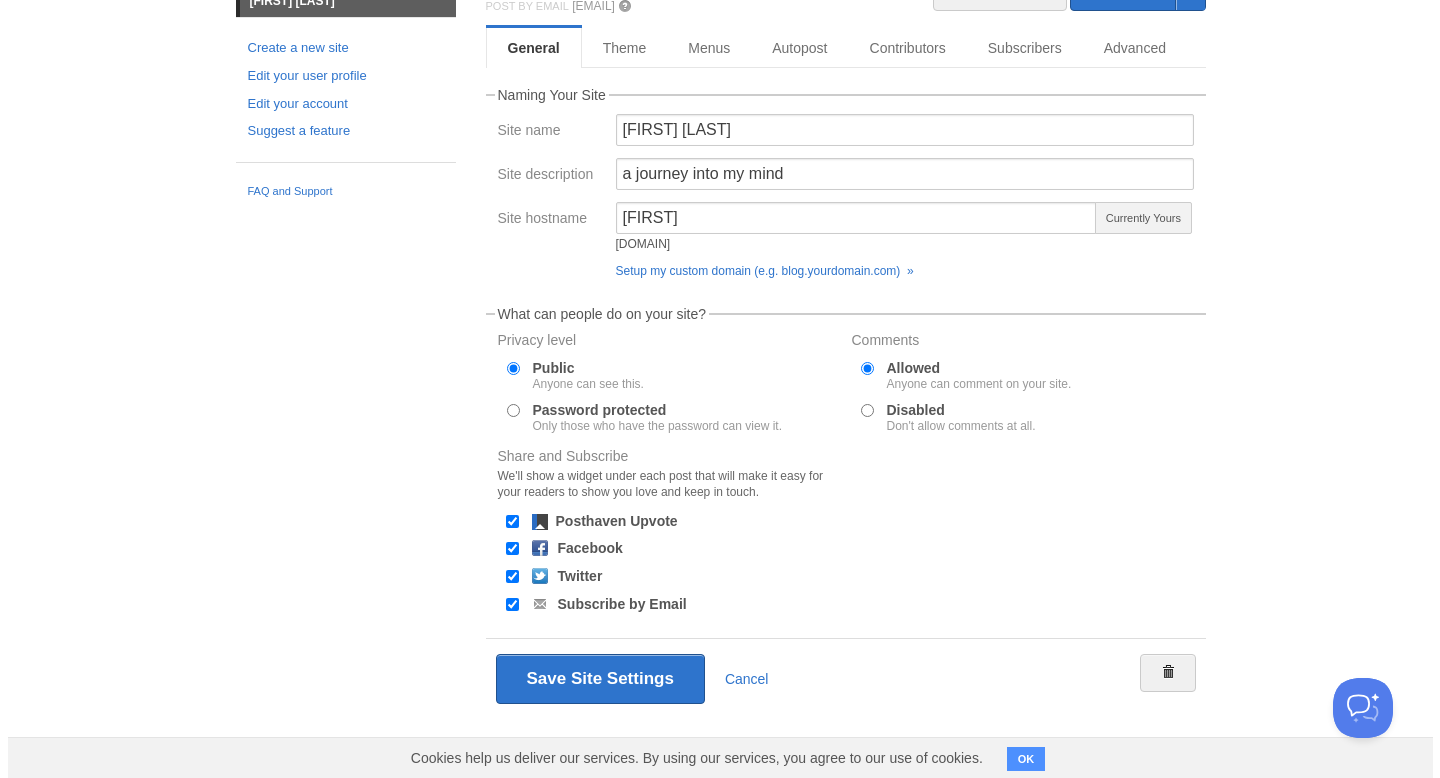 scroll, scrollTop: 0, scrollLeft: 0, axis: both 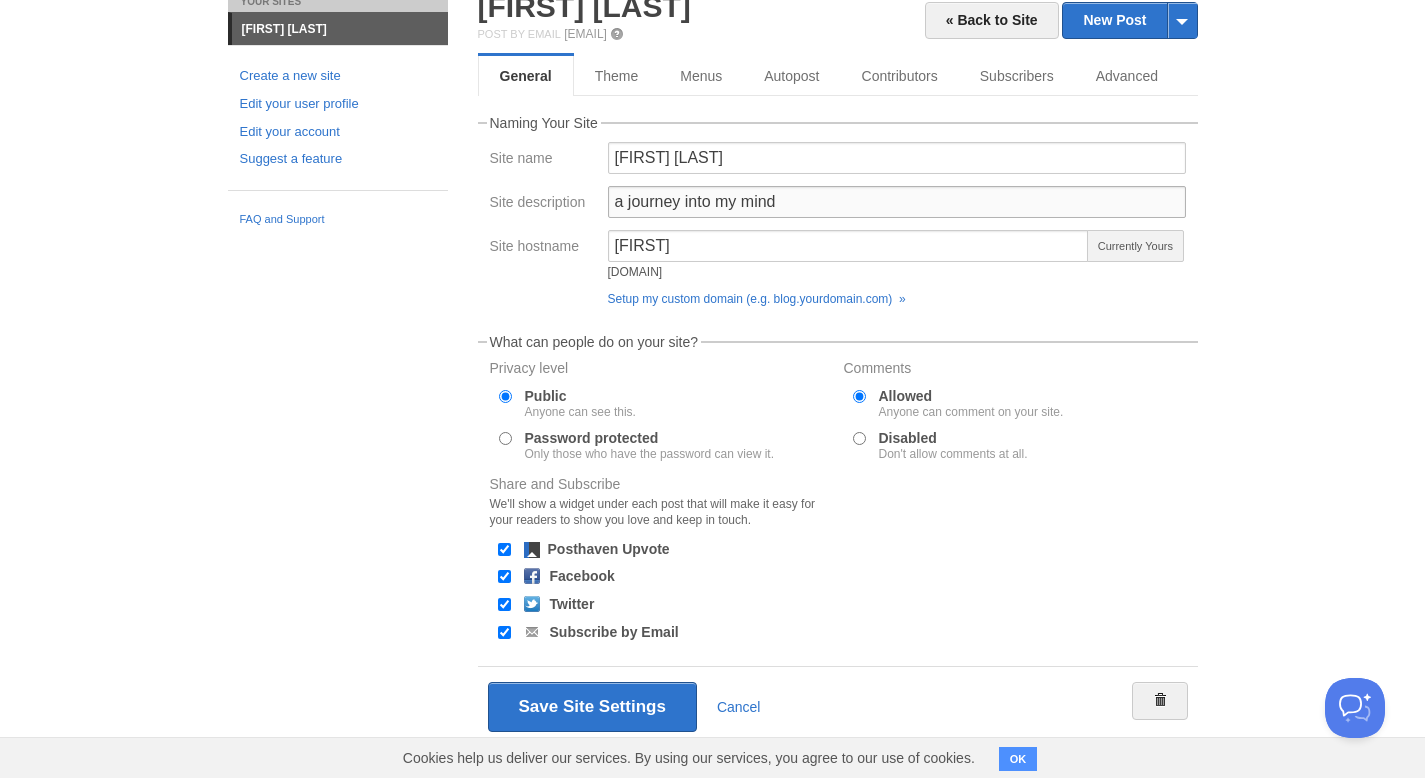 click on "a journey into my mind" at bounding box center [897, 202] 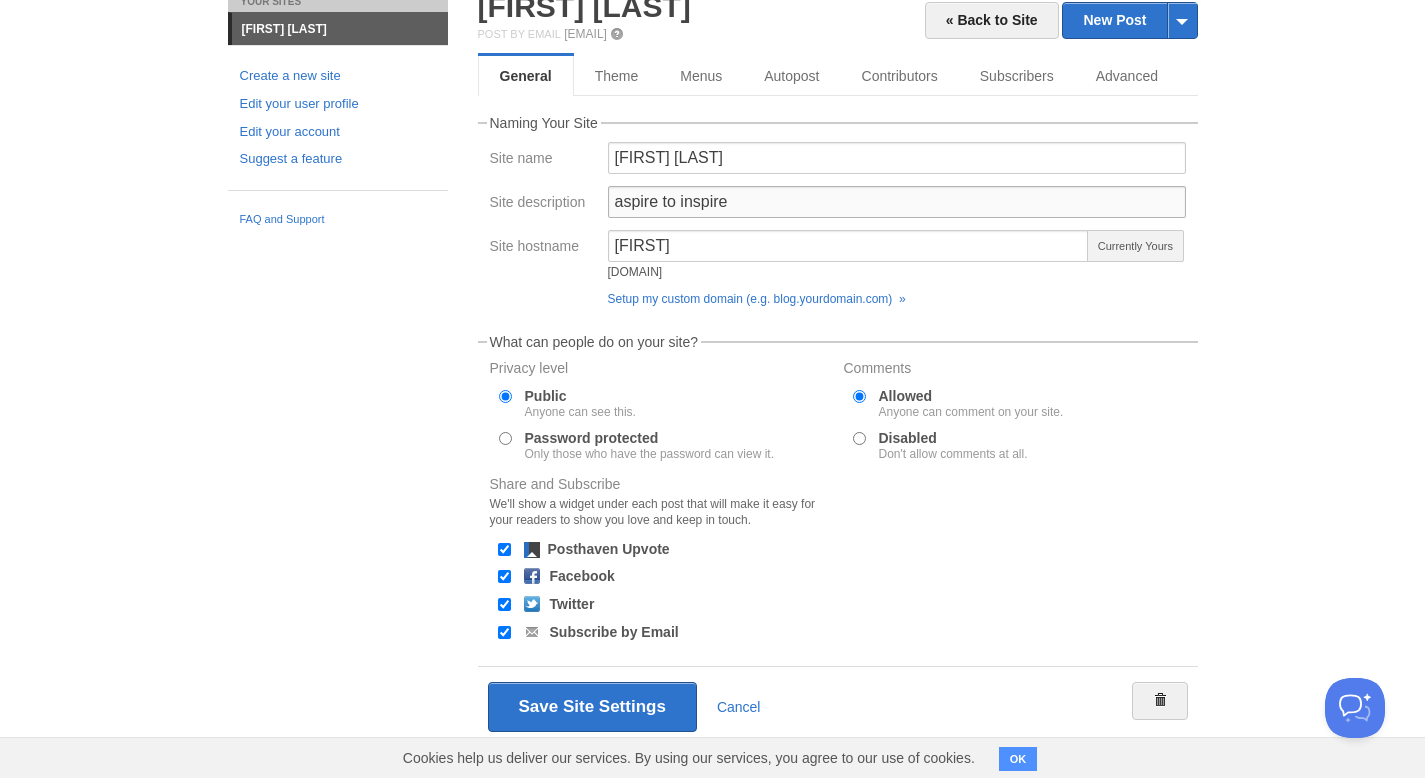 type on "aspire to inspire" 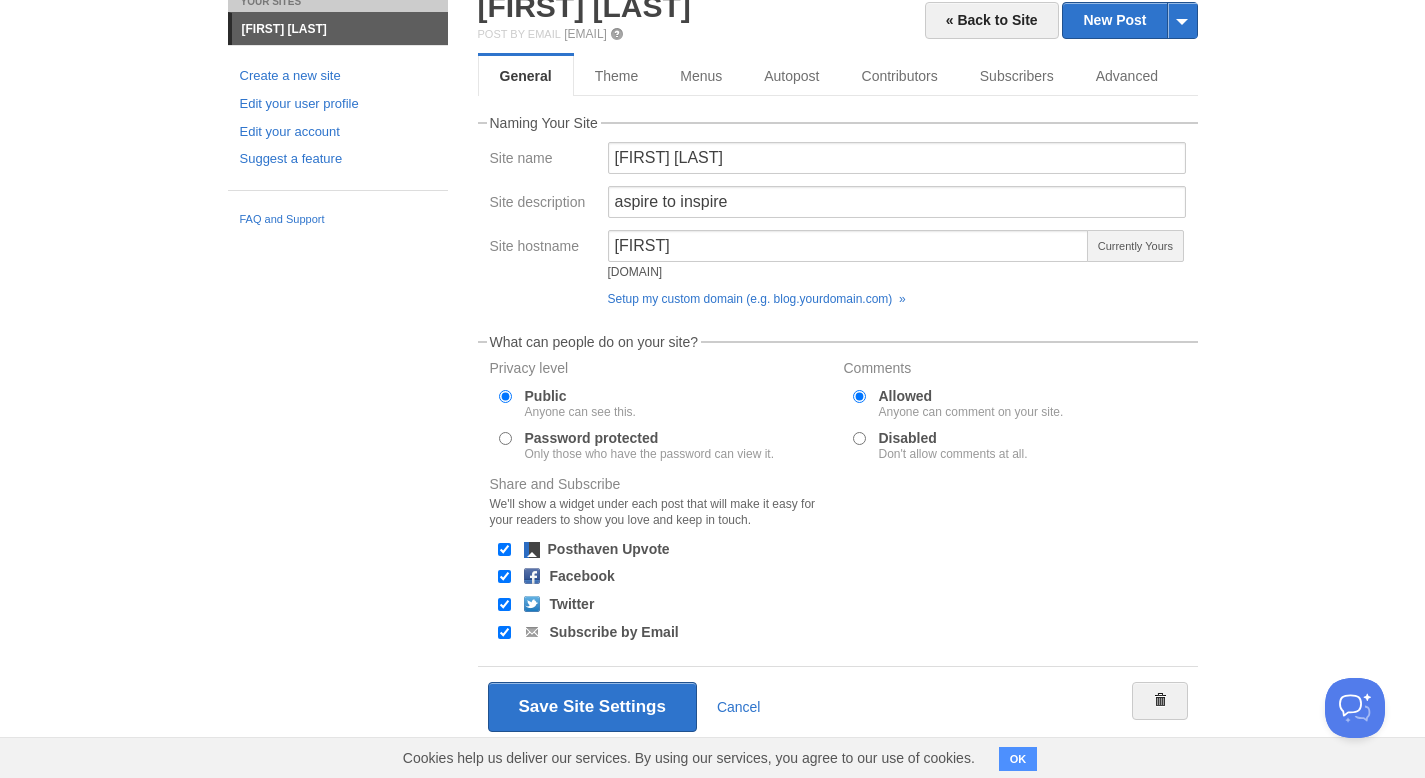 click on "Comments" at bounding box center [1015, 370] 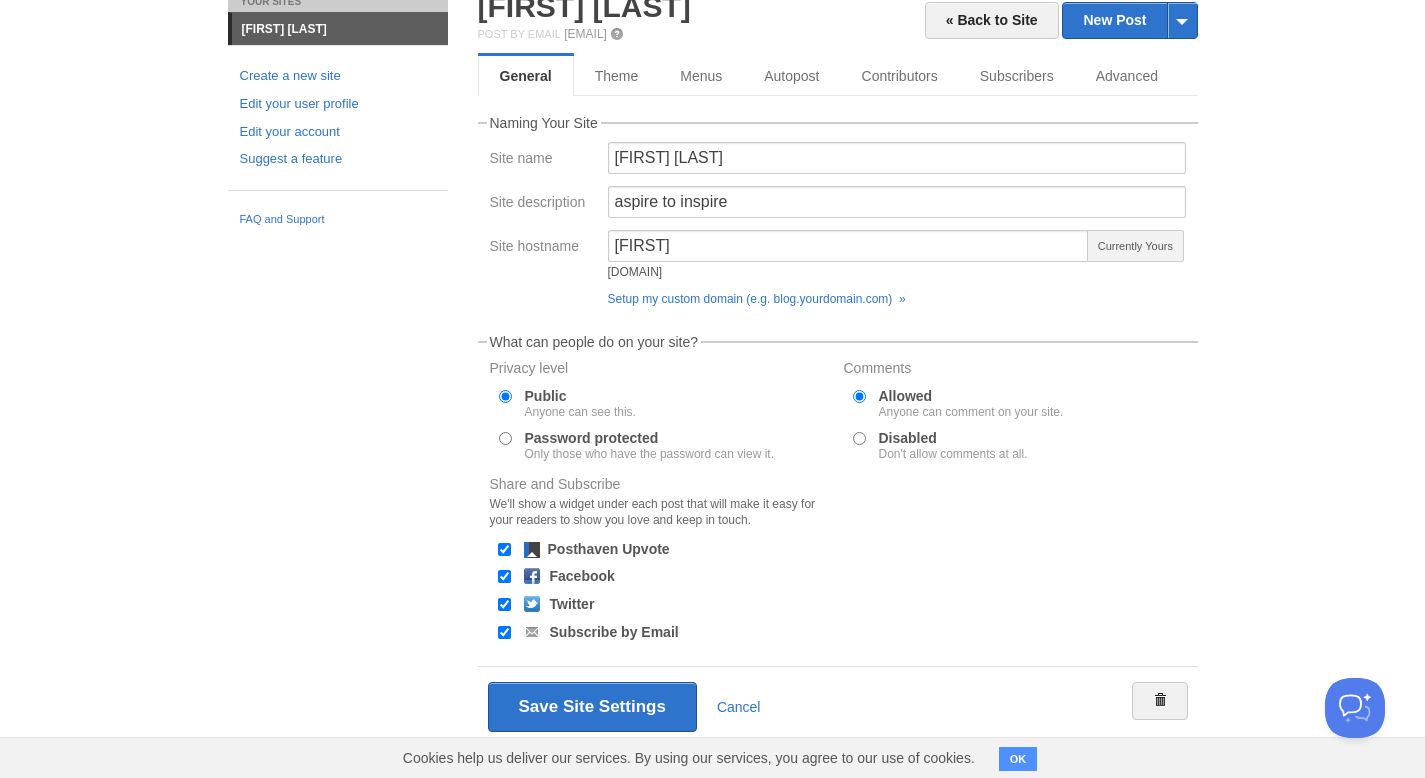 scroll, scrollTop: 111, scrollLeft: 0, axis: vertical 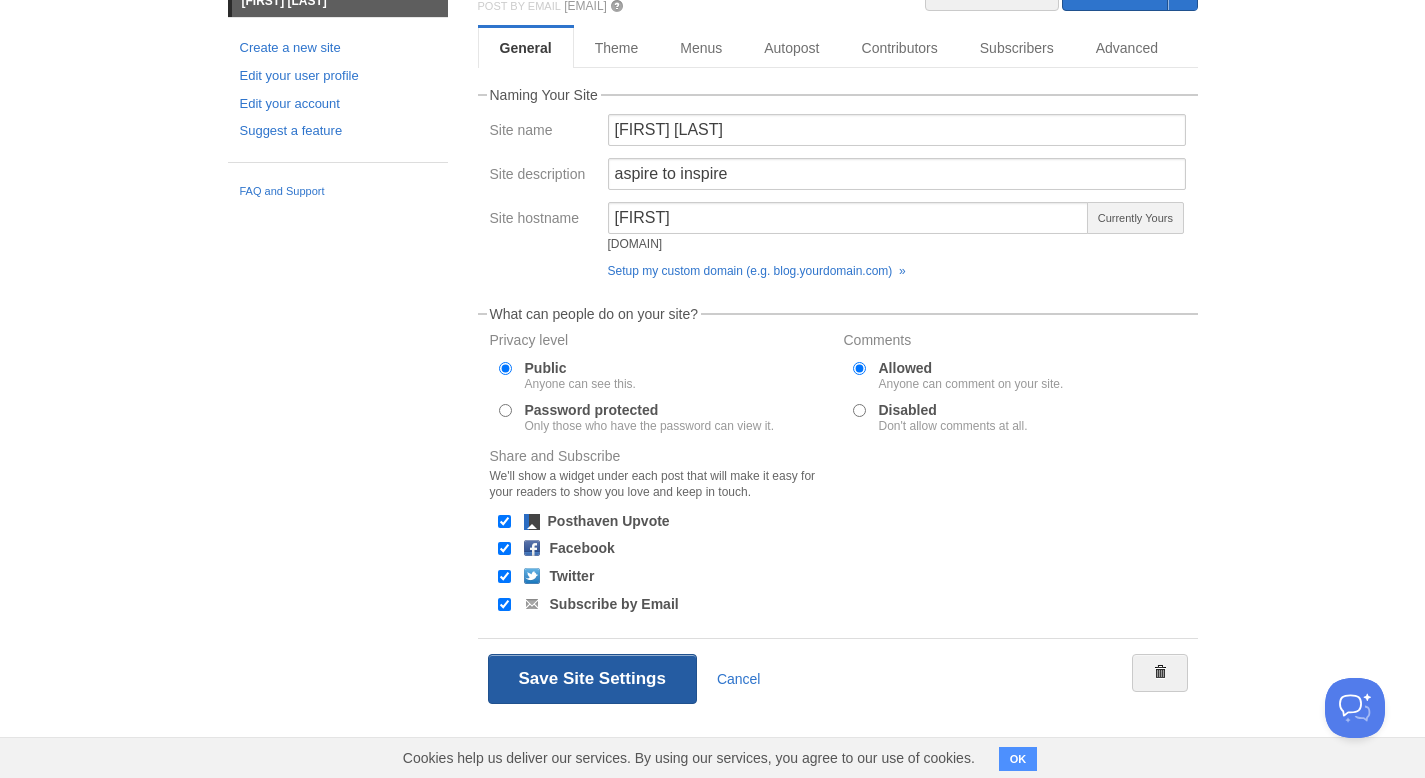click on "Save Site Settings" at bounding box center [592, 679] 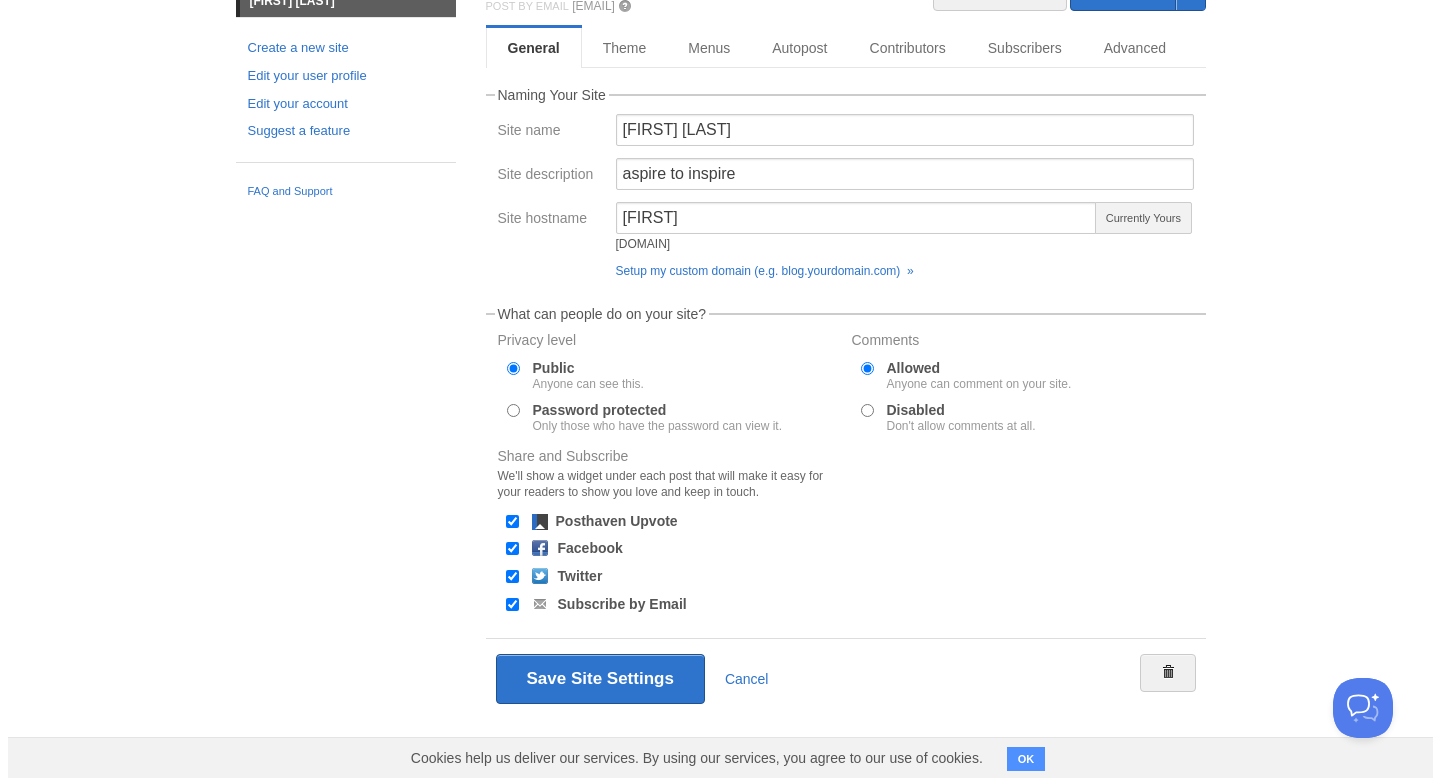 scroll, scrollTop: 0, scrollLeft: 0, axis: both 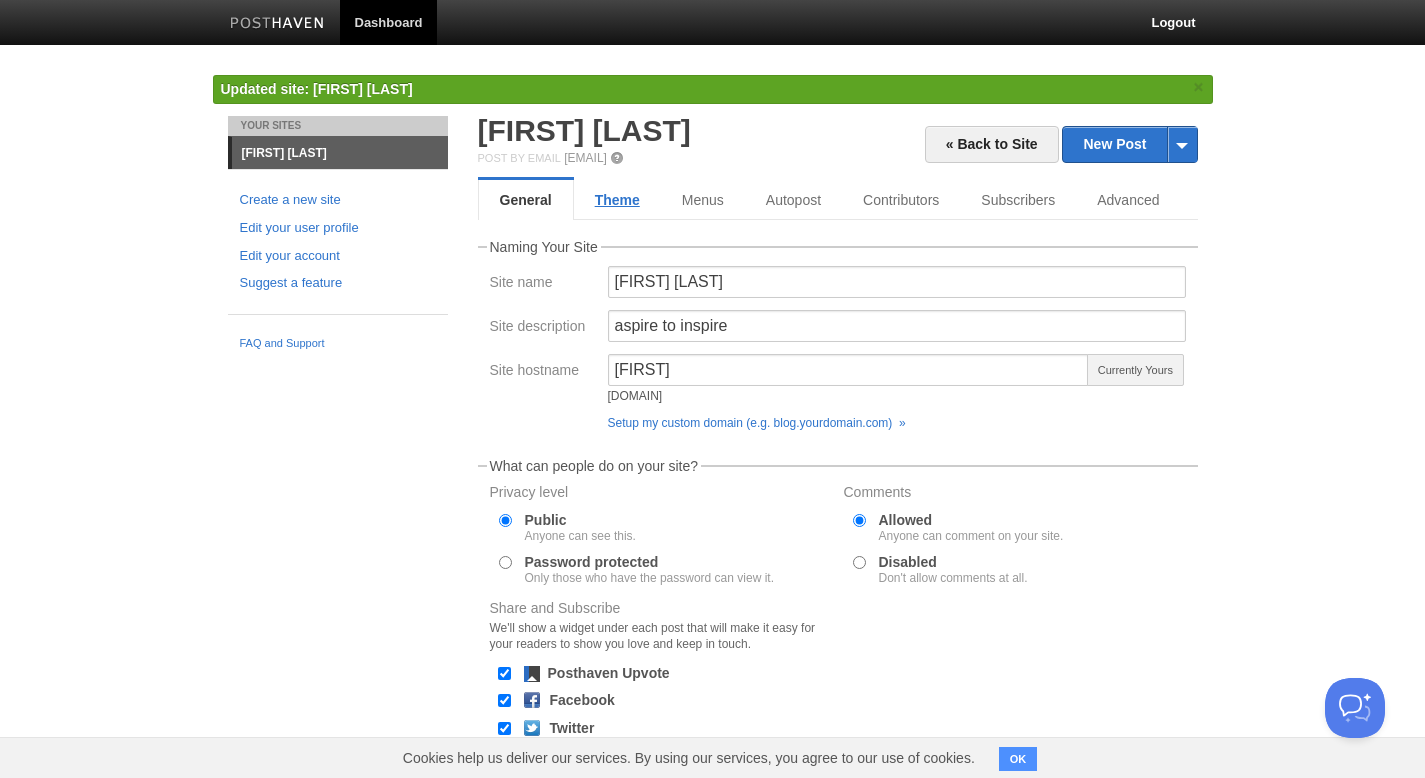 click on "Theme" at bounding box center [617, 200] 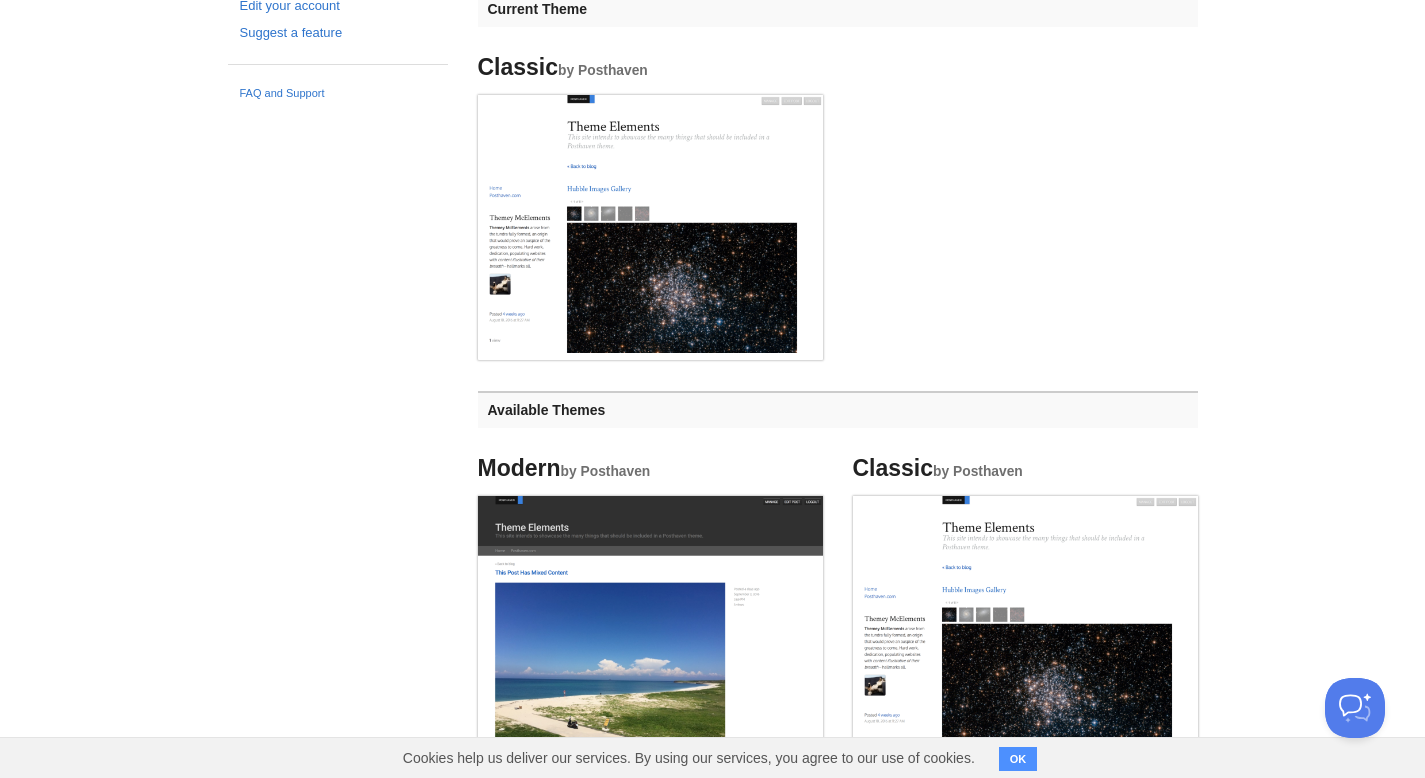 scroll, scrollTop: 0, scrollLeft: 0, axis: both 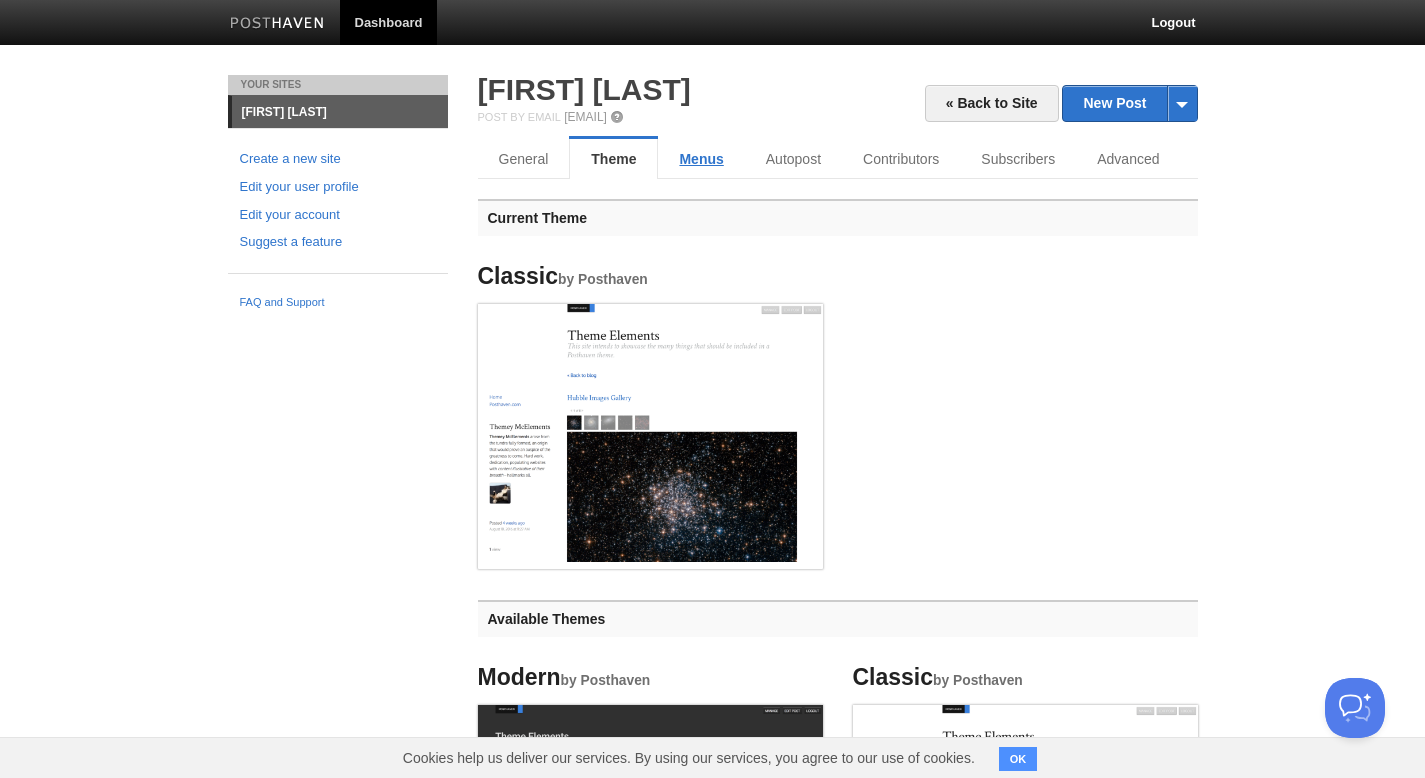 click on "Menus" at bounding box center [701, 159] 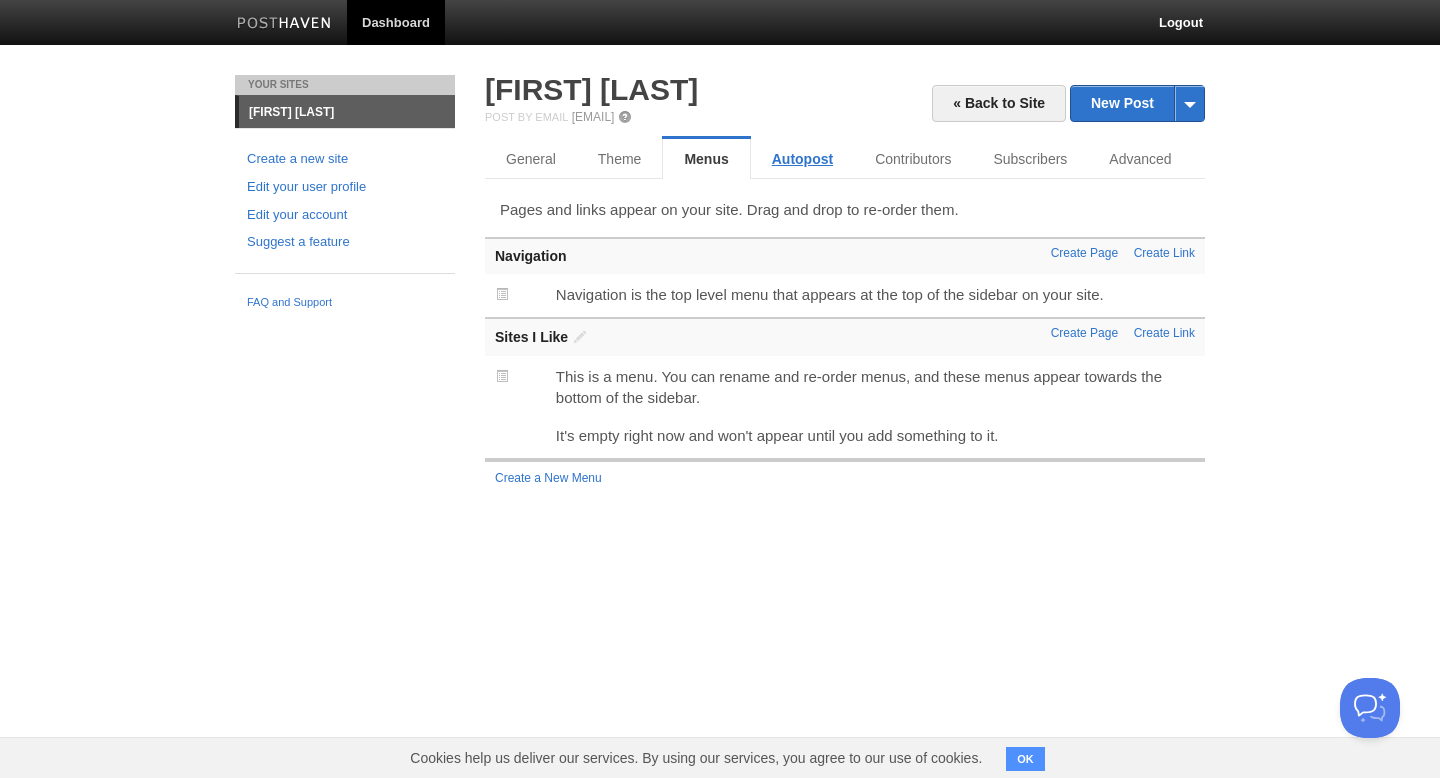 click on "Autopost" at bounding box center [802, 159] 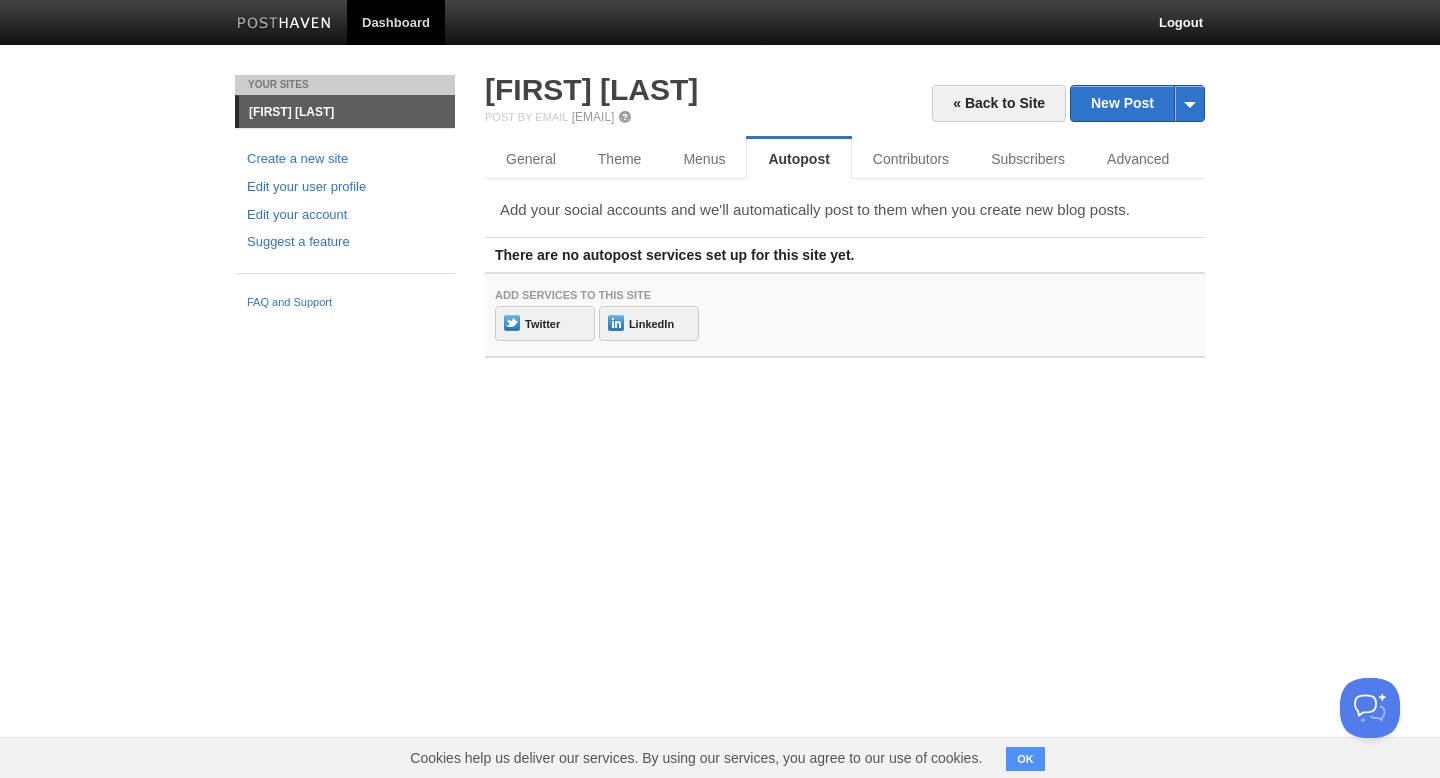 click on "Add your social accounts and we'll automatically post to them when you create new blog posts." at bounding box center (845, 209) 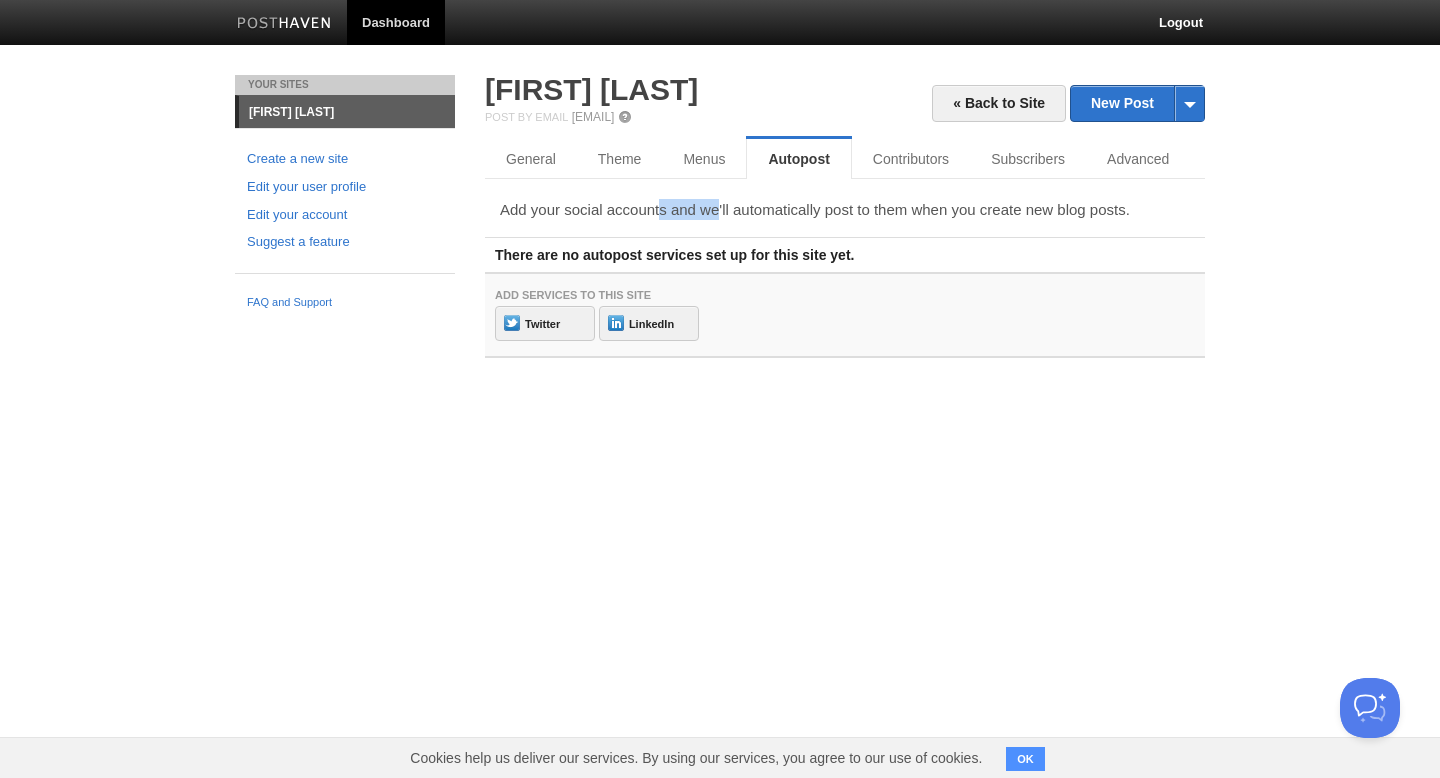 click on "Add your social accounts and we'll automatically post to them when you create new blog posts." at bounding box center (845, 209) 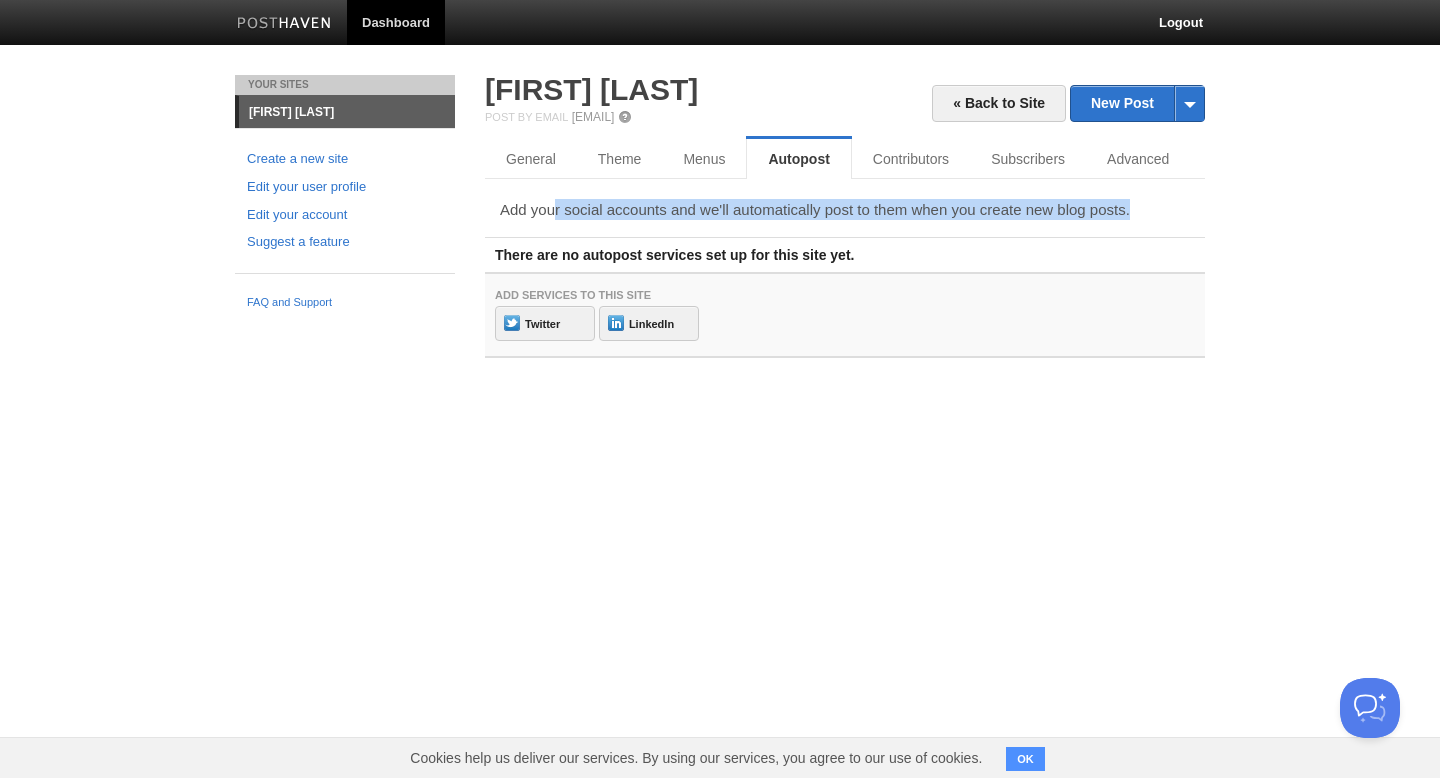 click on "Add your social accounts and we'll automatically post to them when you create new blog posts." at bounding box center (845, 209) 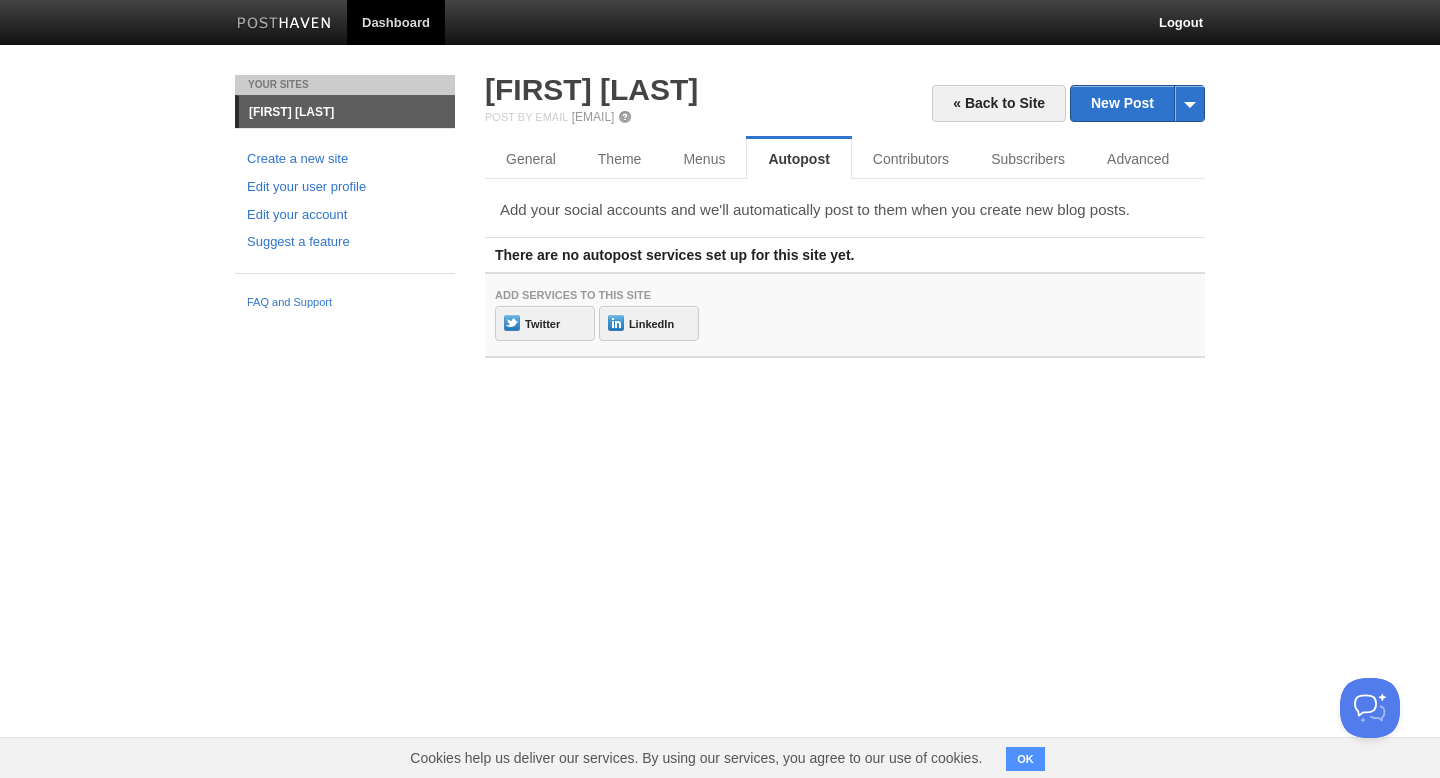click on "Add your social accounts and we'll automatically post to them when you create new blog posts." at bounding box center (845, 209) 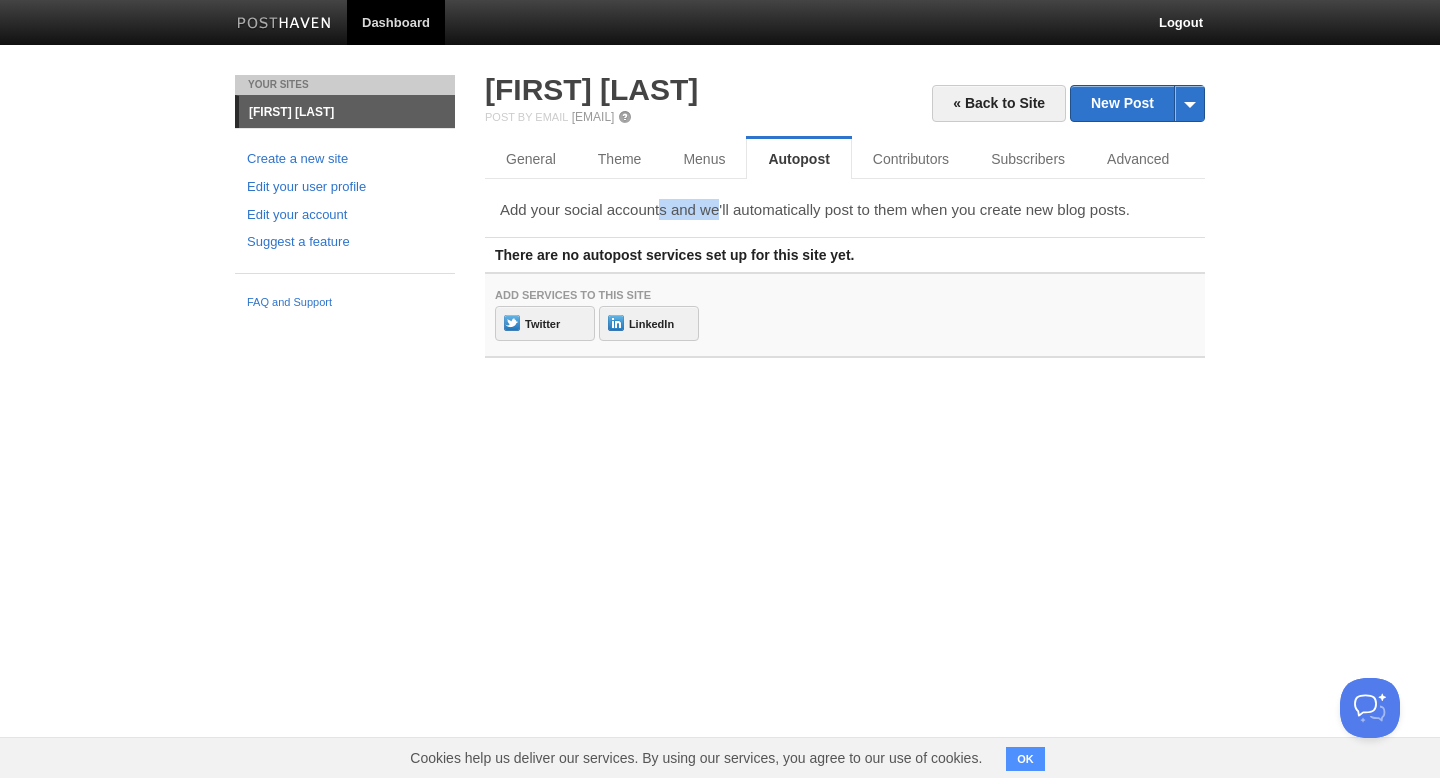 click on "Add your social accounts and we'll automatically post to them when you create new blog posts." at bounding box center [845, 209] 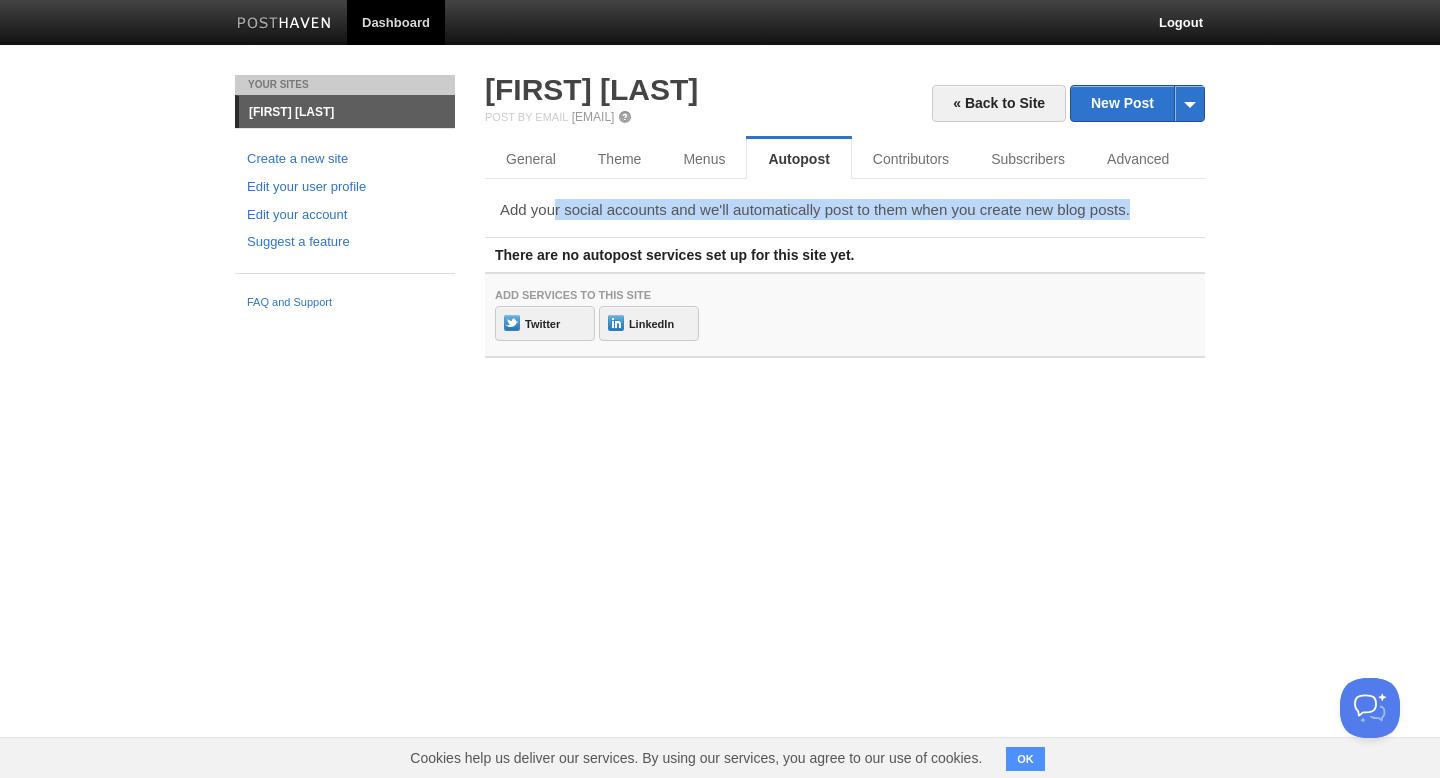 click on "Add your social accounts and we'll automatically post to them when you create new blog posts." at bounding box center [845, 209] 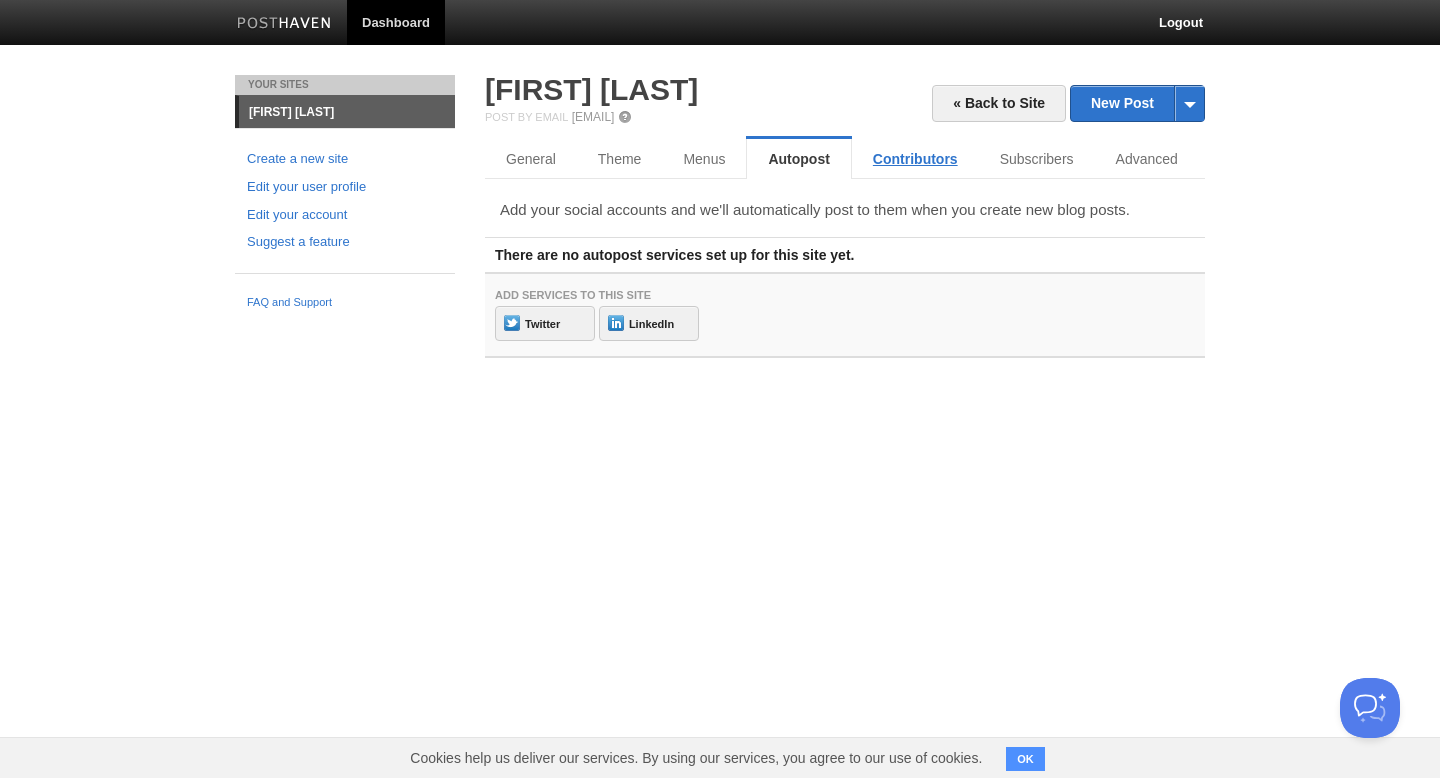 click on "Contributors" at bounding box center [915, 159] 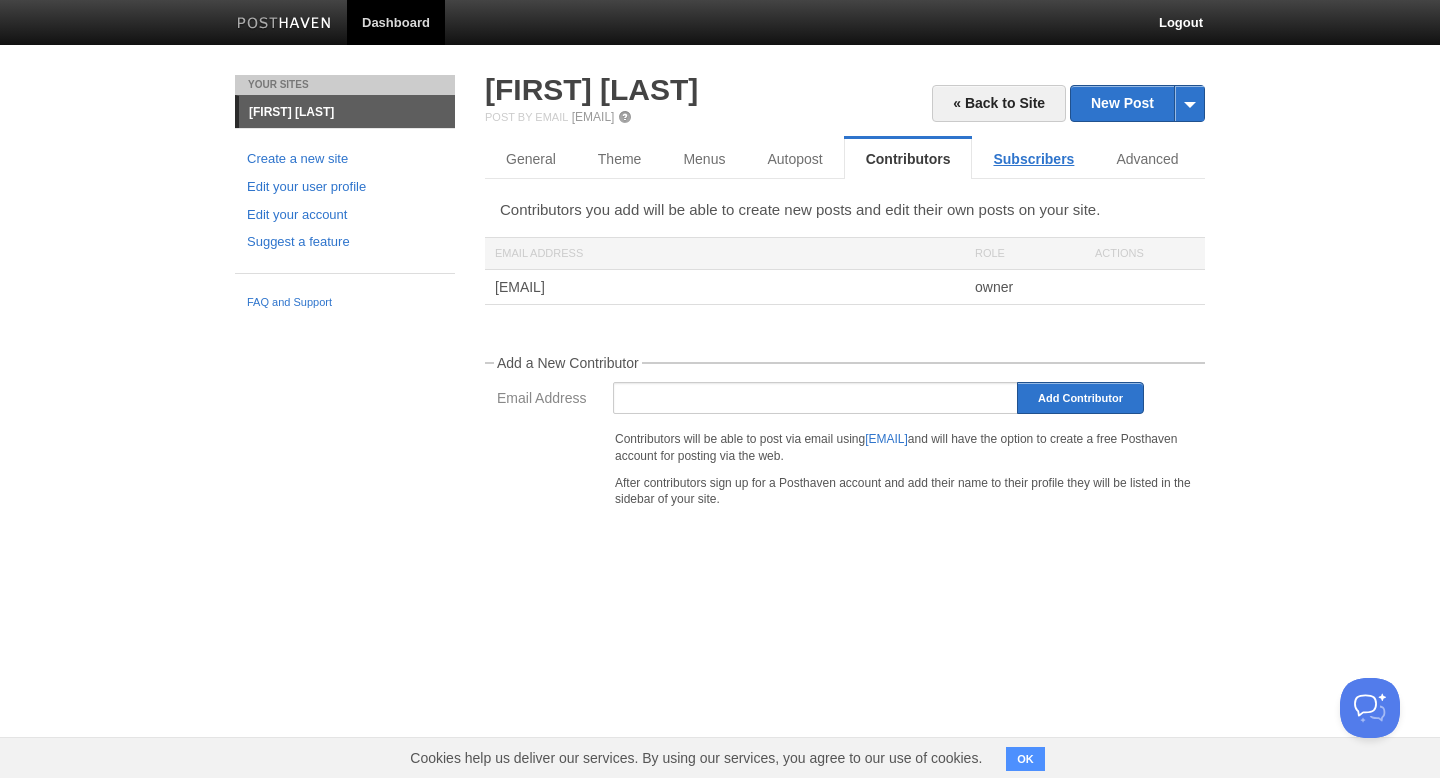 click on "Subscribers" at bounding box center (1033, 159) 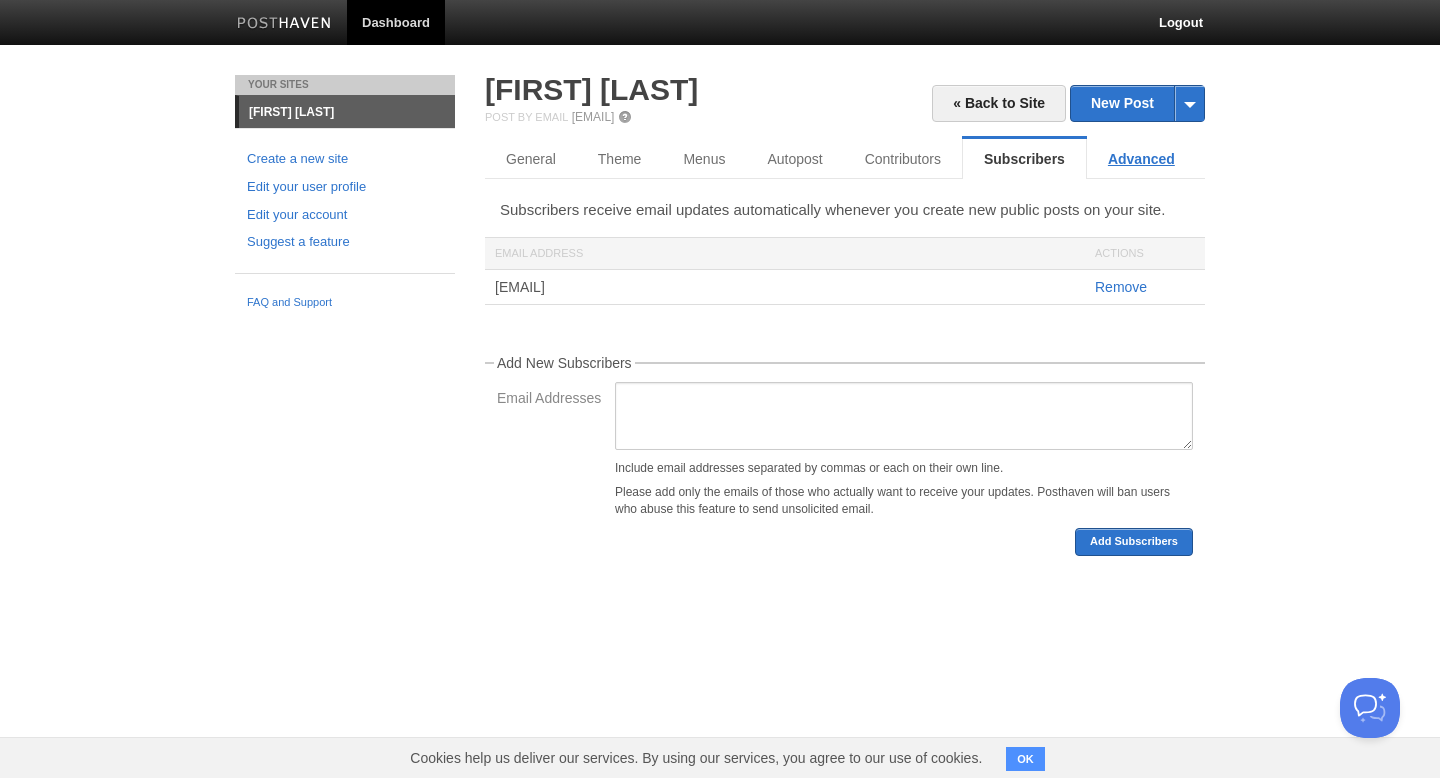 click on "Advanced" at bounding box center (1141, 159) 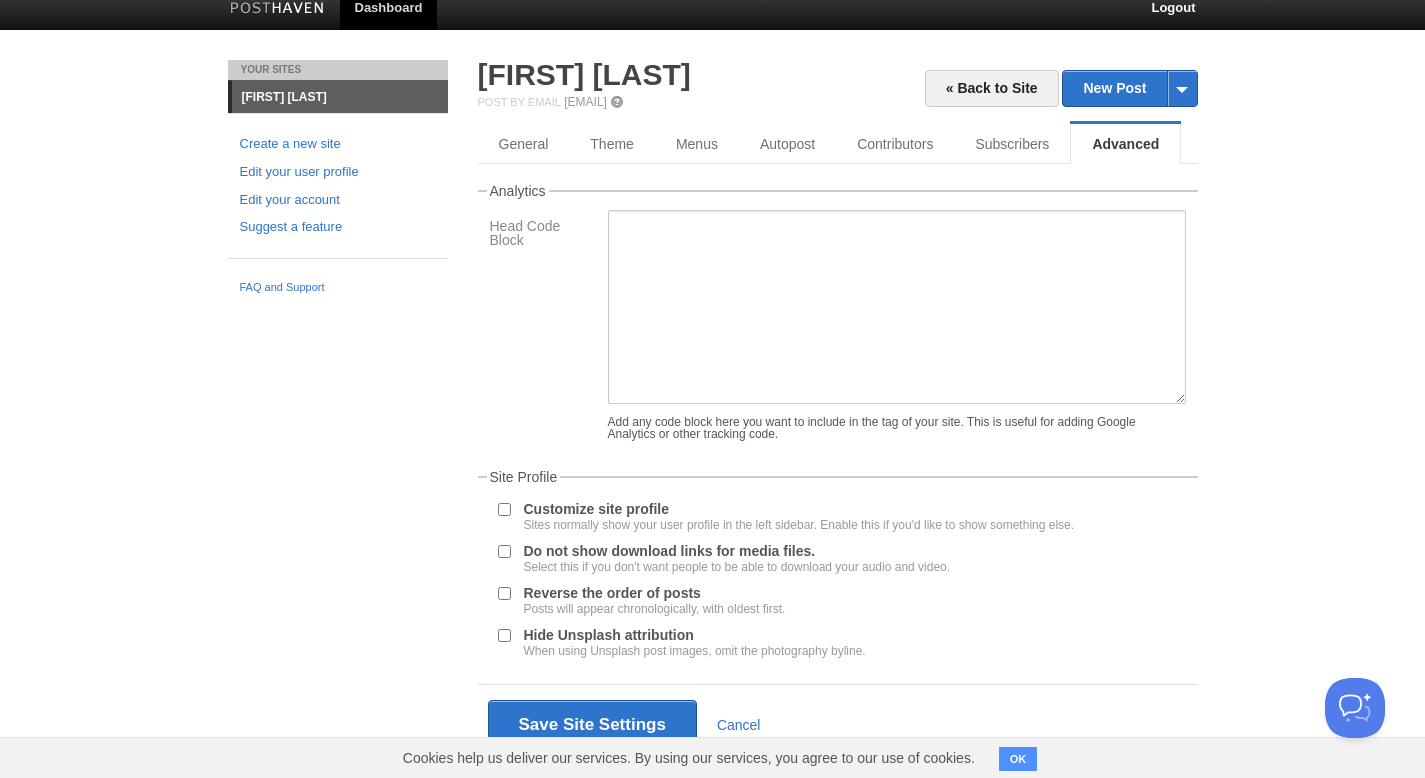 scroll, scrollTop: 17, scrollLeft: 0, axis: vertical 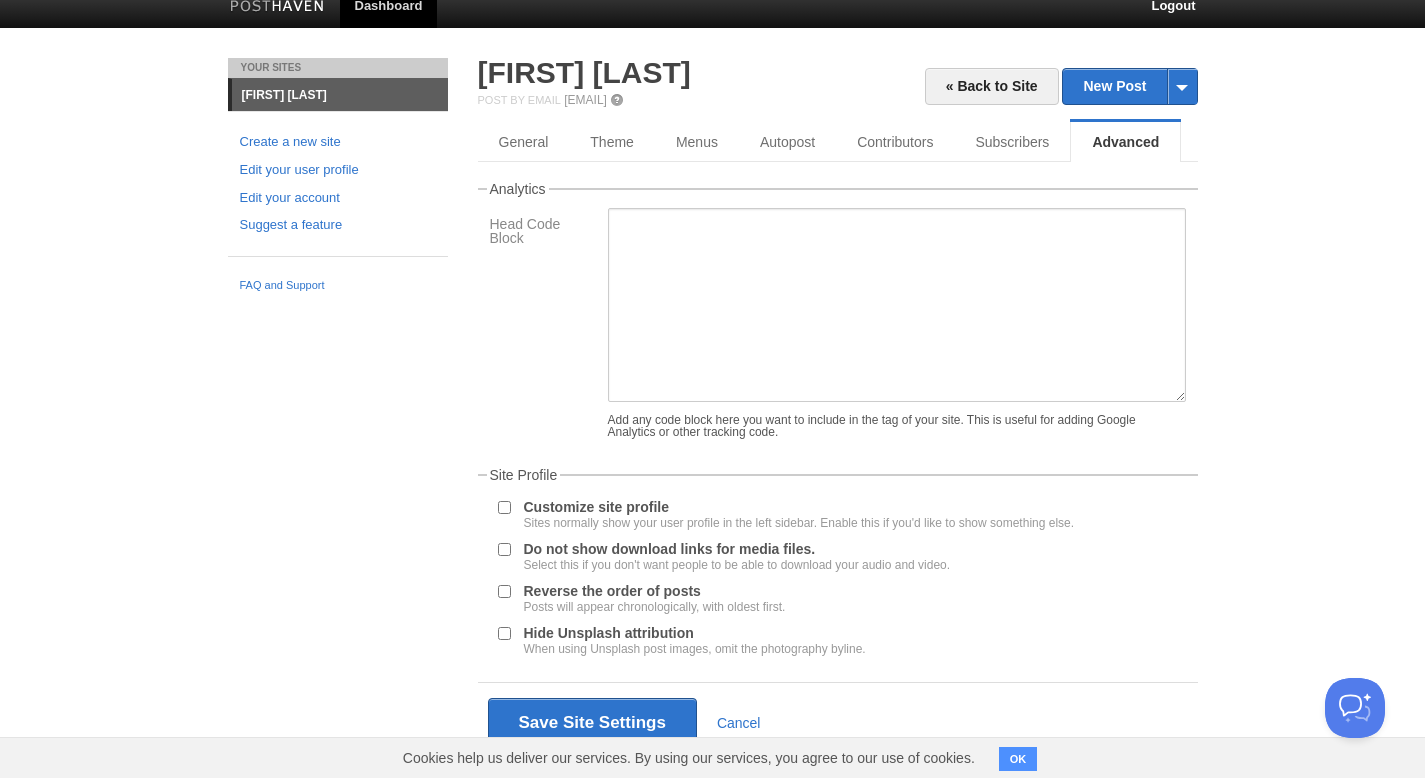 click on "Customize site profile
Sites normally show your user profile in the left sidebar. Enable this if you'd like to show something else." at bounding box center (504, 507) 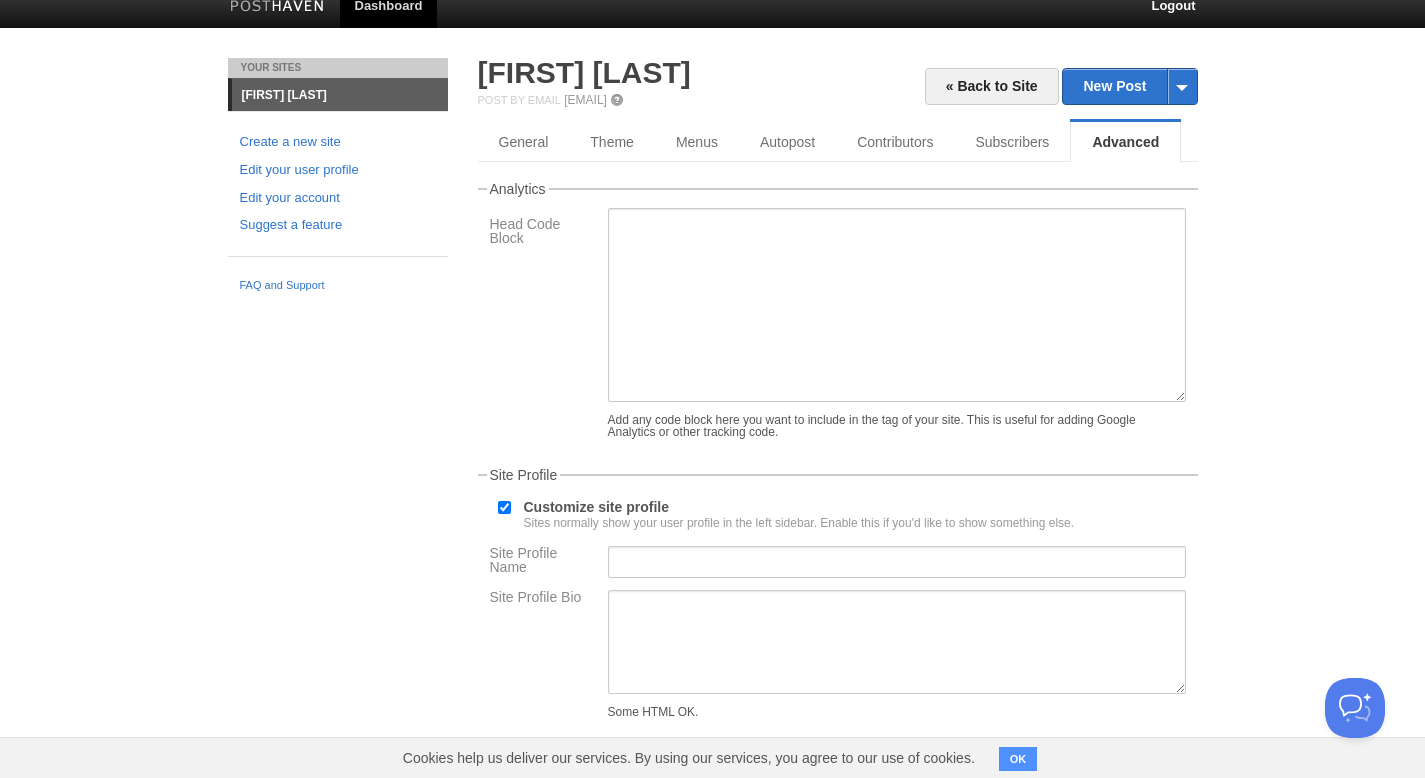 click on "Customize site profile
Sites normally show your user profile in the left sidebar. Enable this if you'd like to show something else." at bounding box center [504, 507] 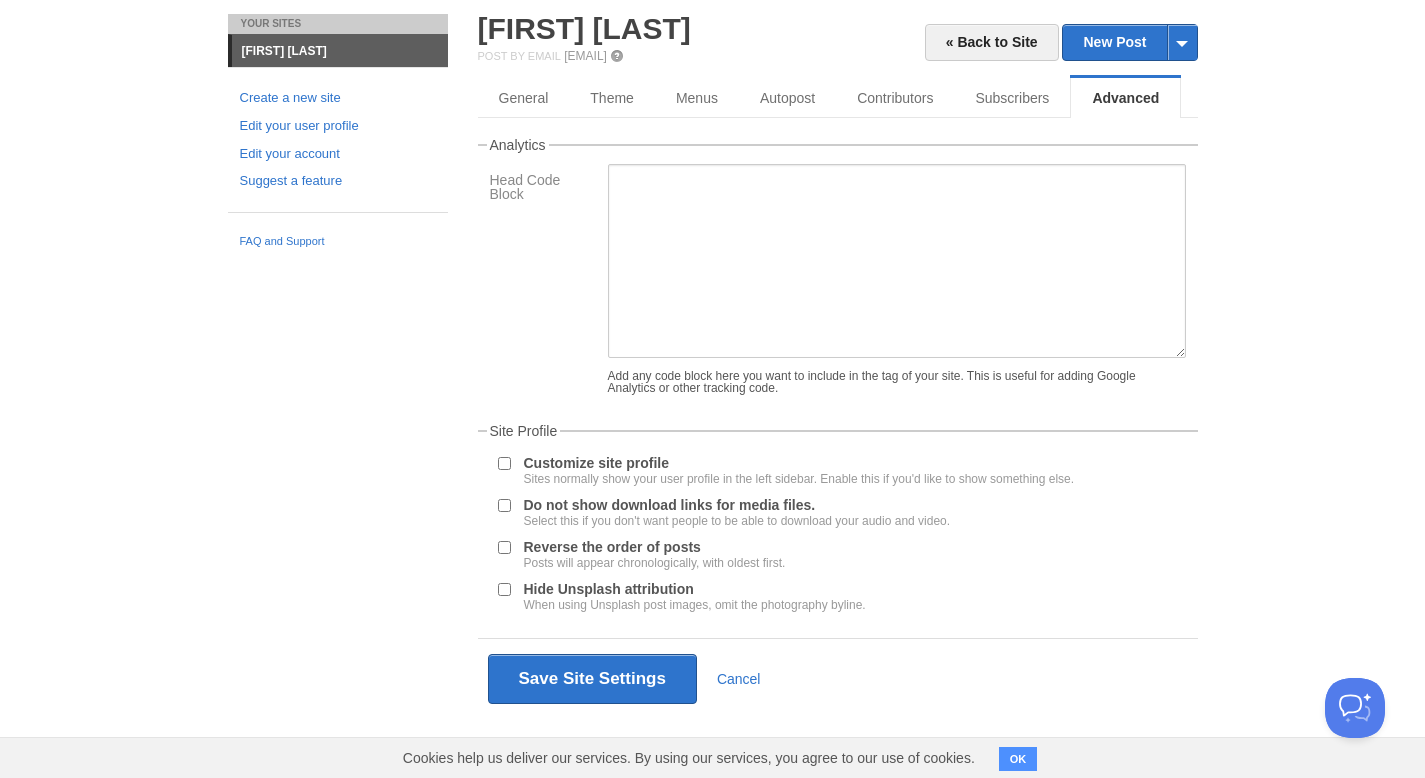 scroll, scrollTop: 0, scrollLeft: 0, axis: both 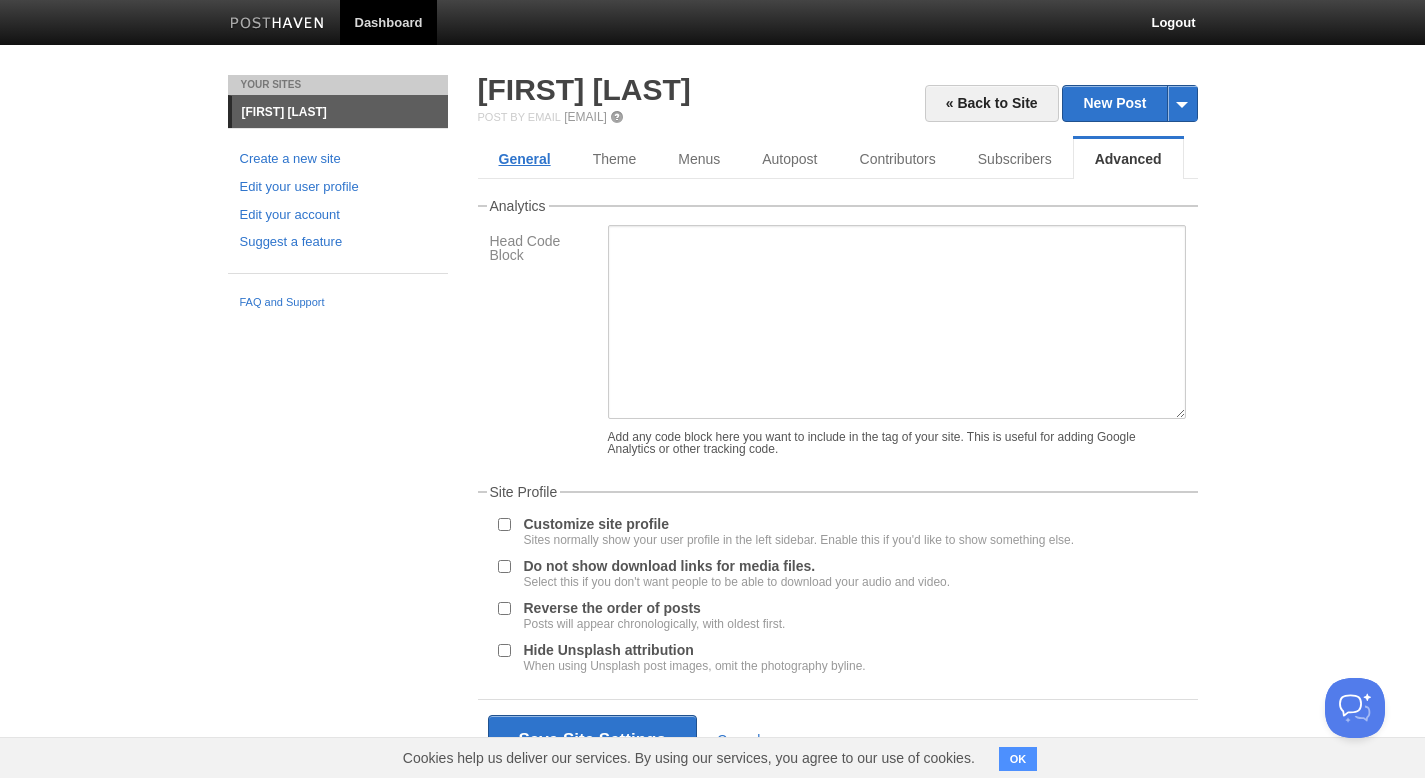 click on "General" at bounding box center [525, 159] 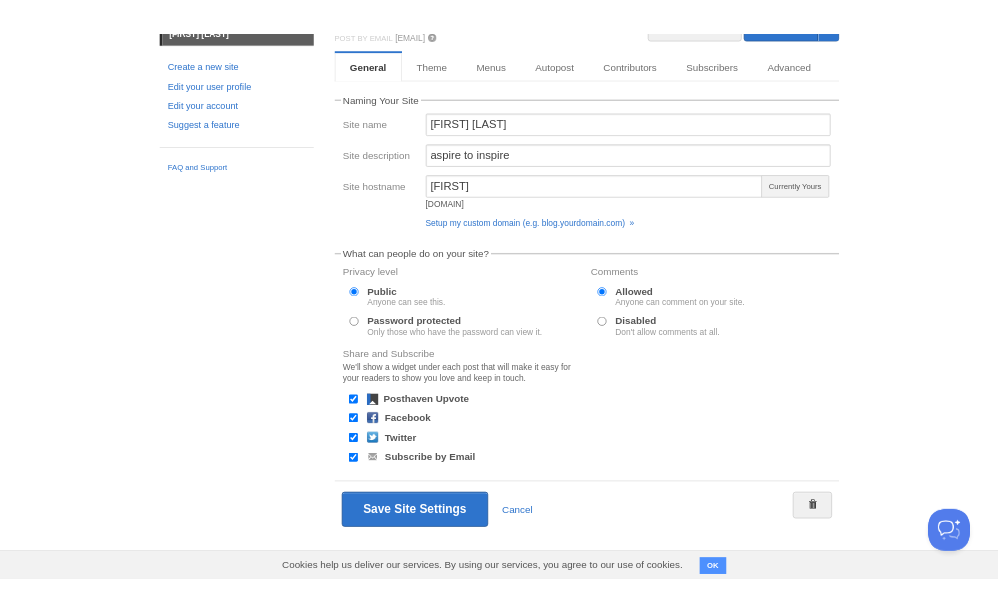 scroll, scrollTop: 0, scrollLeft: 0, axis: both 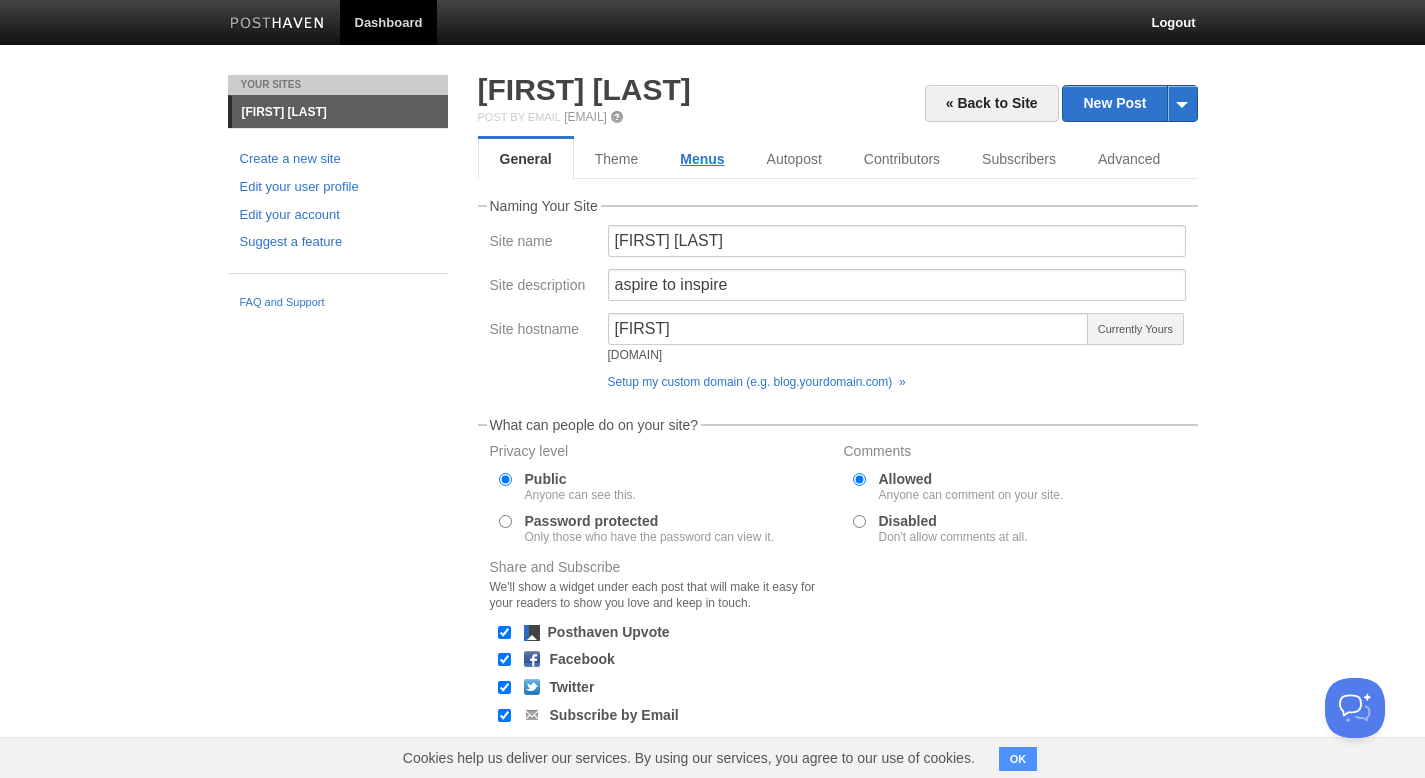 click on "Menus" at bounding box center (702, 159) 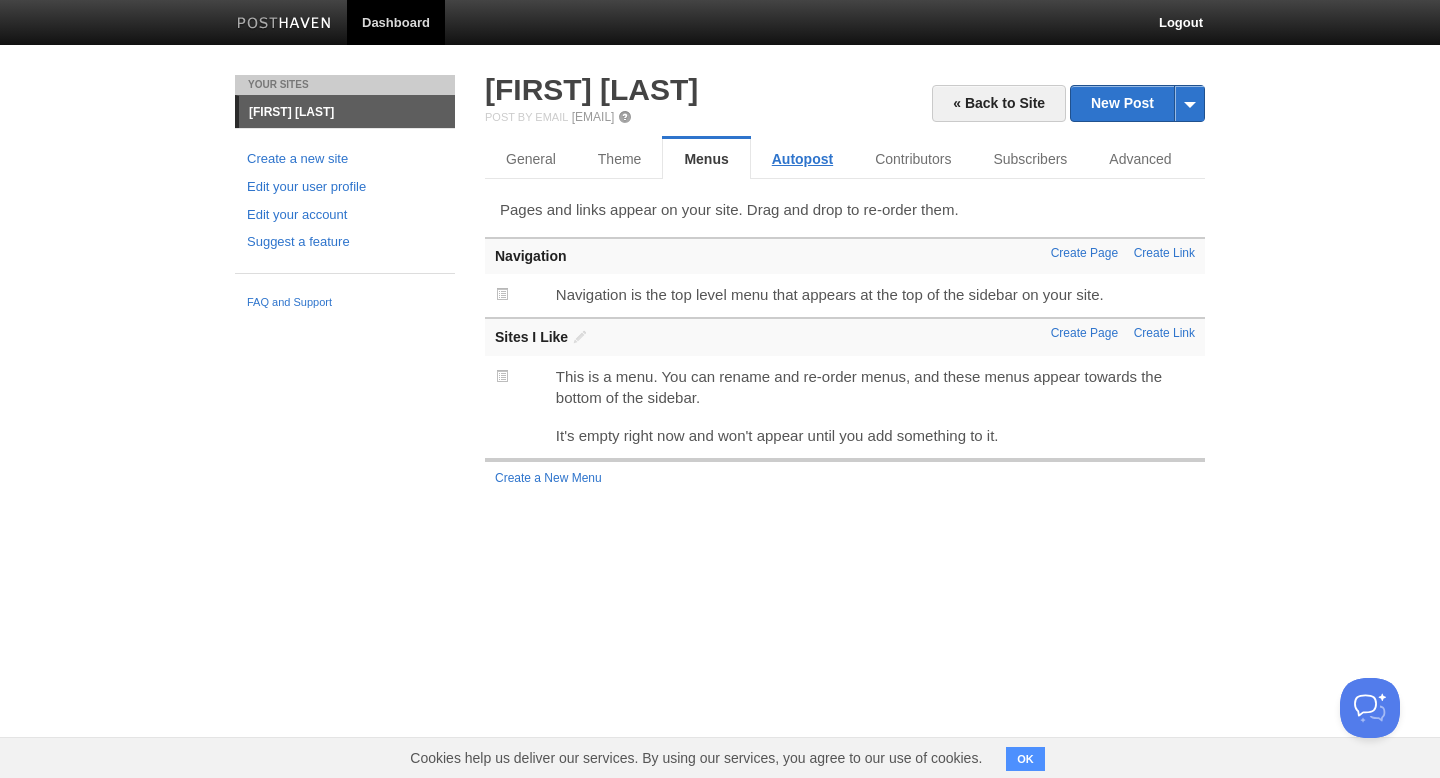 click on "Autopost" at bounding box center [802, 159] 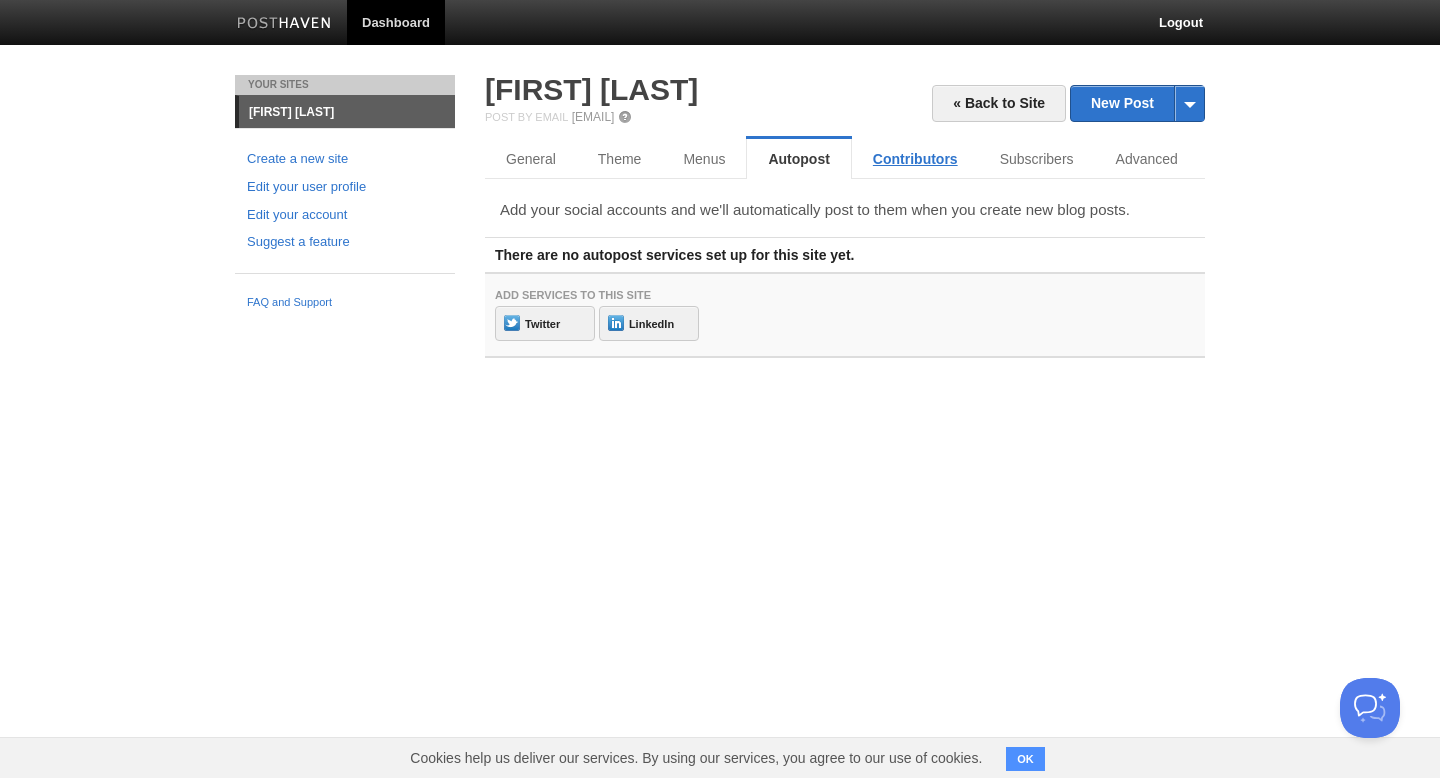 click on "Contributors" at bounding box center [915, 159] 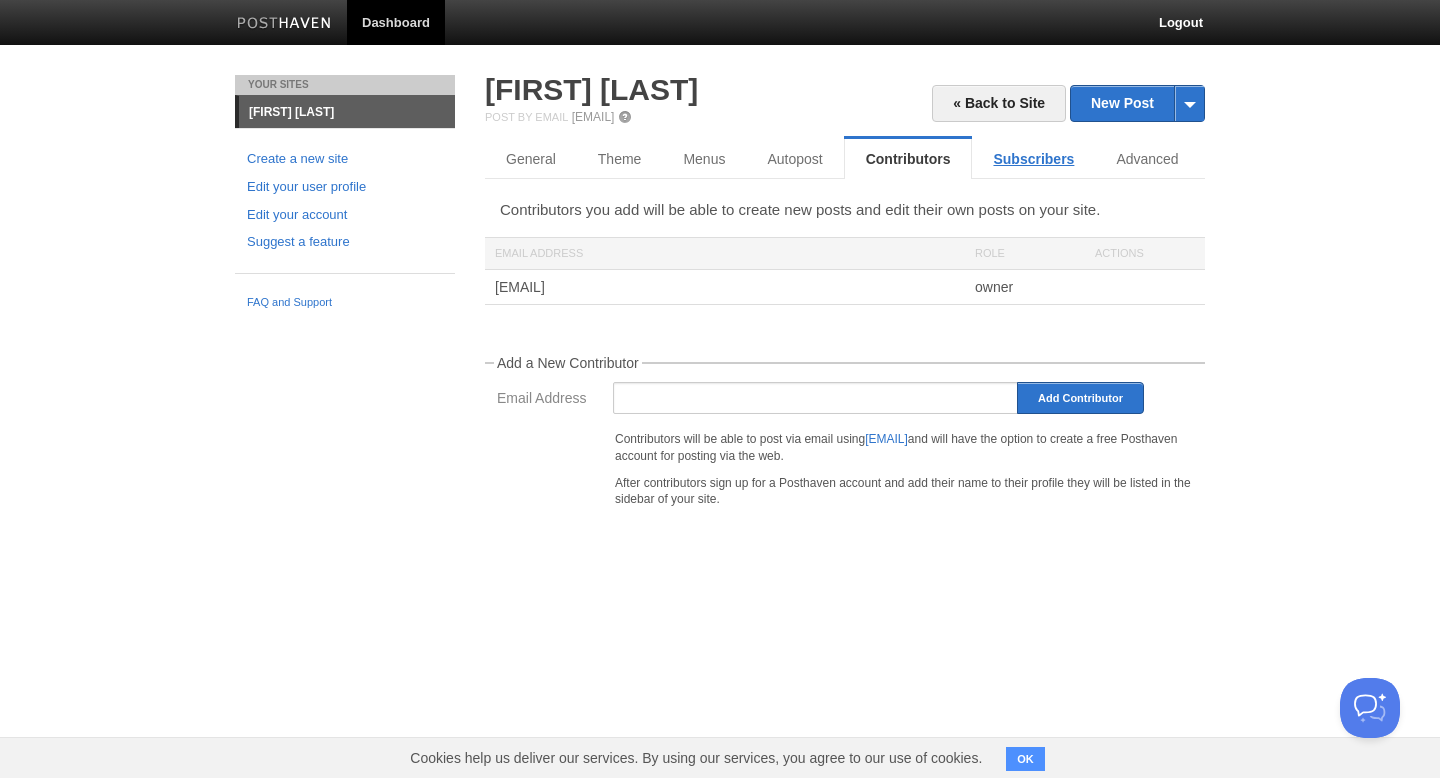 click on "Subscribers" at bounding box center [1033, 159] 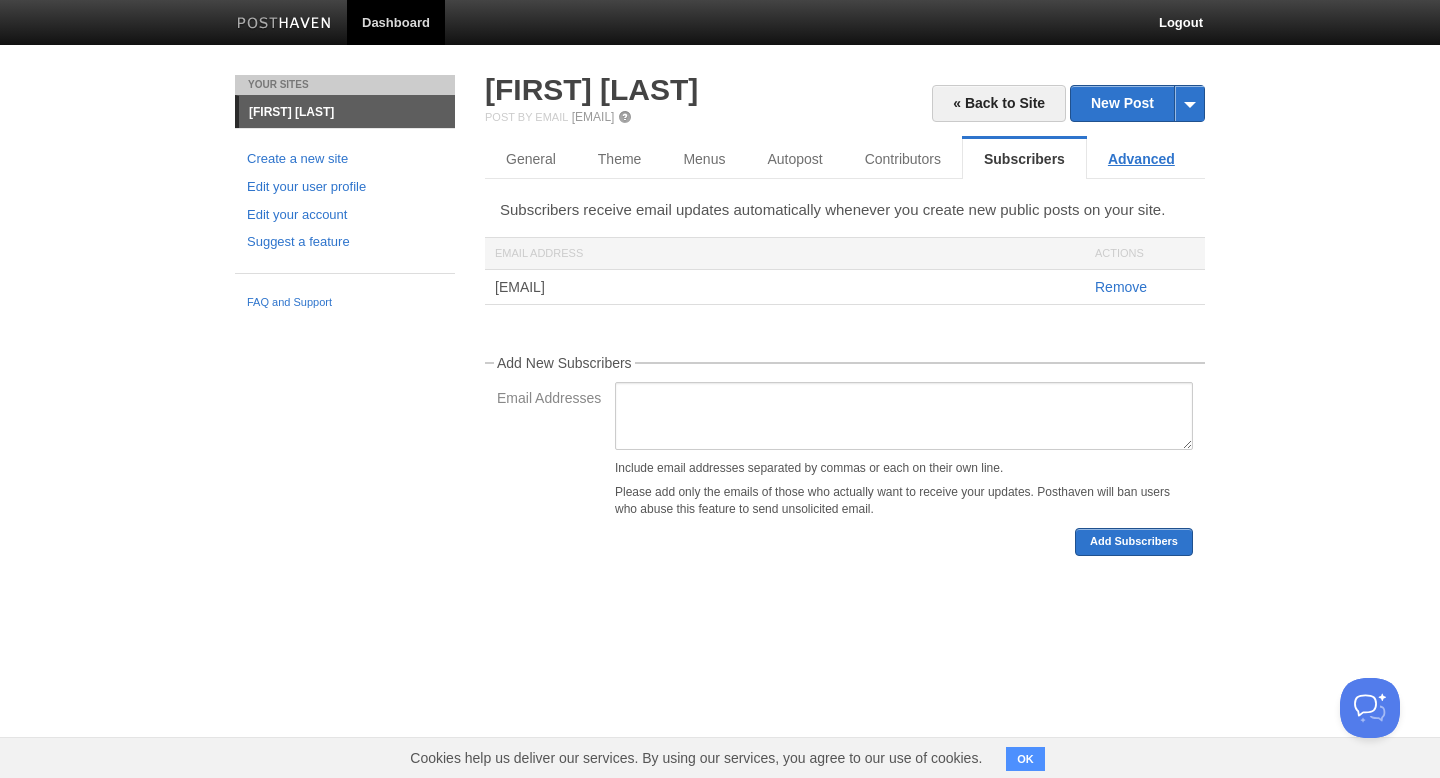 click on "Advanced" at bounding box center (1141, 159) 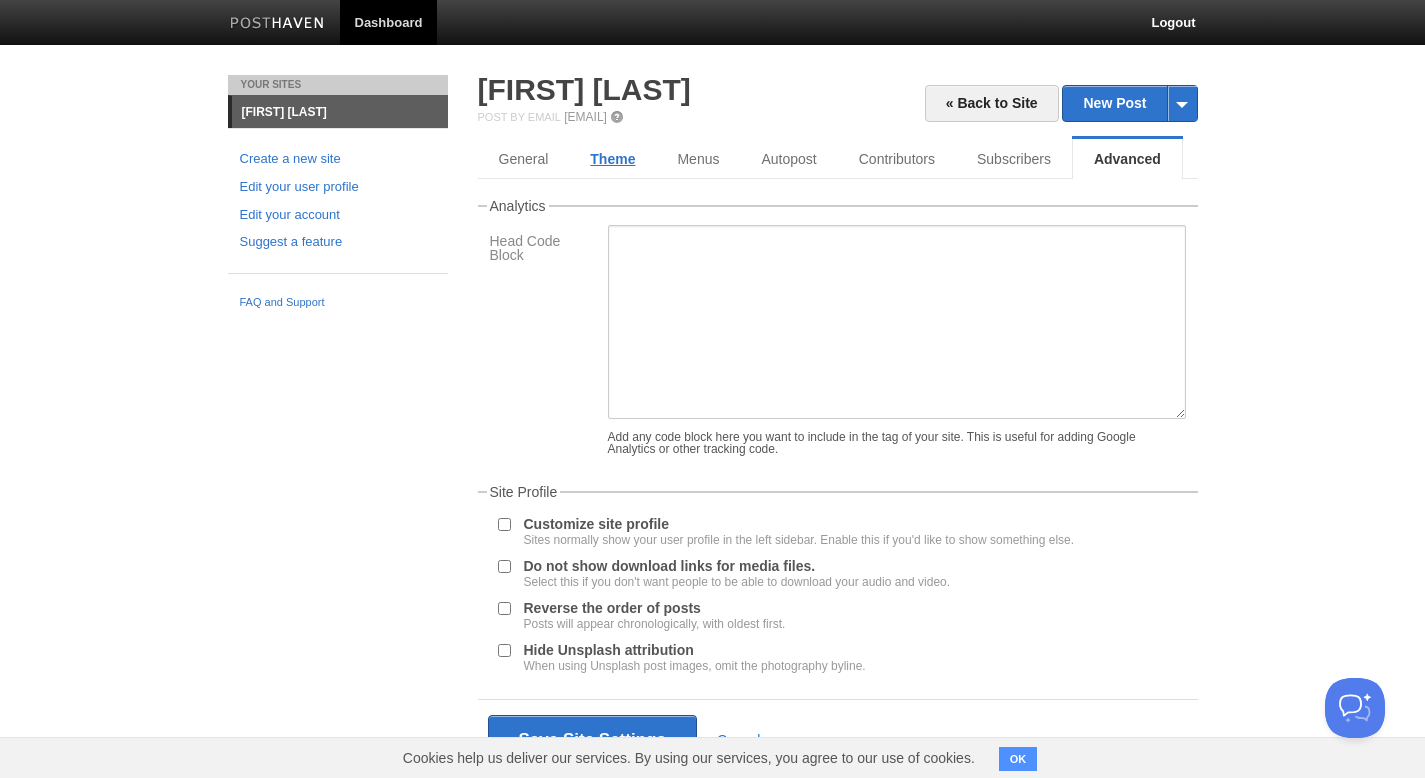 click on "Theme" at bounding box center (612, 159) 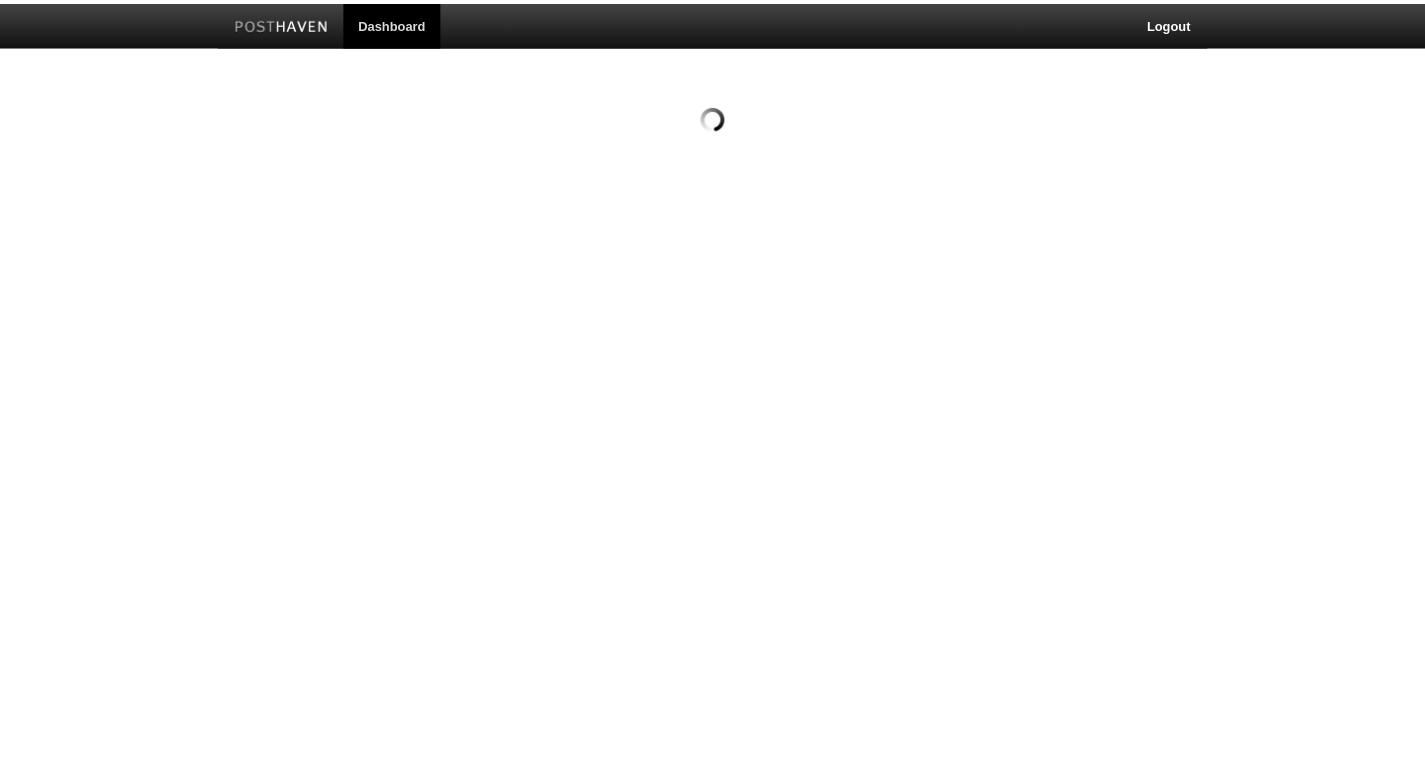 scroll, scrollTop: 0, scrollLeft: 0, axis: both 